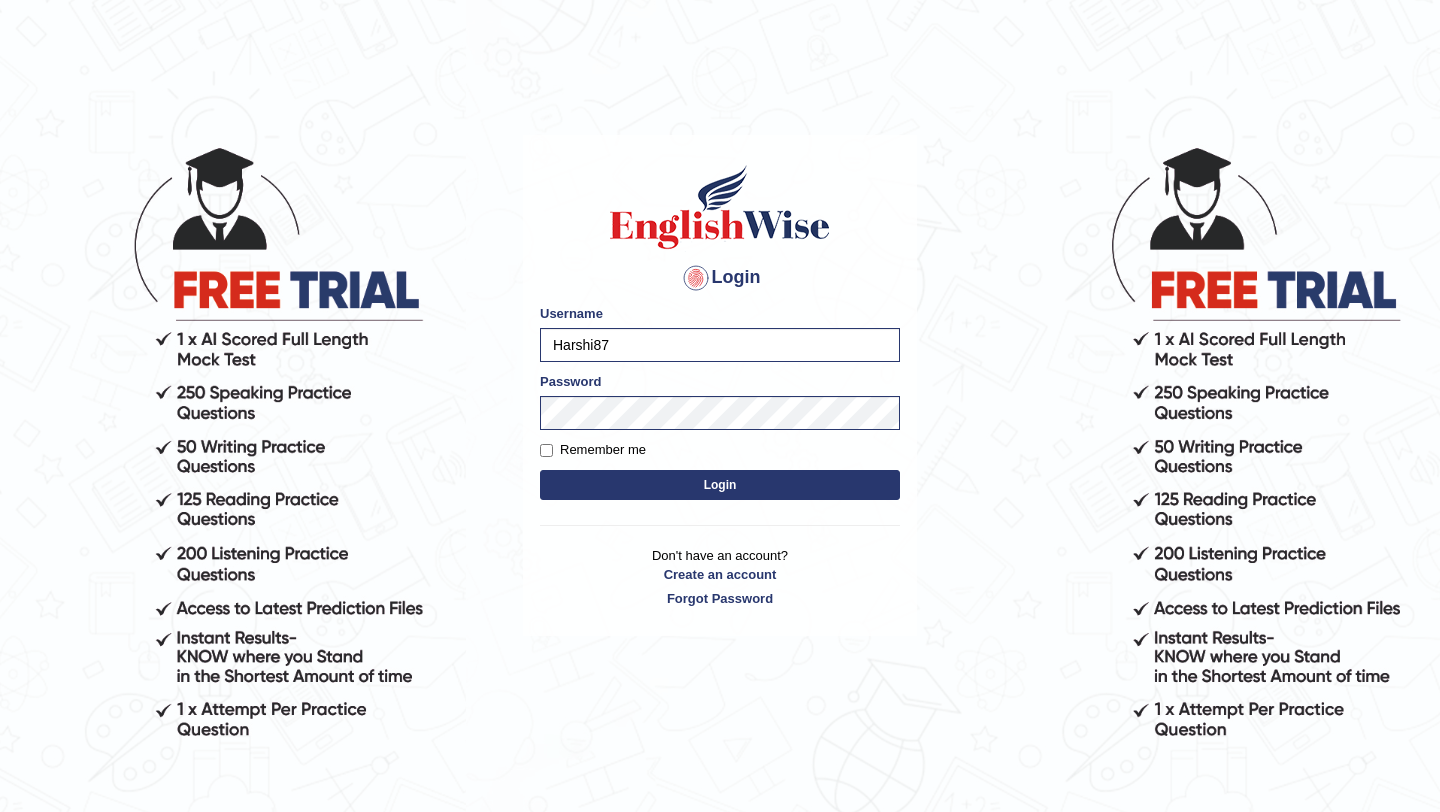 scroll, scrollTop: 0, scrollLeft: 0, axis: both 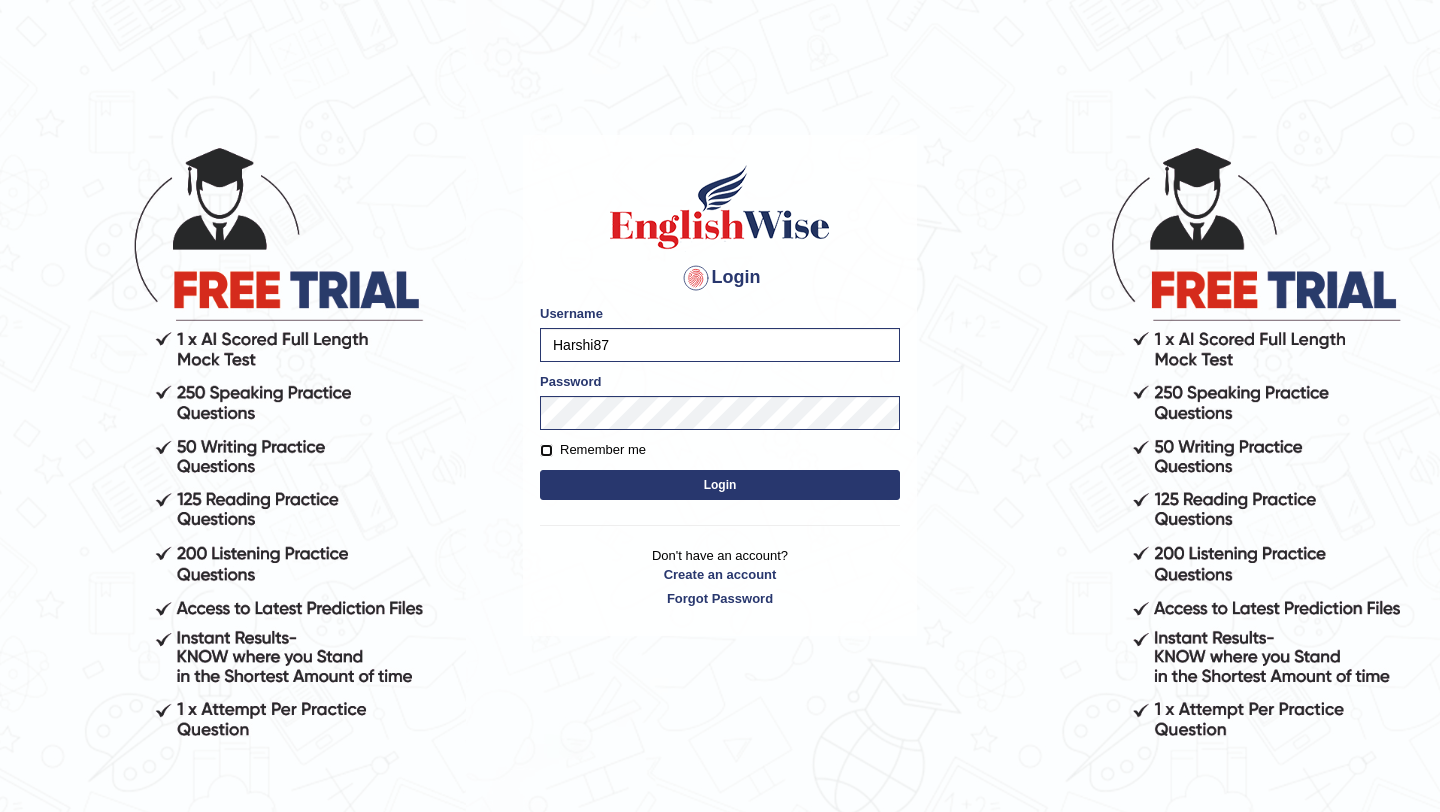 click on "Remember me" at bounding box center (546, 450) 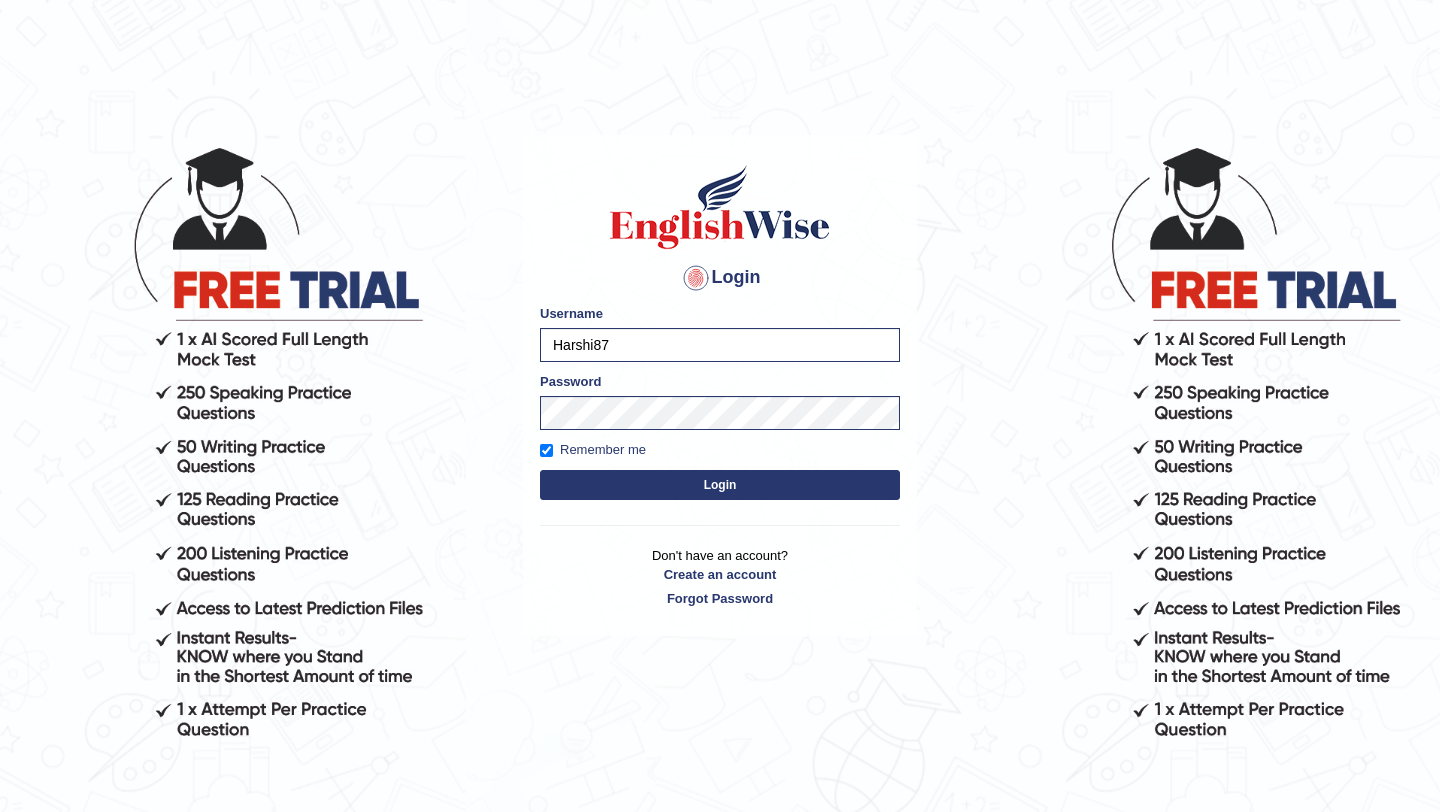 click on "Login" at bounding box center (720, 485) 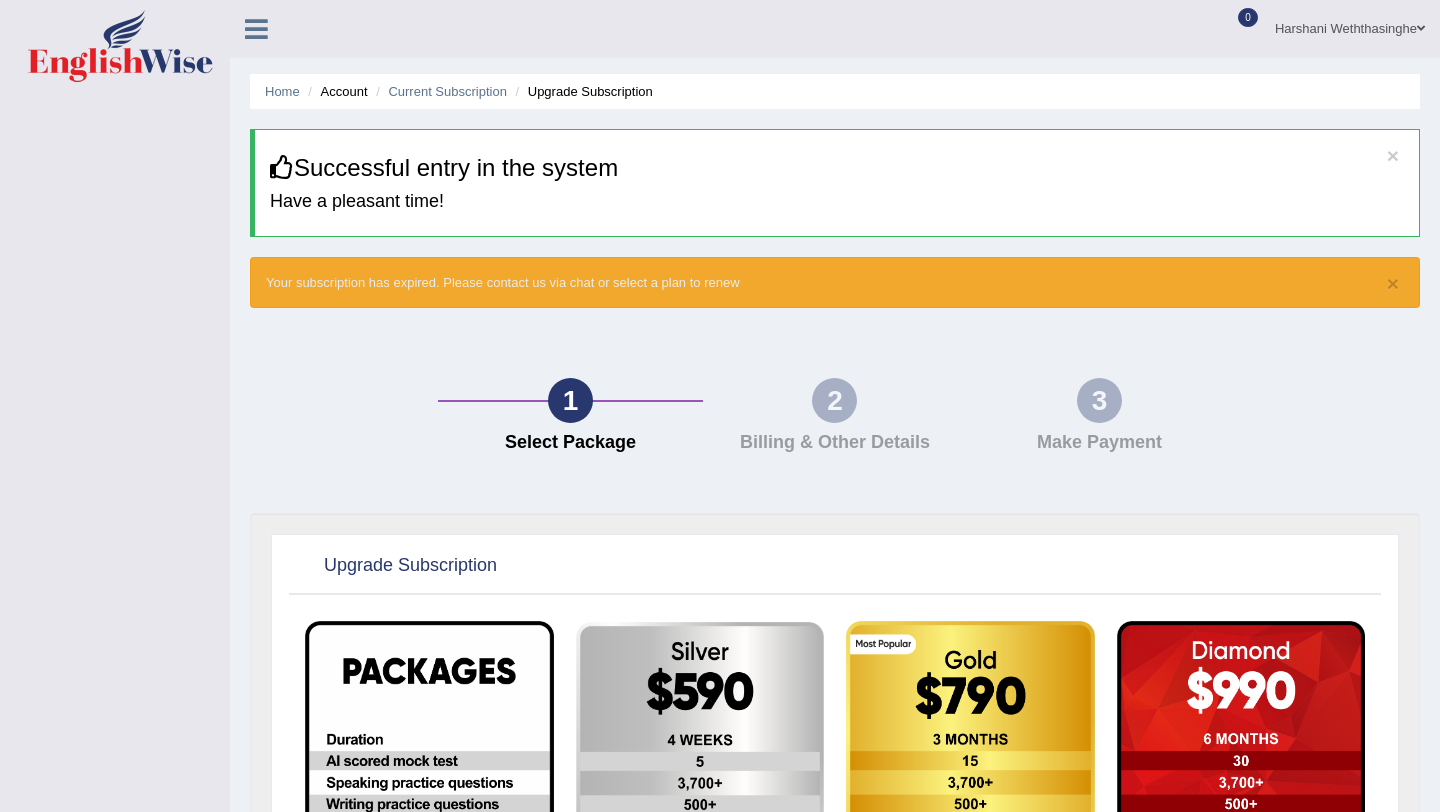 scroll, scrollTop: 0, scrollLeft: 0, axis: both 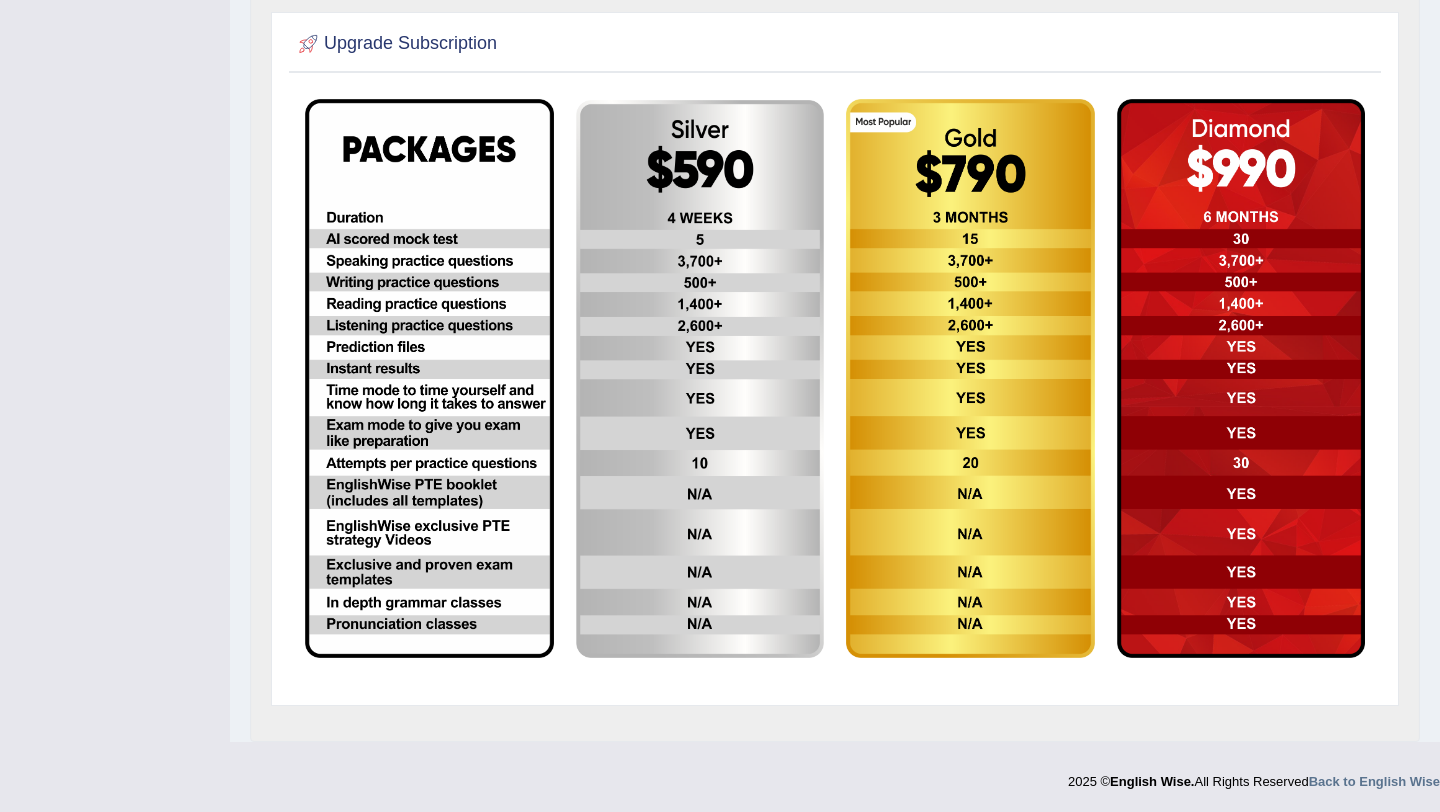 click at bounding box center [429, 378] 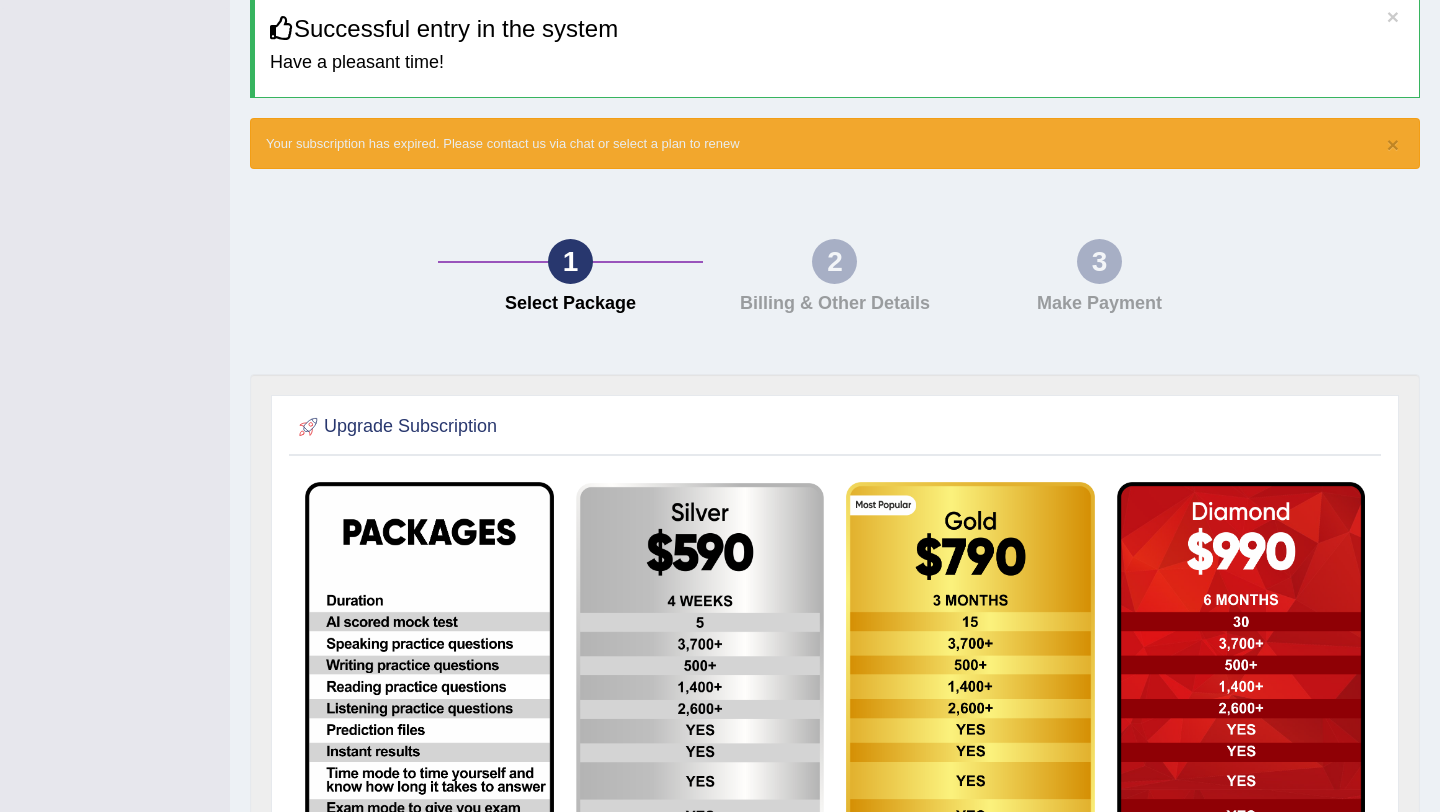 scroll, scrollTop: 0, scrollLeft: 0, axis: both 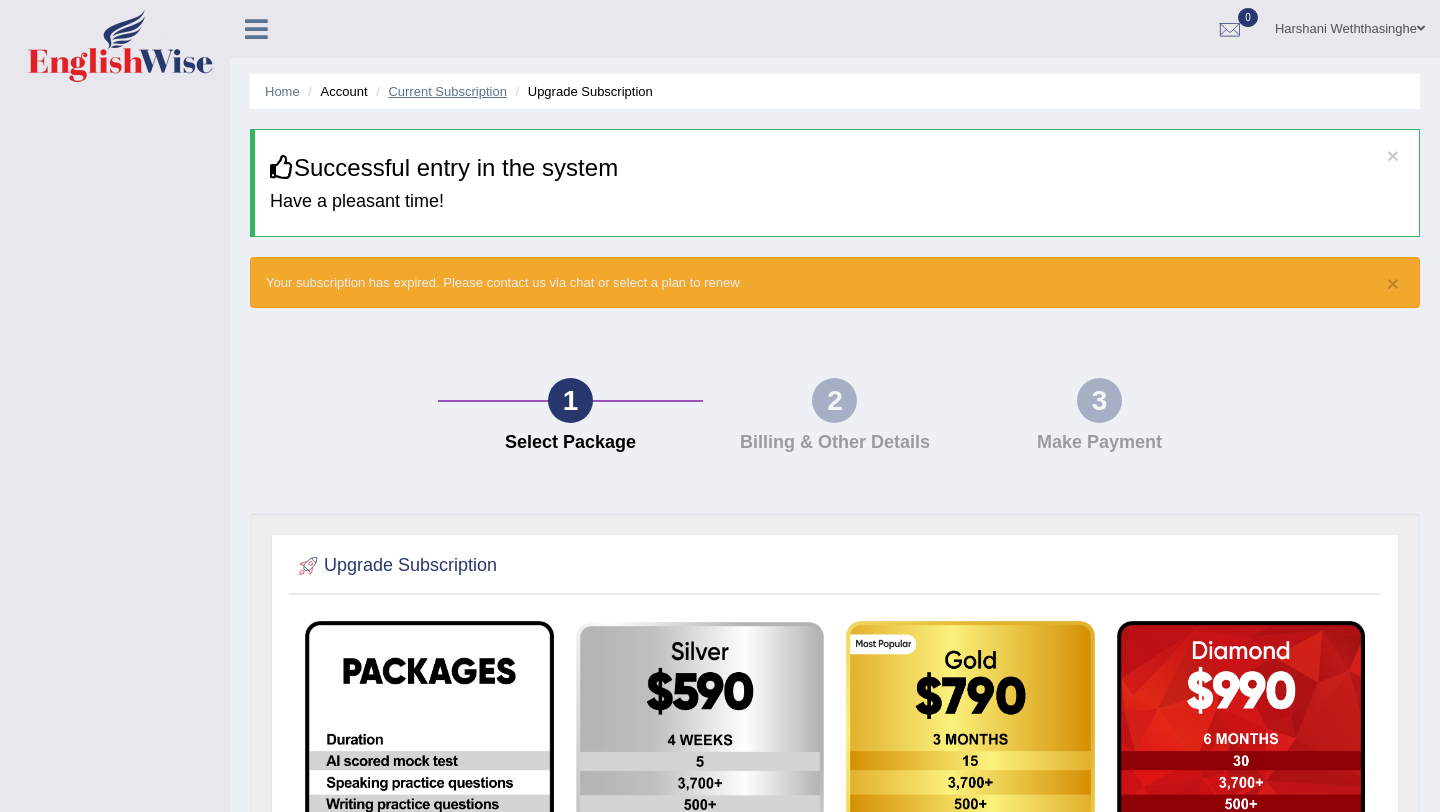 click on "Current Subscription" at bounding box center [447, 91] 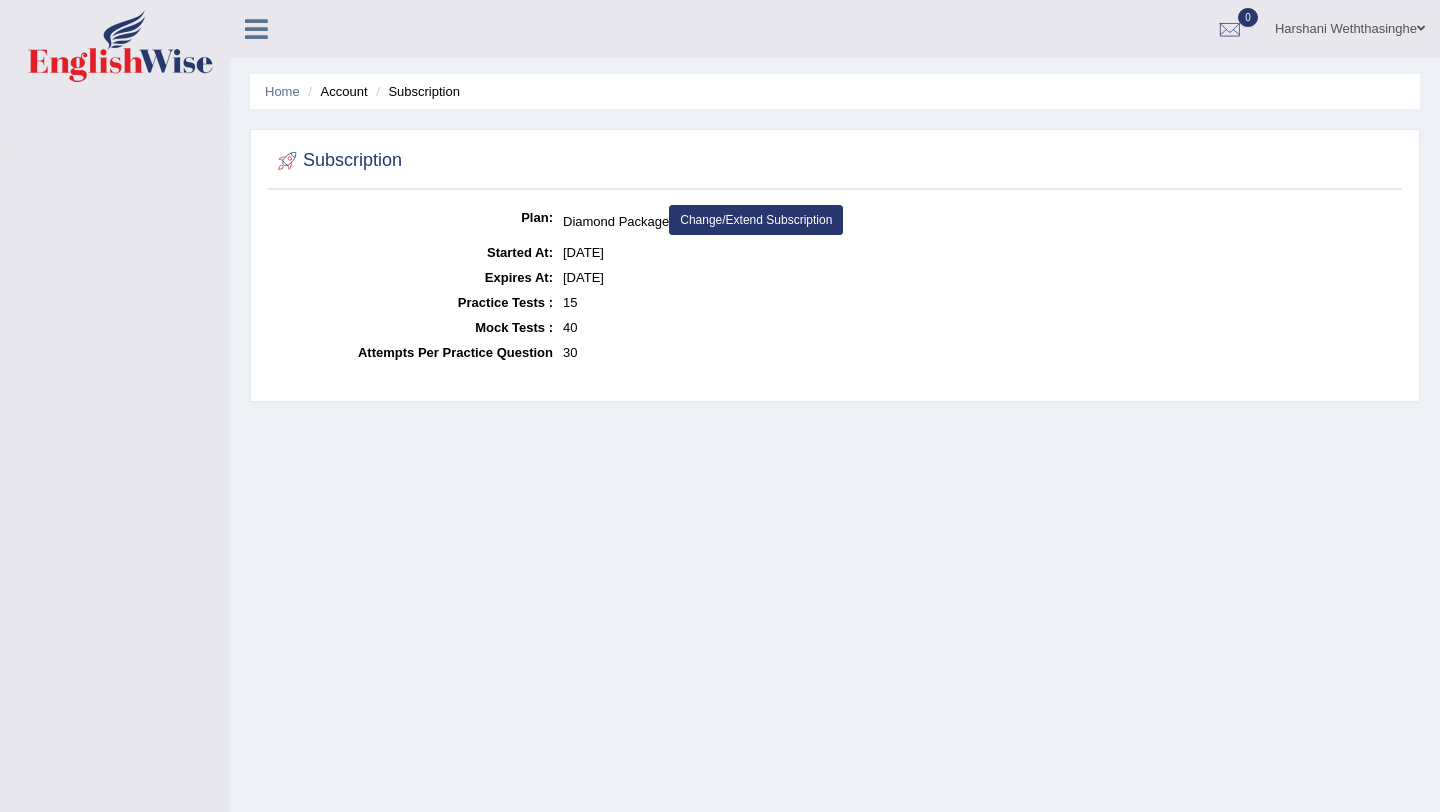 scroll, scrollTop: 0, scrollLeft: 0, axis: both 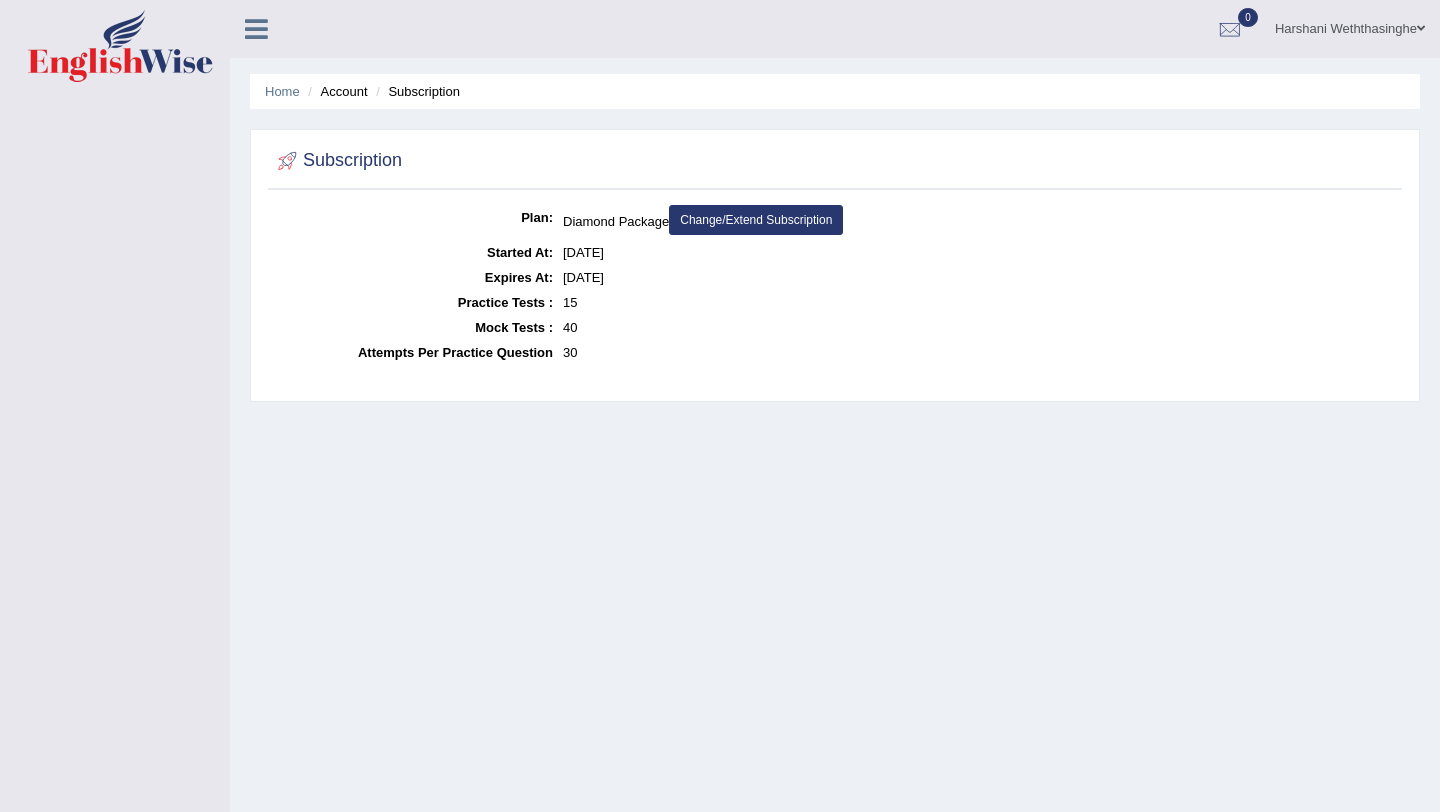 click on "Change/Extend Subscription" at bounding box center [756, 220] 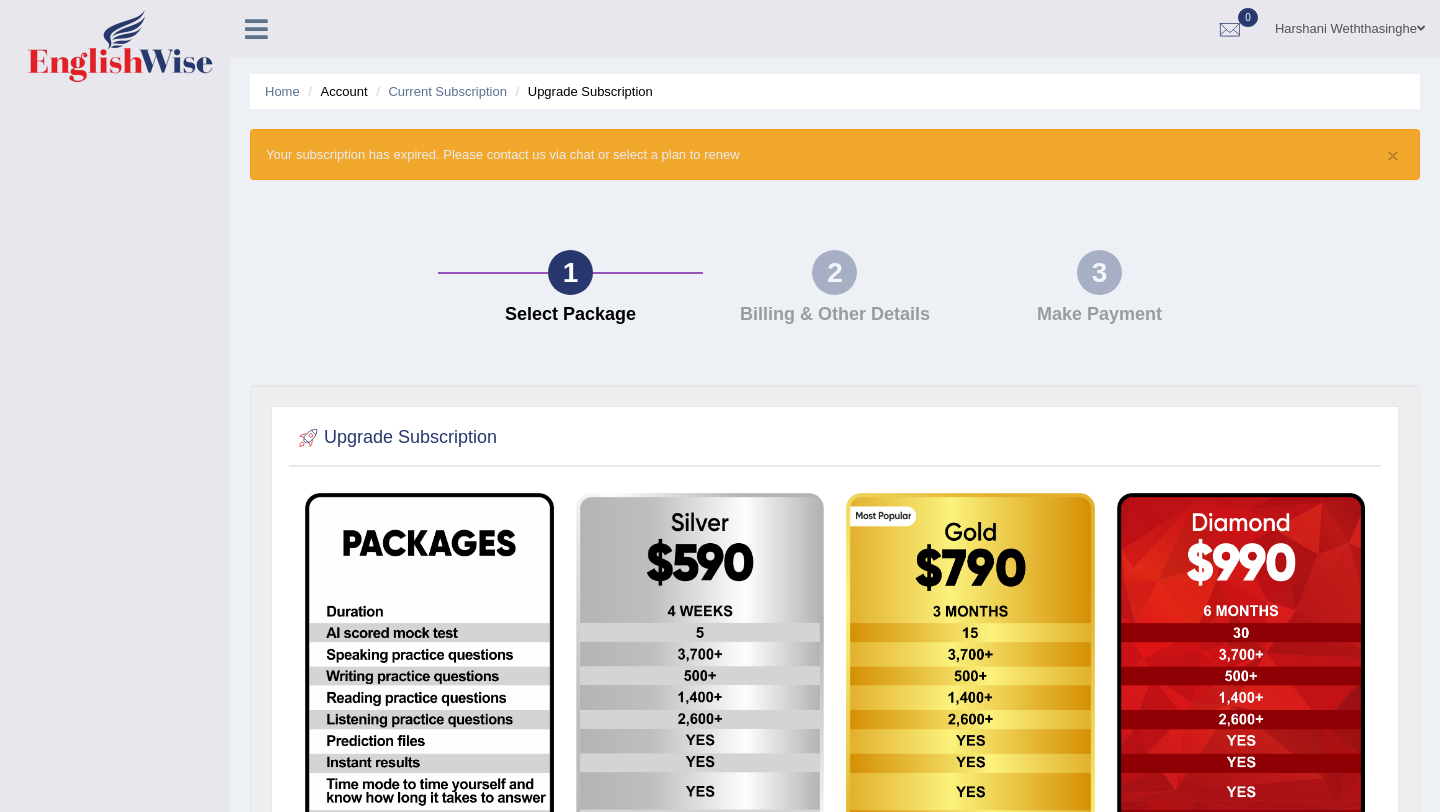 scroll, scrollTop: 0, scrollLeft: 0, axis: both 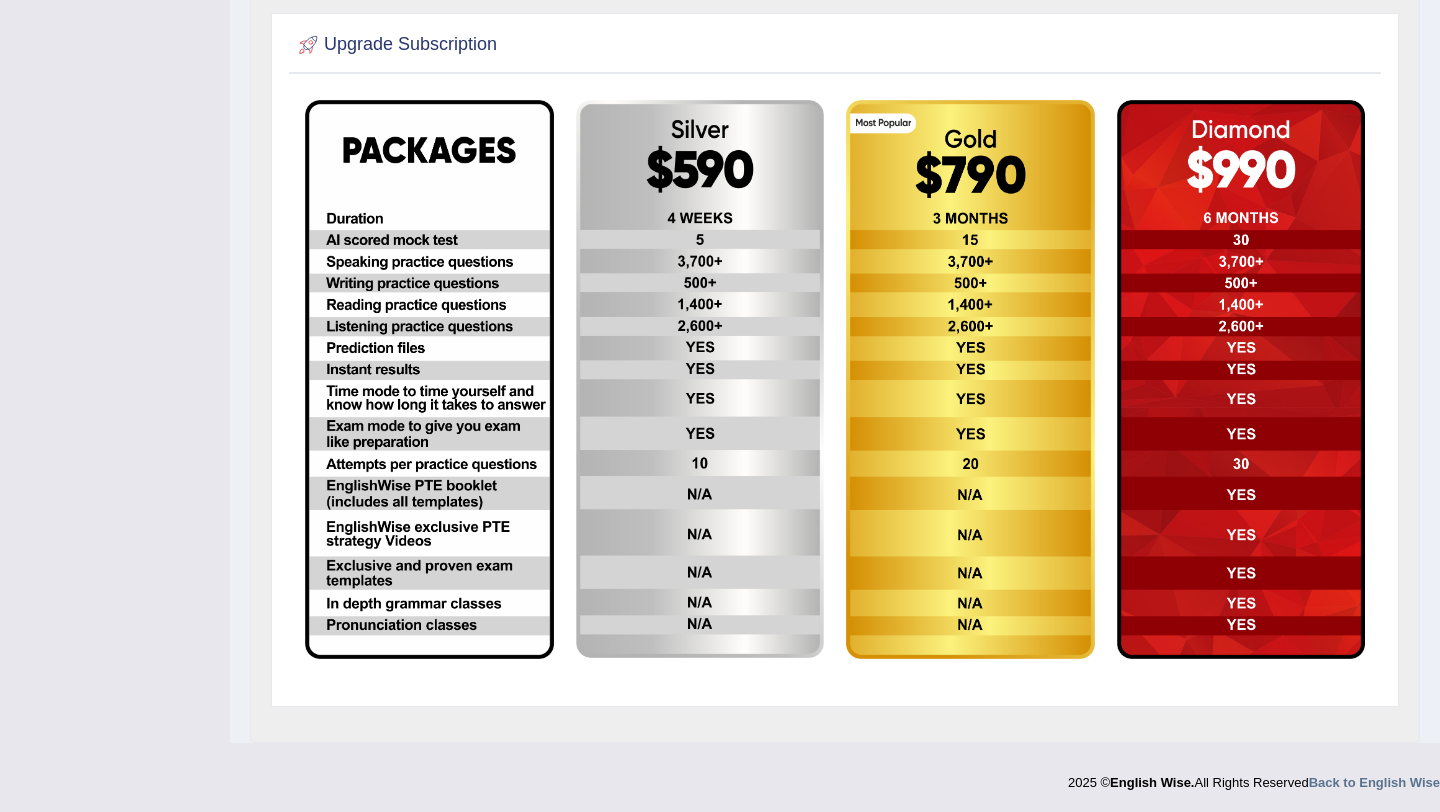 click at bounding box center [429, 379] 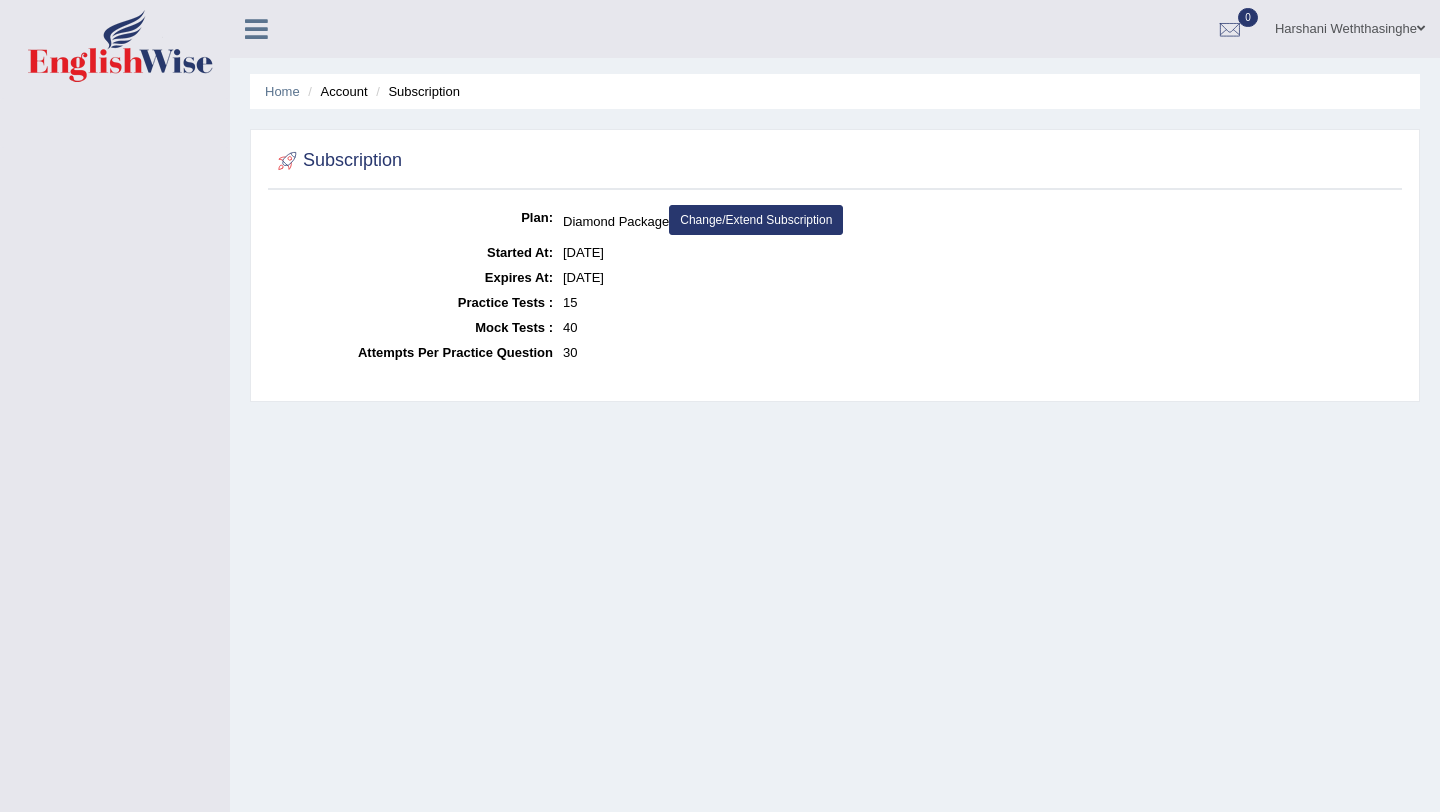 scroll, scrollTop: 16, scrollLeft: 0, axis: vertical 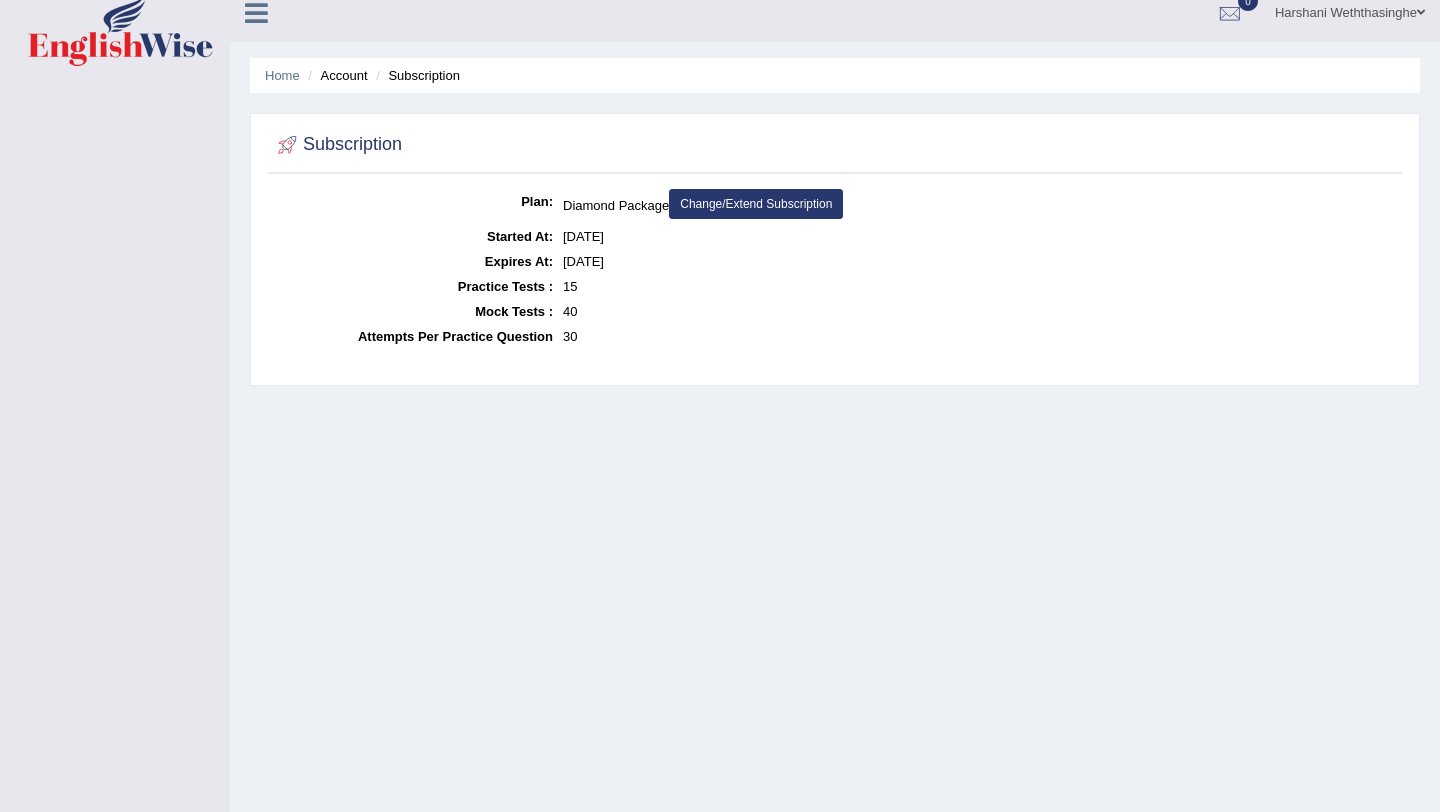 click on "Account" at bounding box center (335, 75) 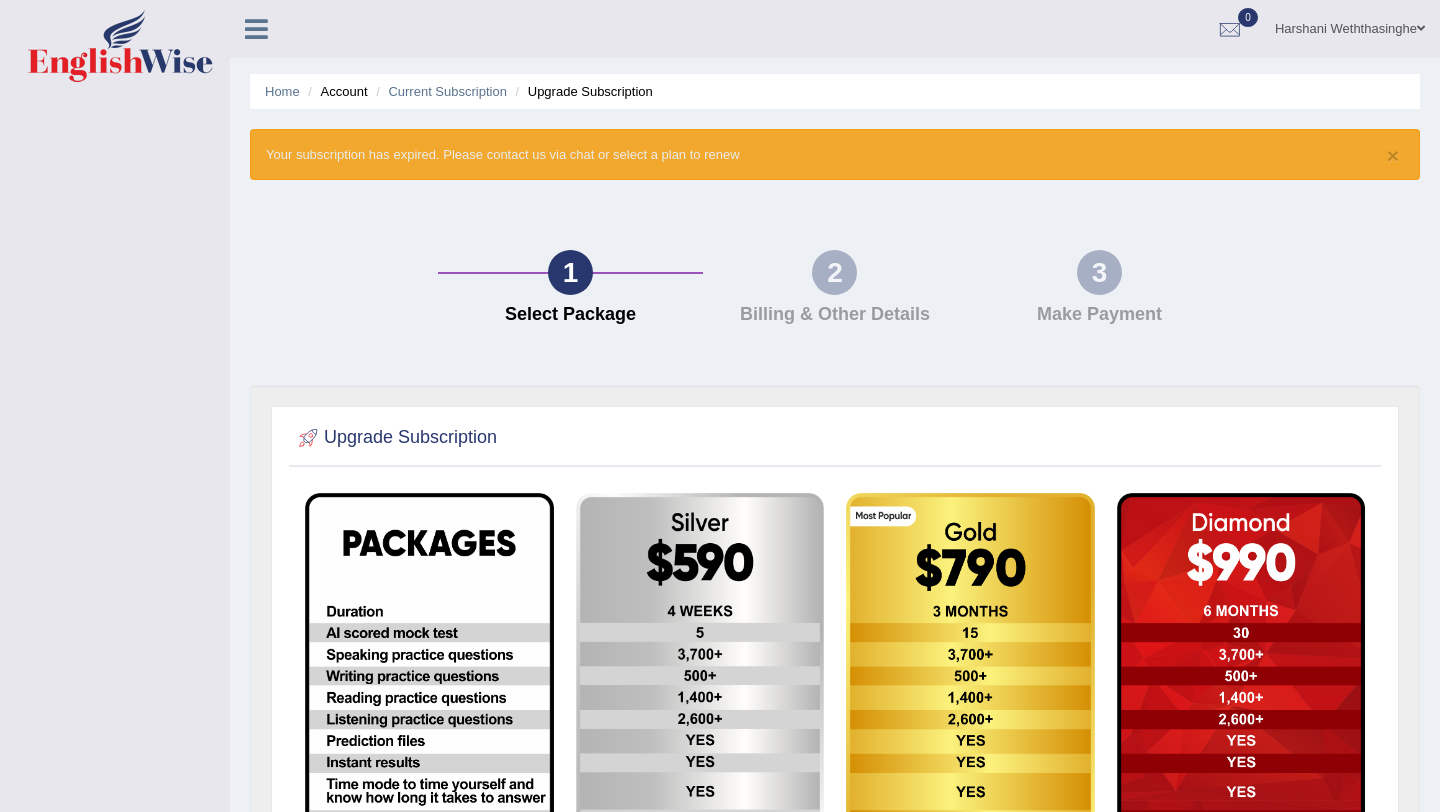 scroll, scrollTop: 0, scrollLeft: 0, axis: both 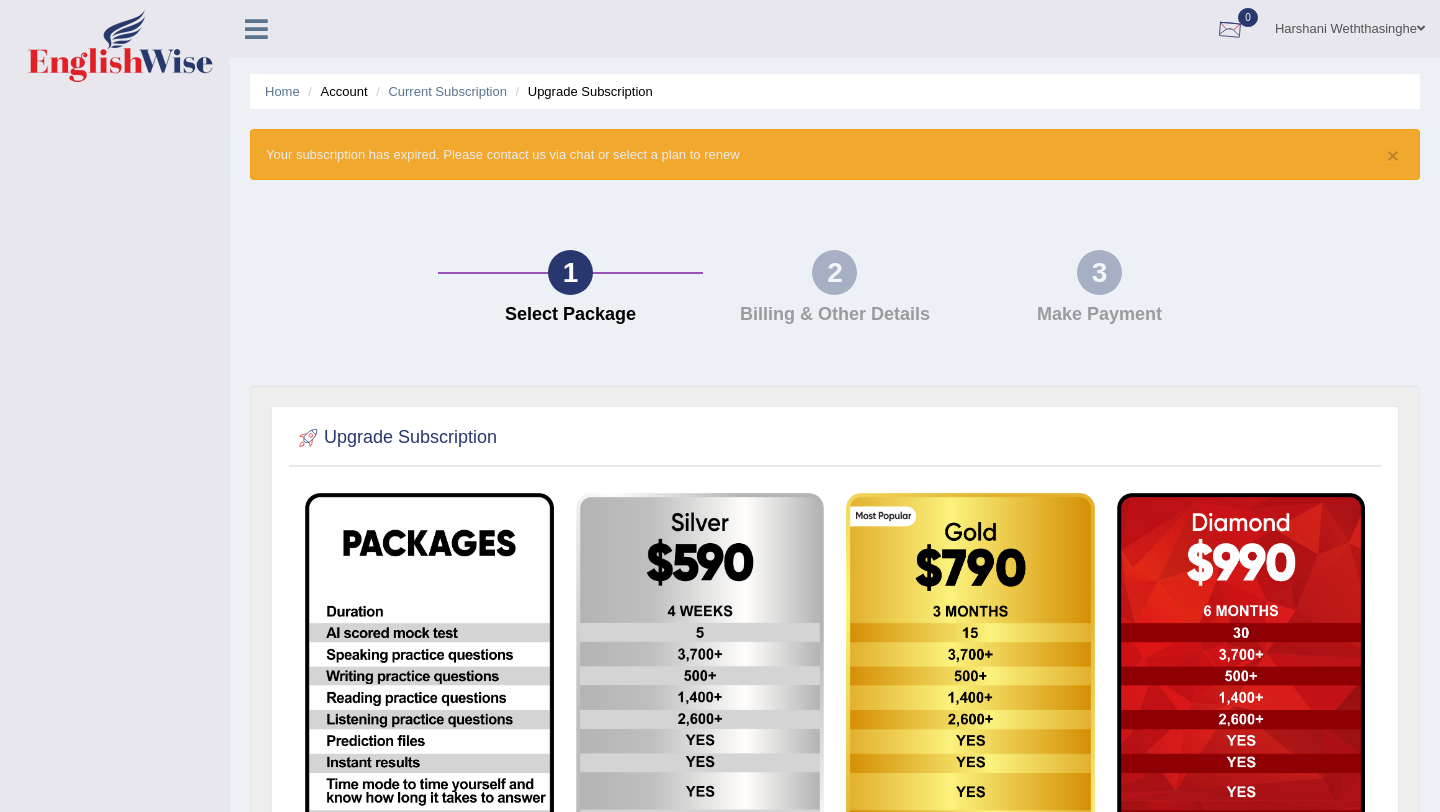 click at bounding box center [1230, 30] 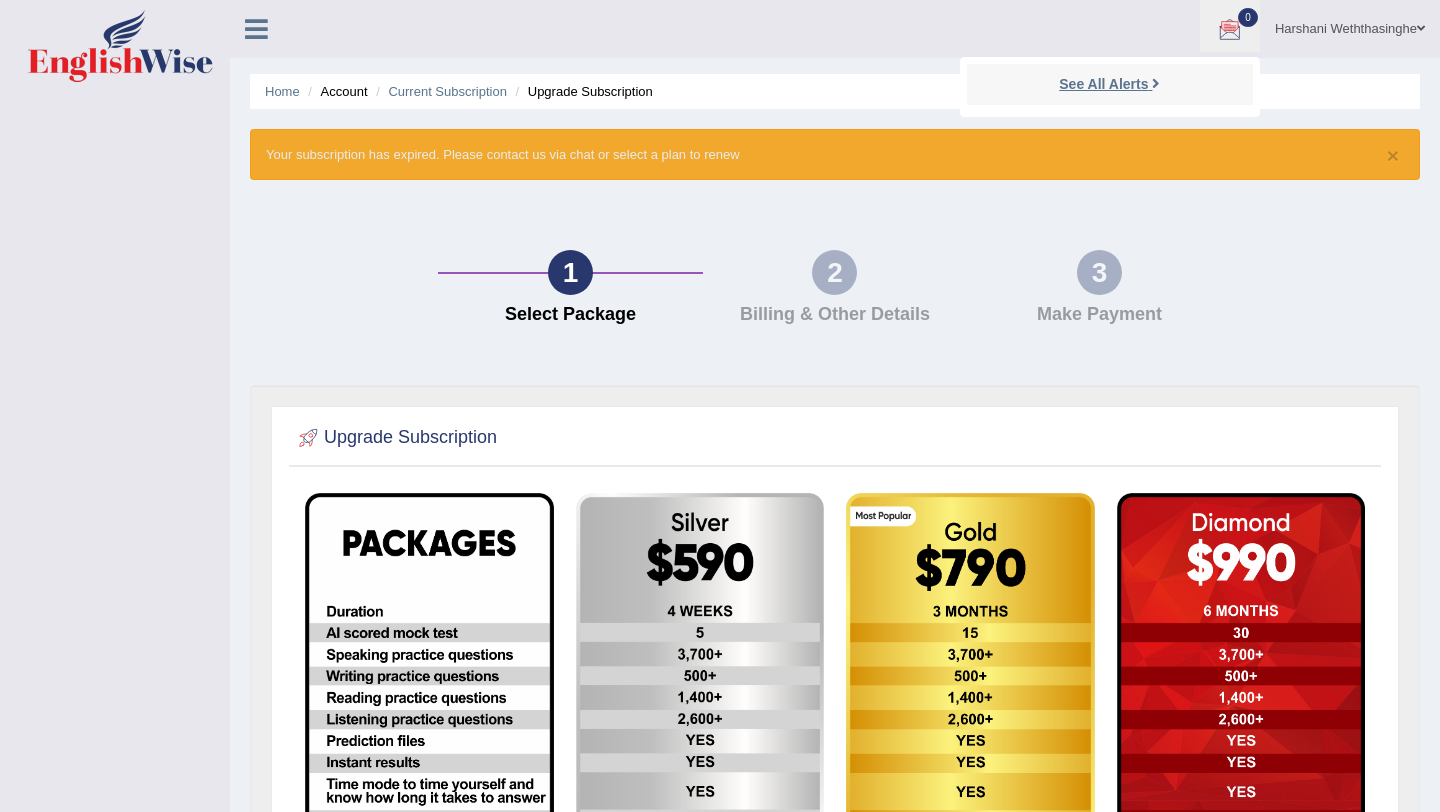 click on "See All Alerts" at bounding box center [1103, 84] 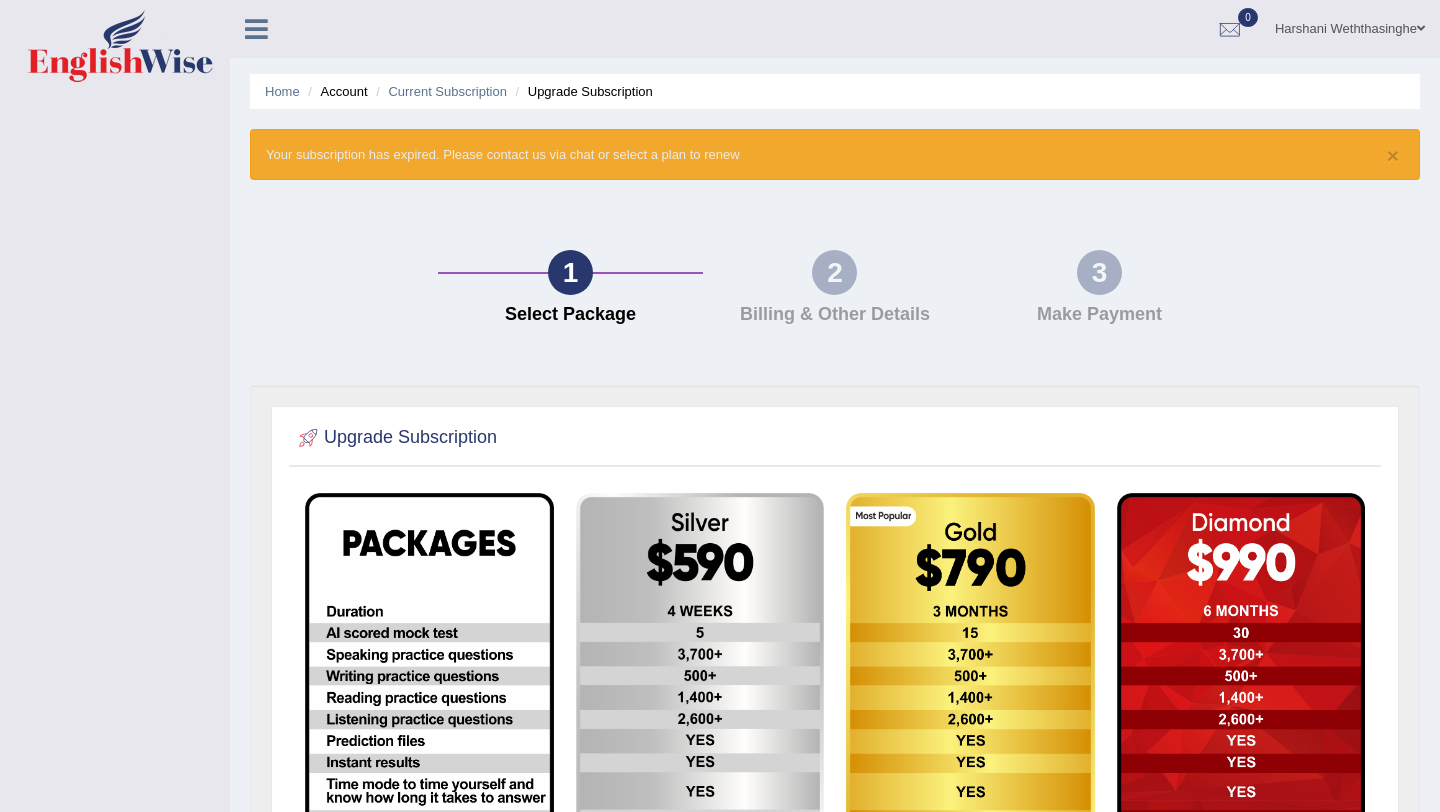 scroll, scrollTop: 0, scrollLeft: 0, axis: both 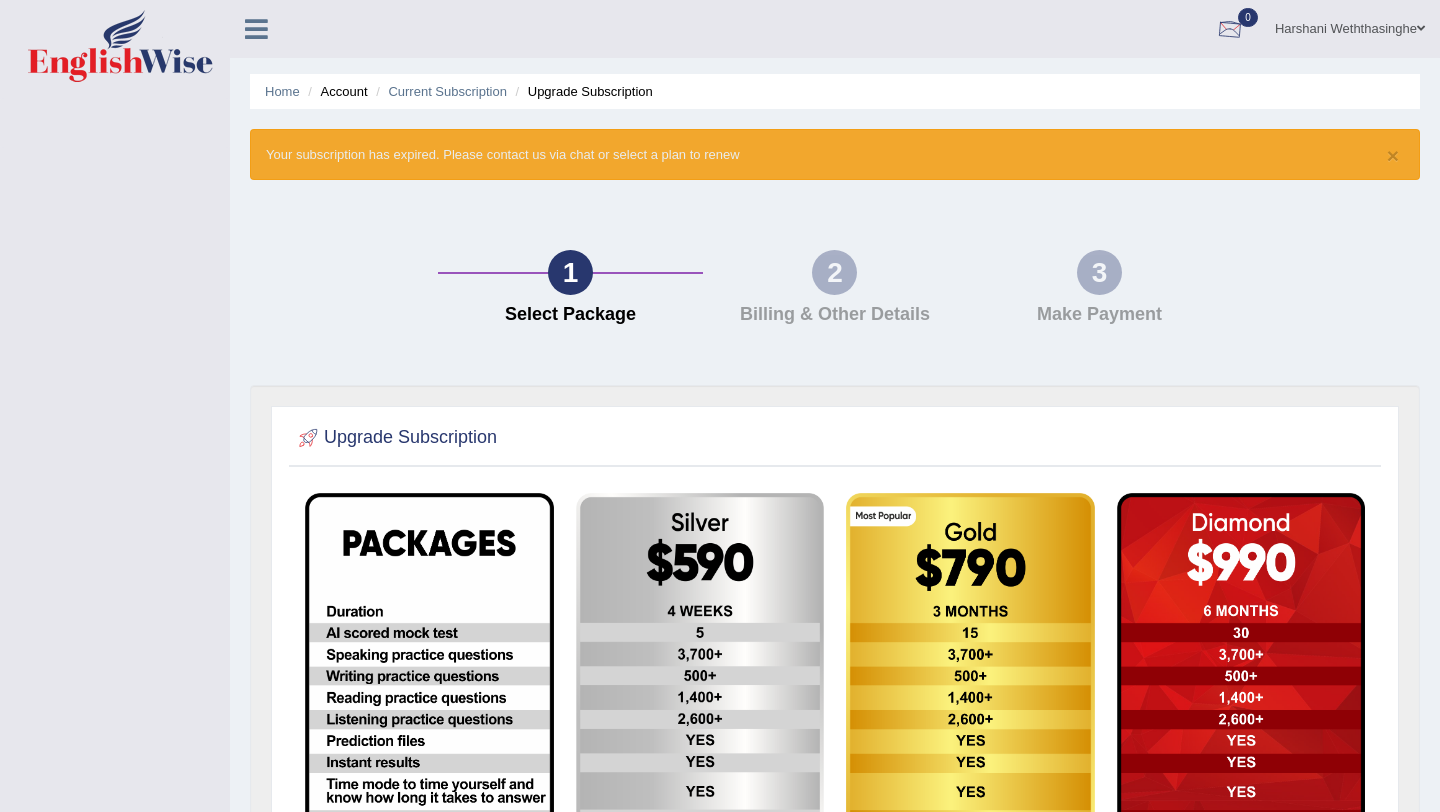 click at bounding box center [1230, 30] 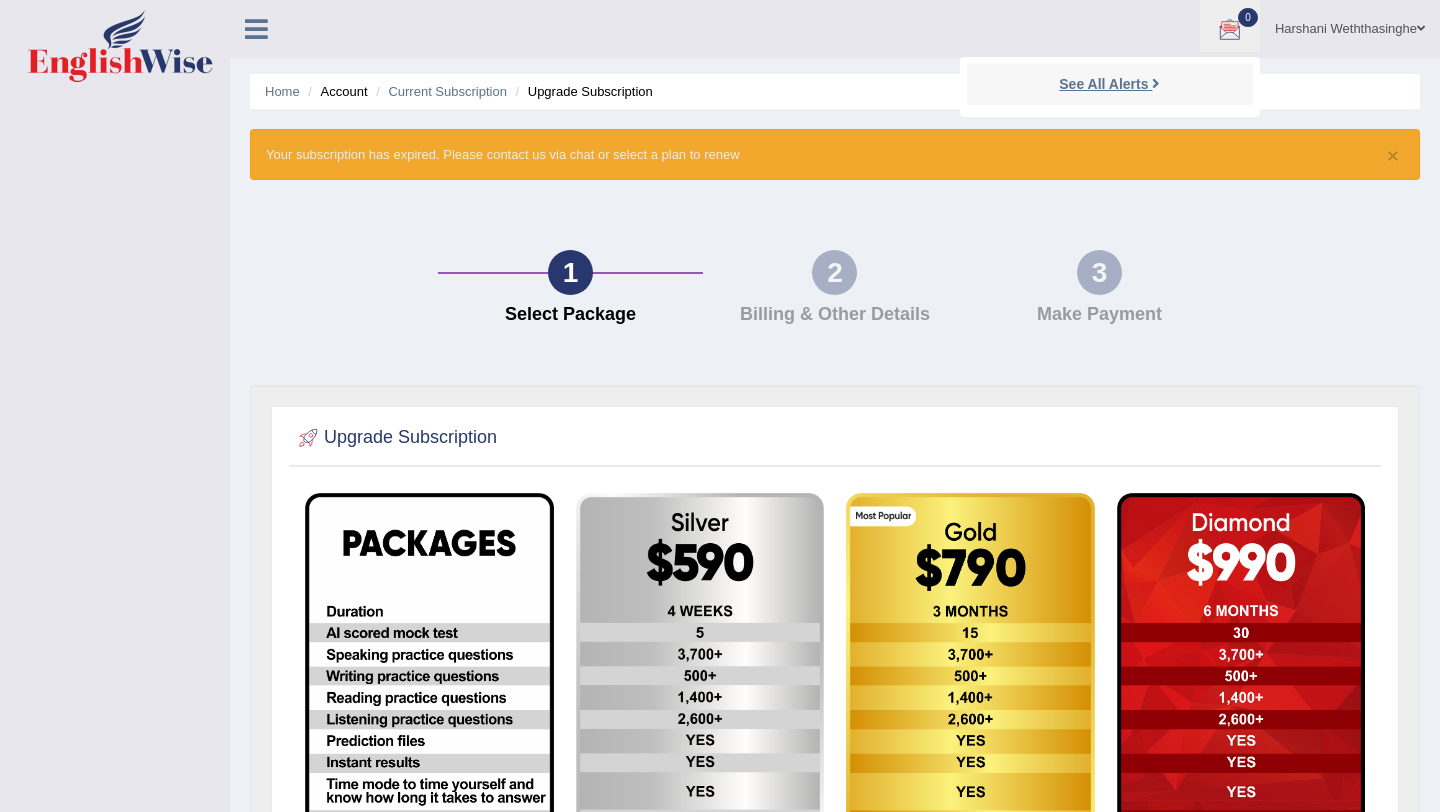 click on "See All Alerts" at bounding box center (1103, 84) 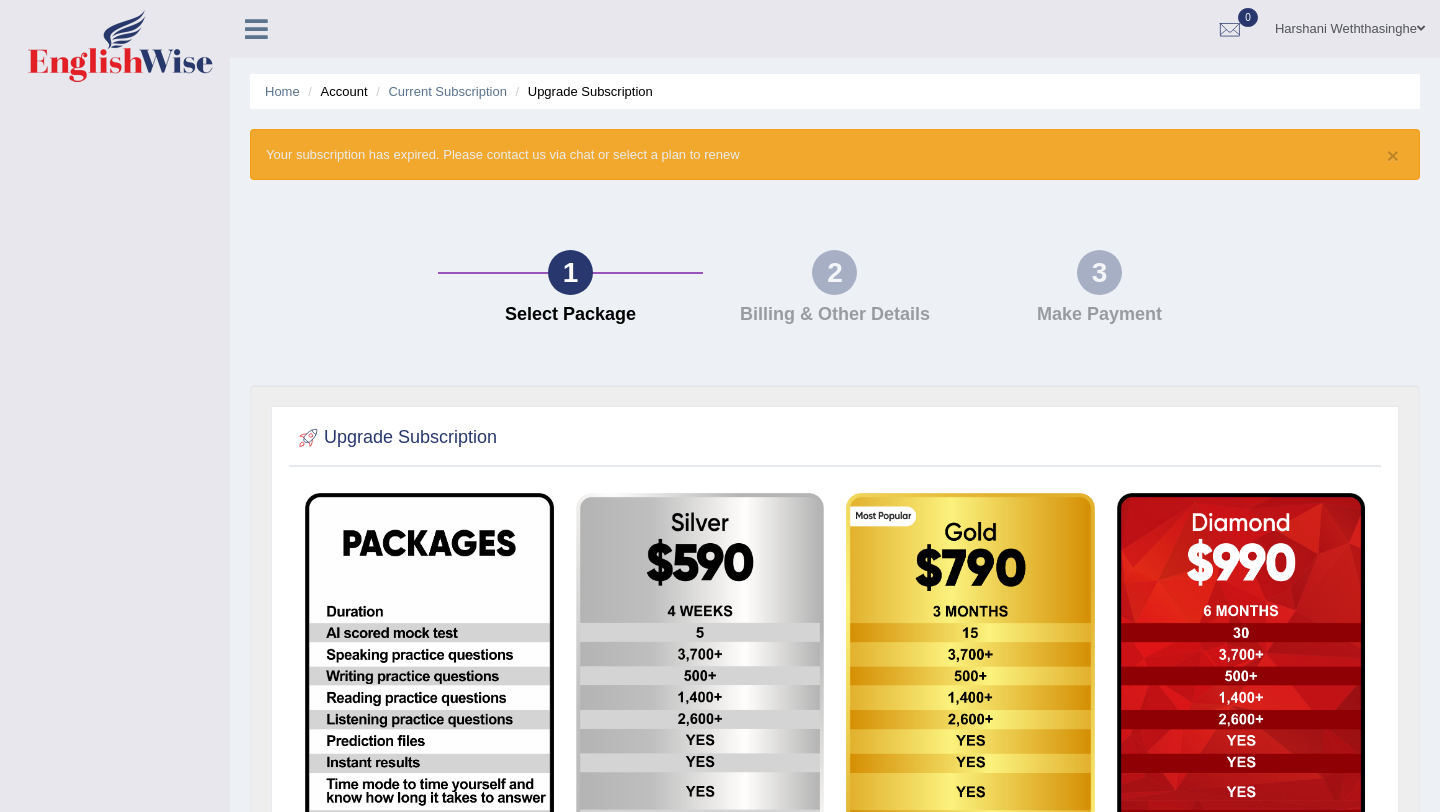 scroll, scrollTop: 0, scrollLeft: 0, axis: both 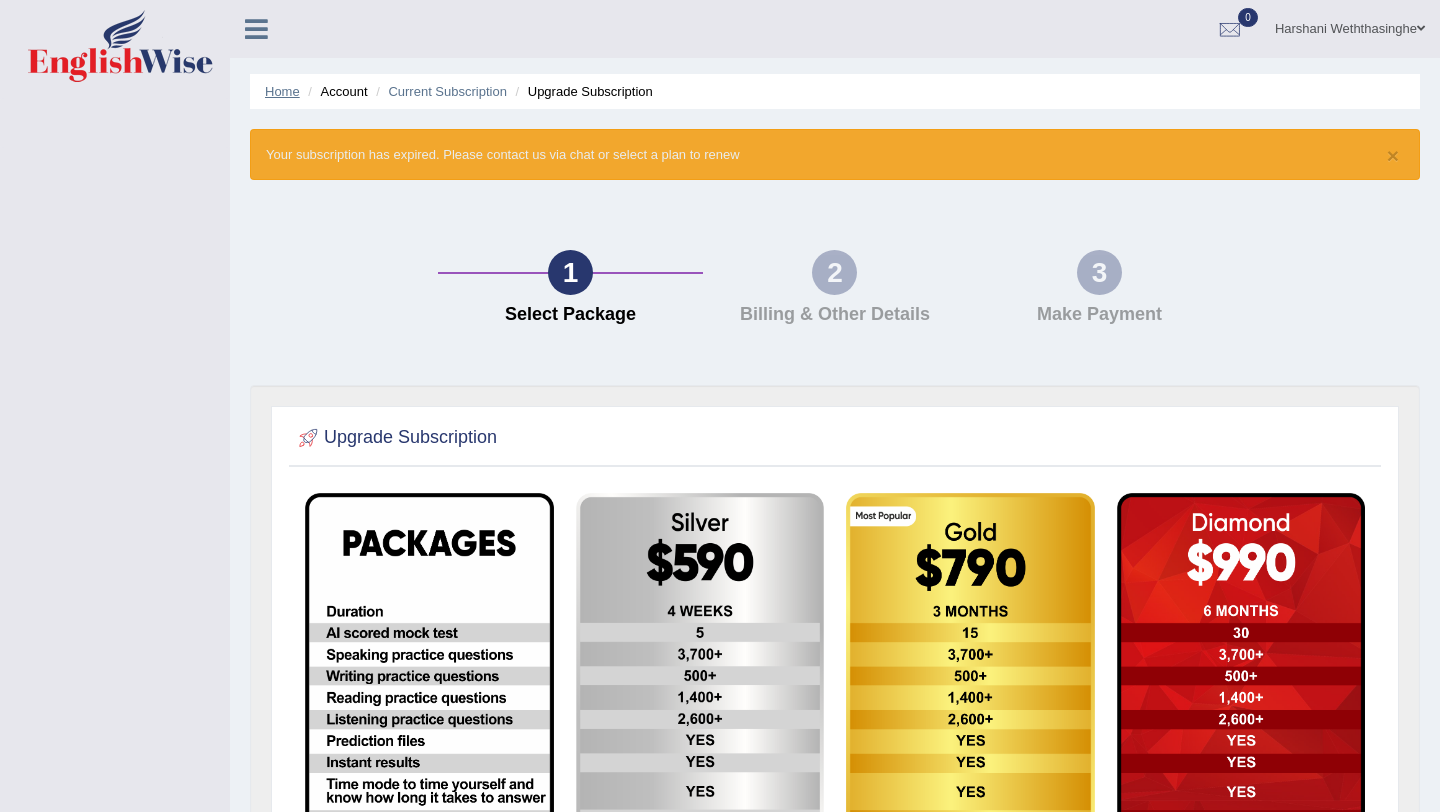 click on "Home" at bounding box center [282, 91] 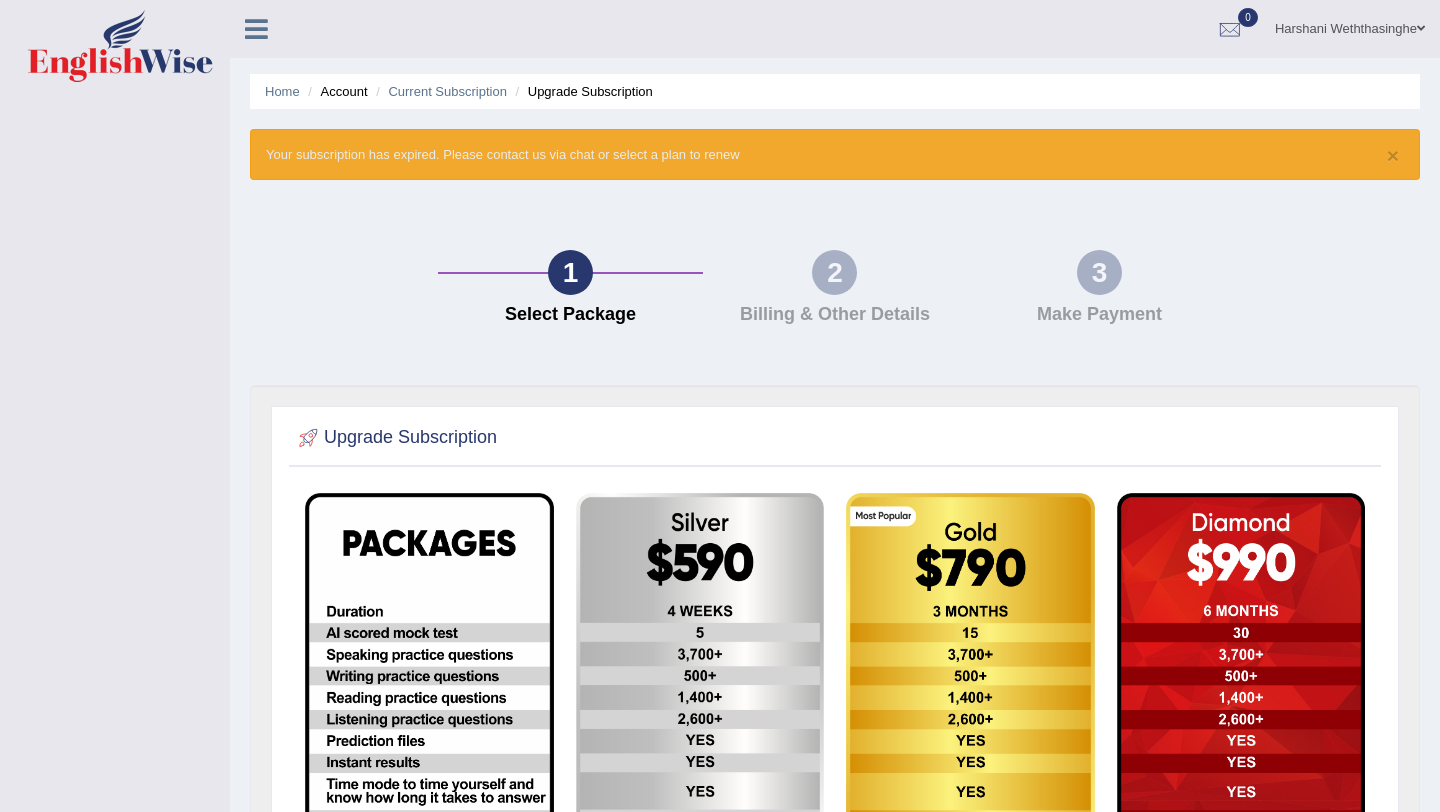 scroll, scrollTop: 0, scrollLeft: 0, axis: both 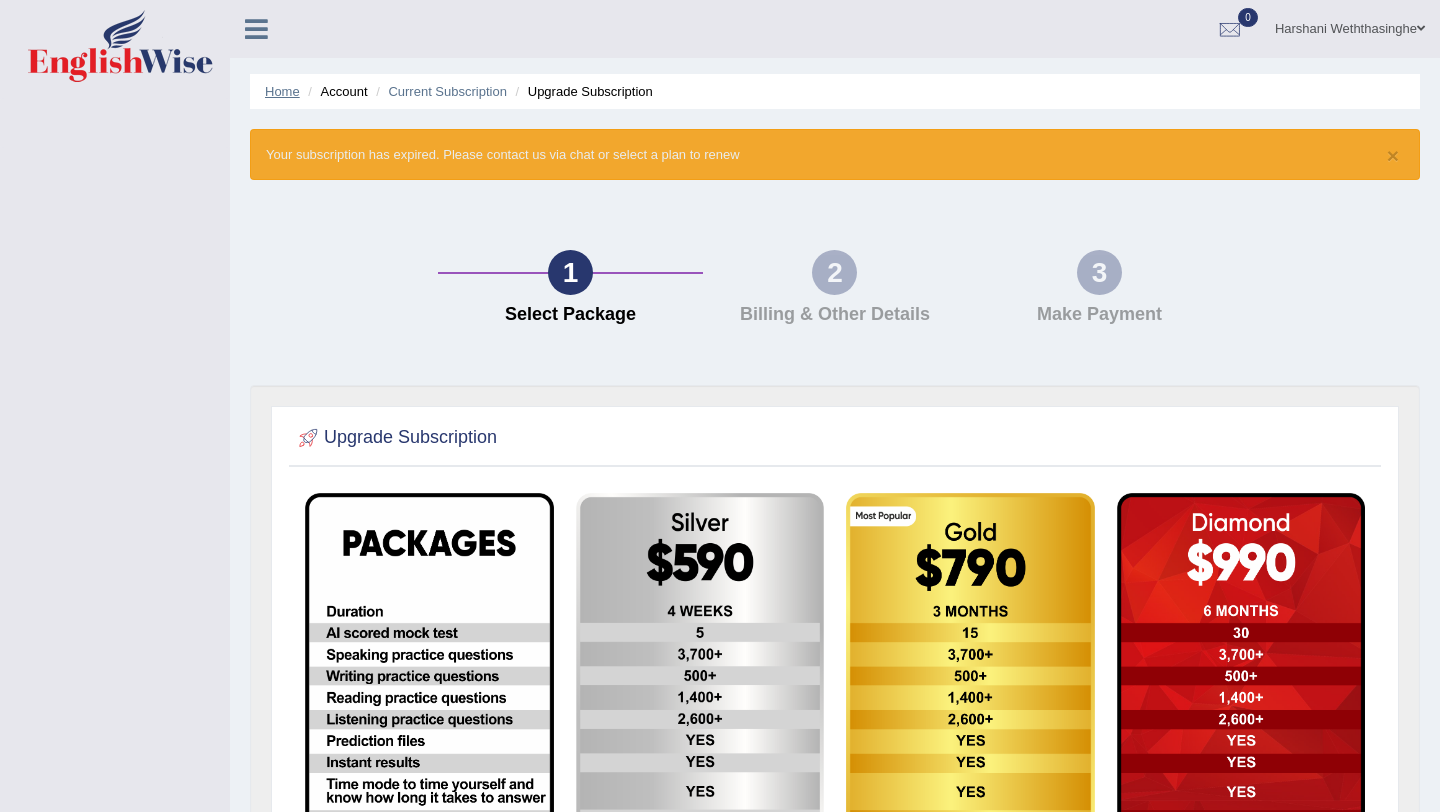 click on "Home" at bounding box center (282, 91) 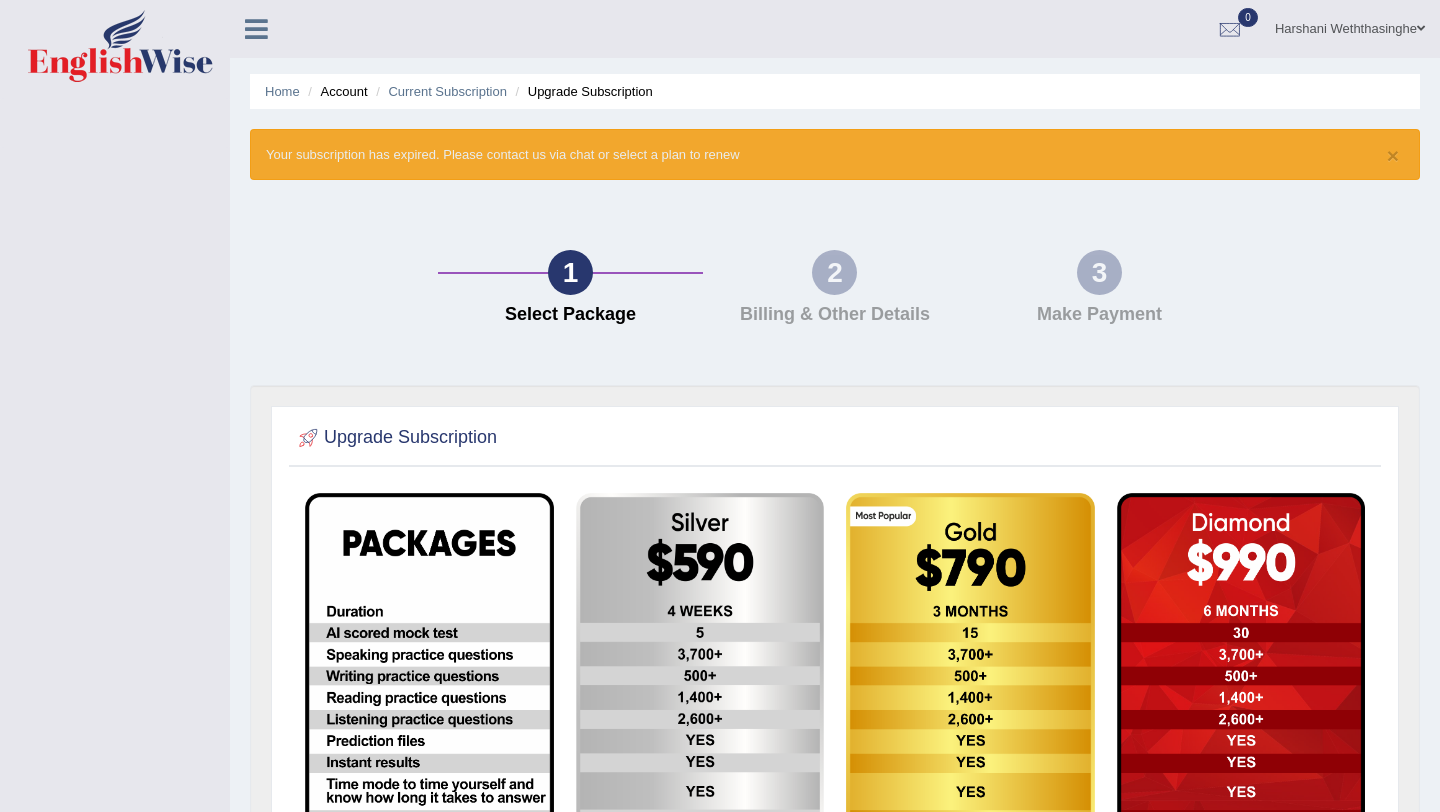 scroll, scrollTop: 0, scrollLeft: 0, axis: both 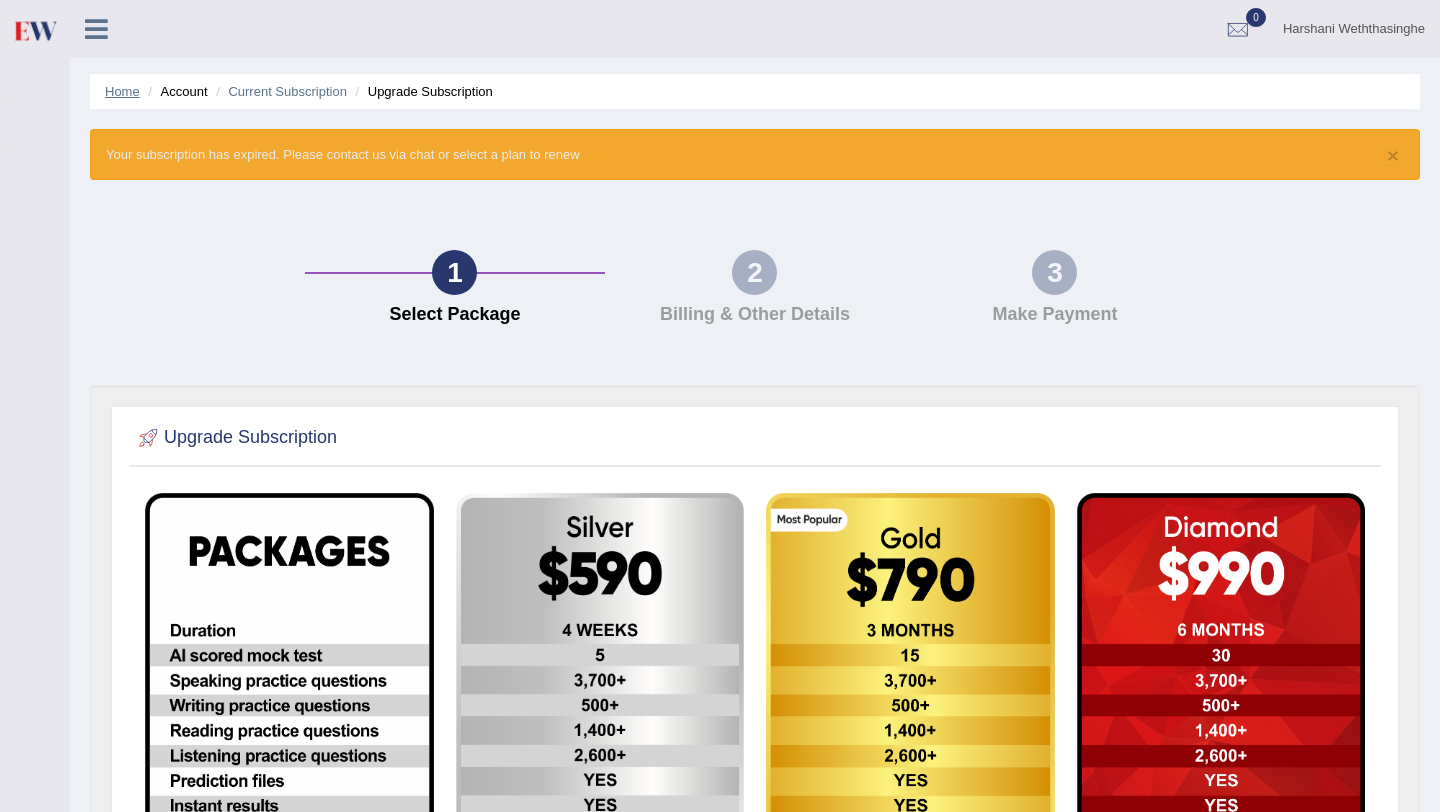 click on "Home" at bounding box center (122, 91) 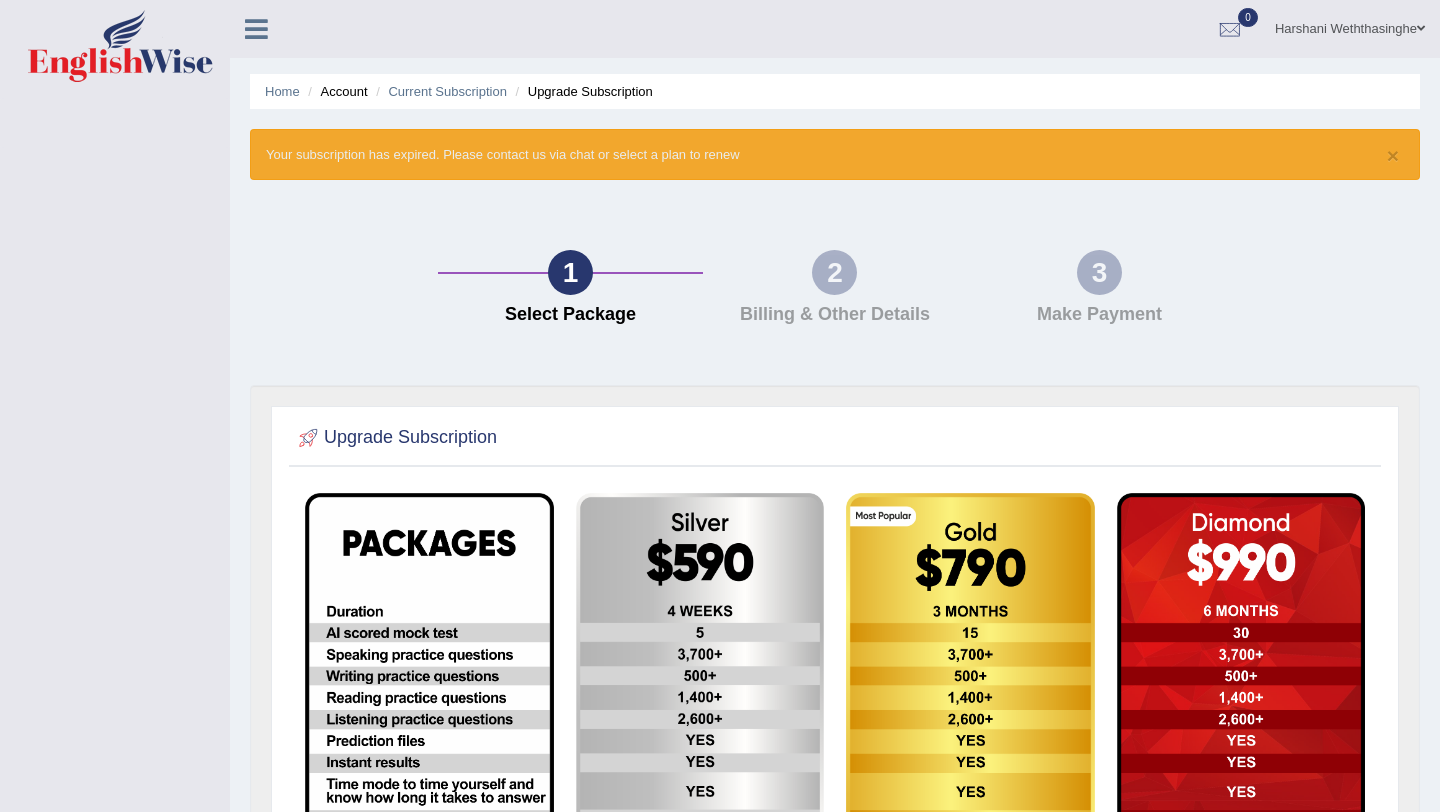 scroll, scrollTop: 0, scrollLeft: 0, axis: both 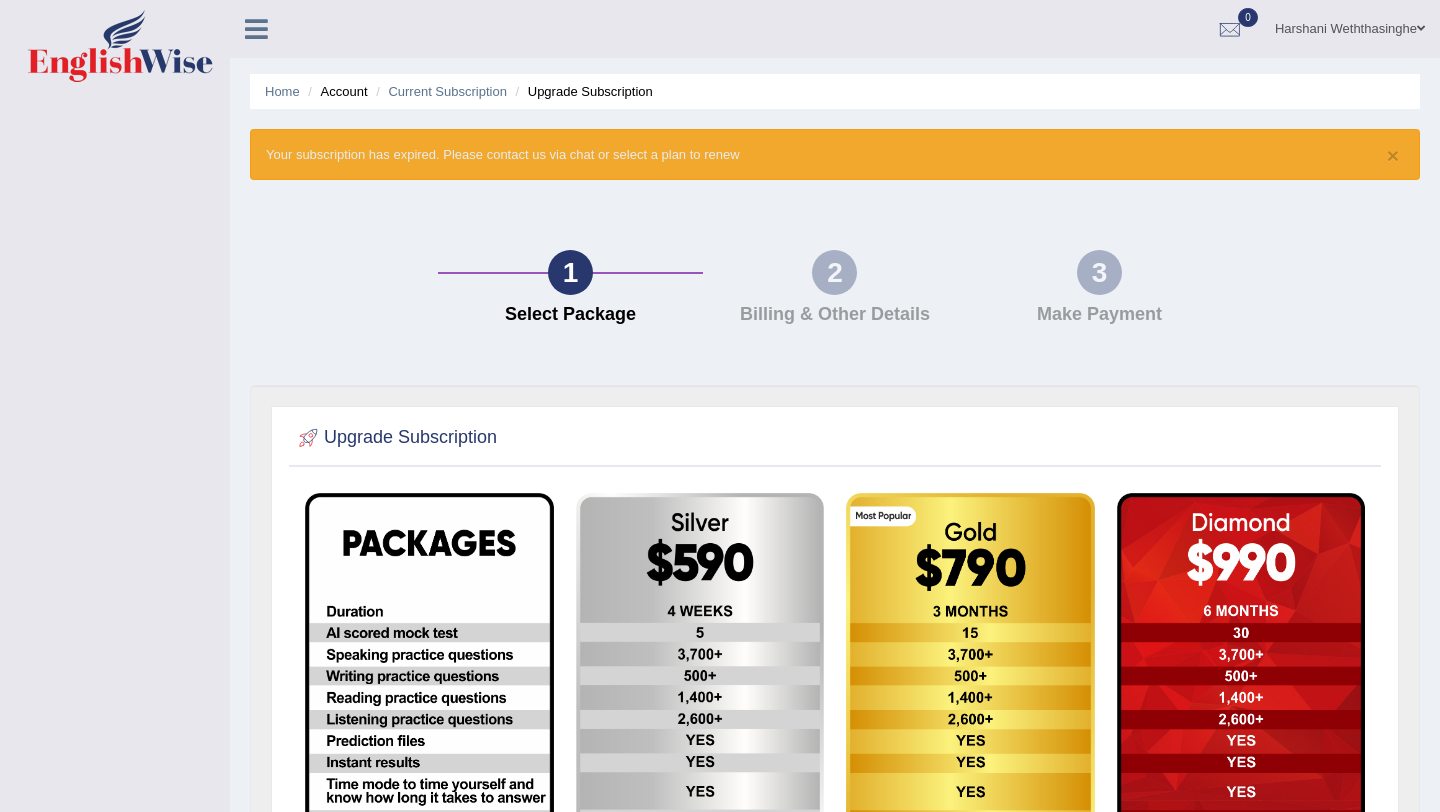 click at bounding box center (256, 29) 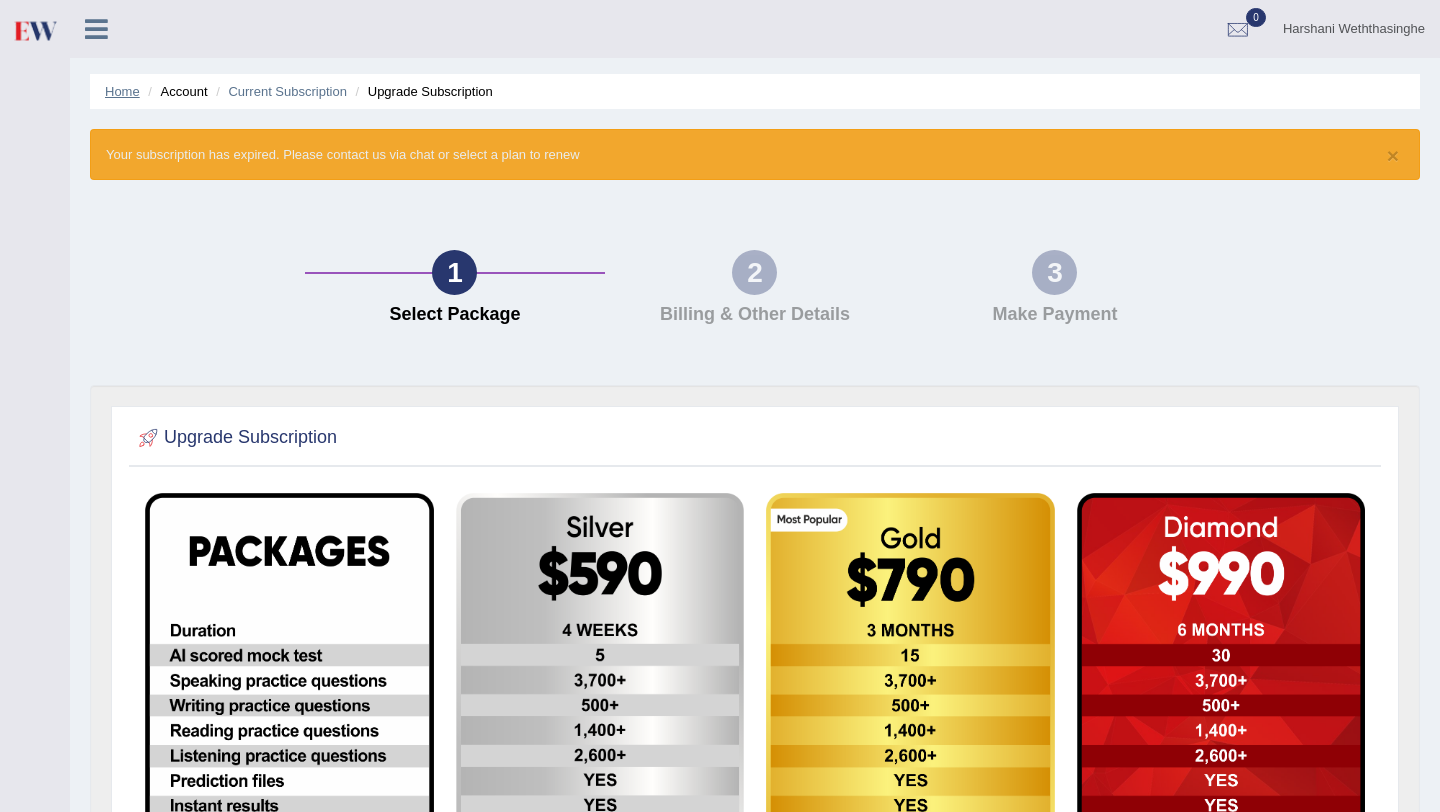 click on "Home" at bounding box center (122, 91) 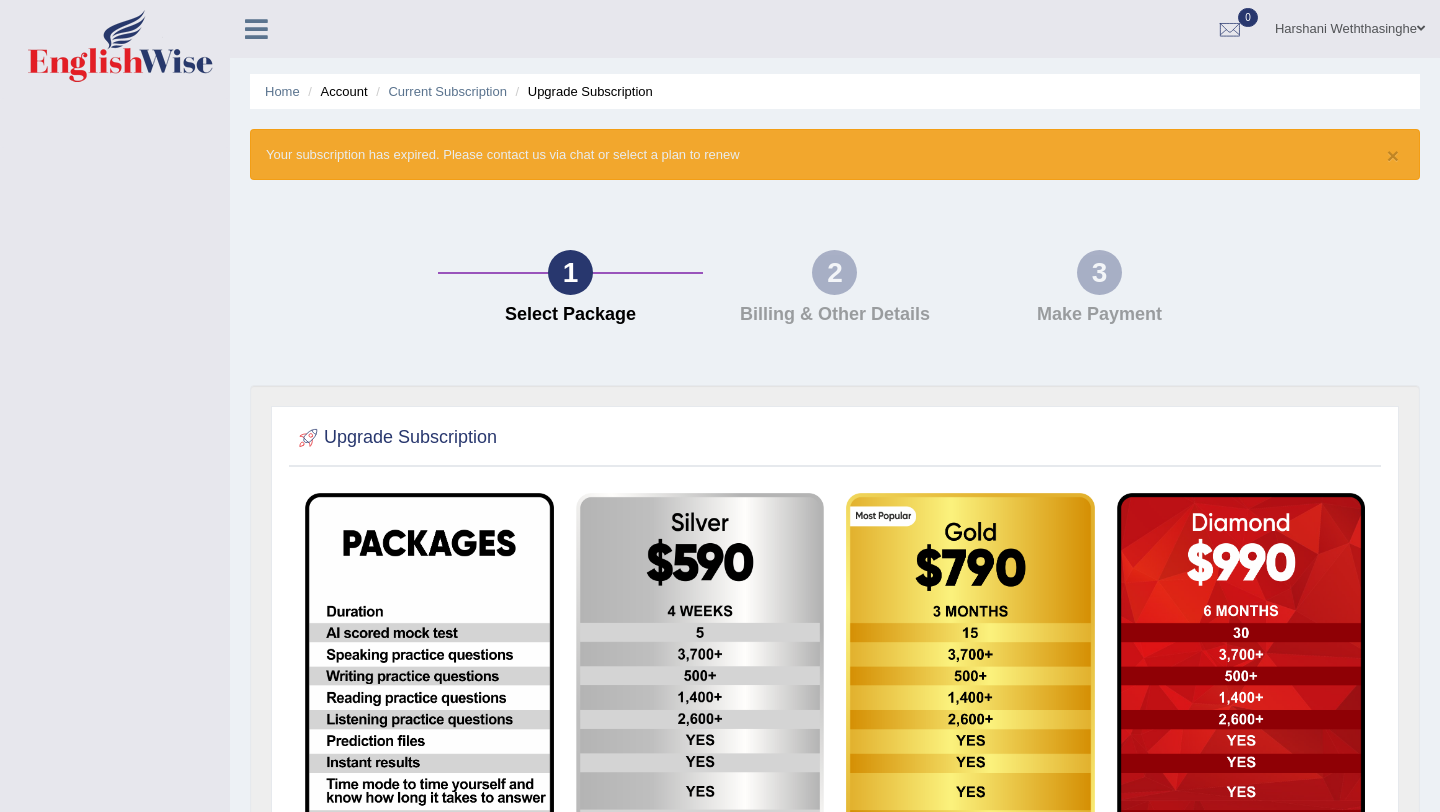 scroll, scrollTop: 0, scrollLeft: 0, axis: both 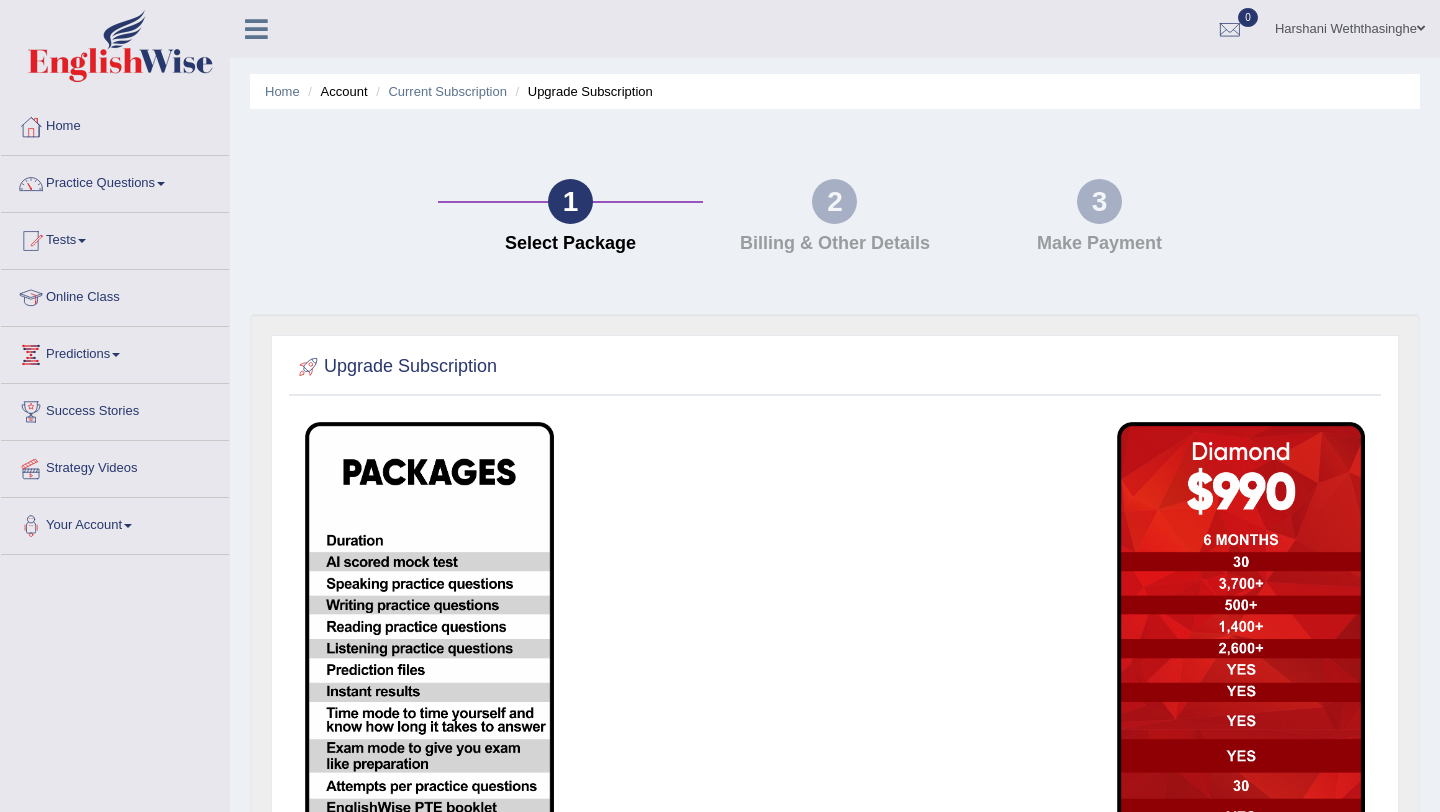 click on "Practice Questions" at bounding box center [115, 181] 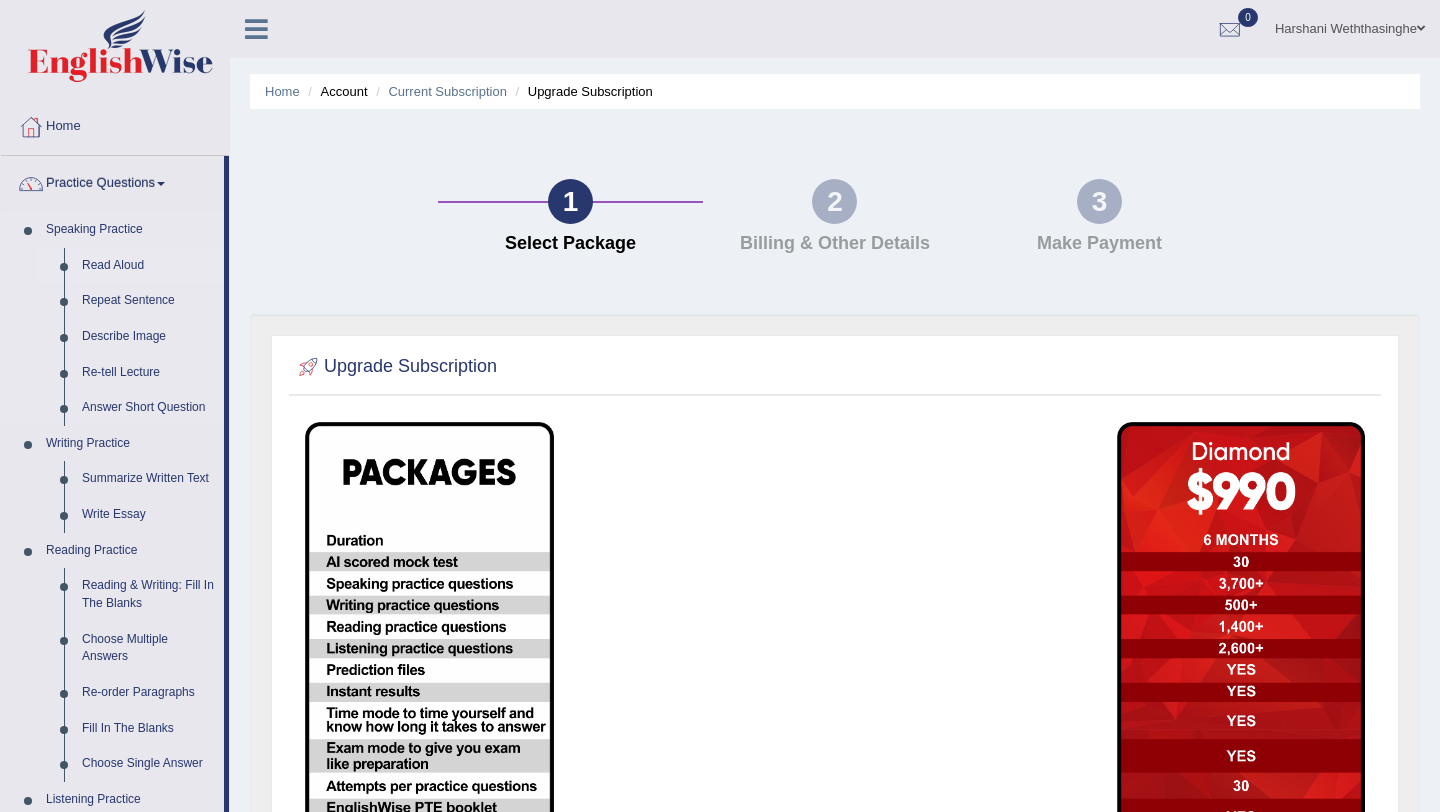 click on "Read Aloud" at bounding box center [148, 266] 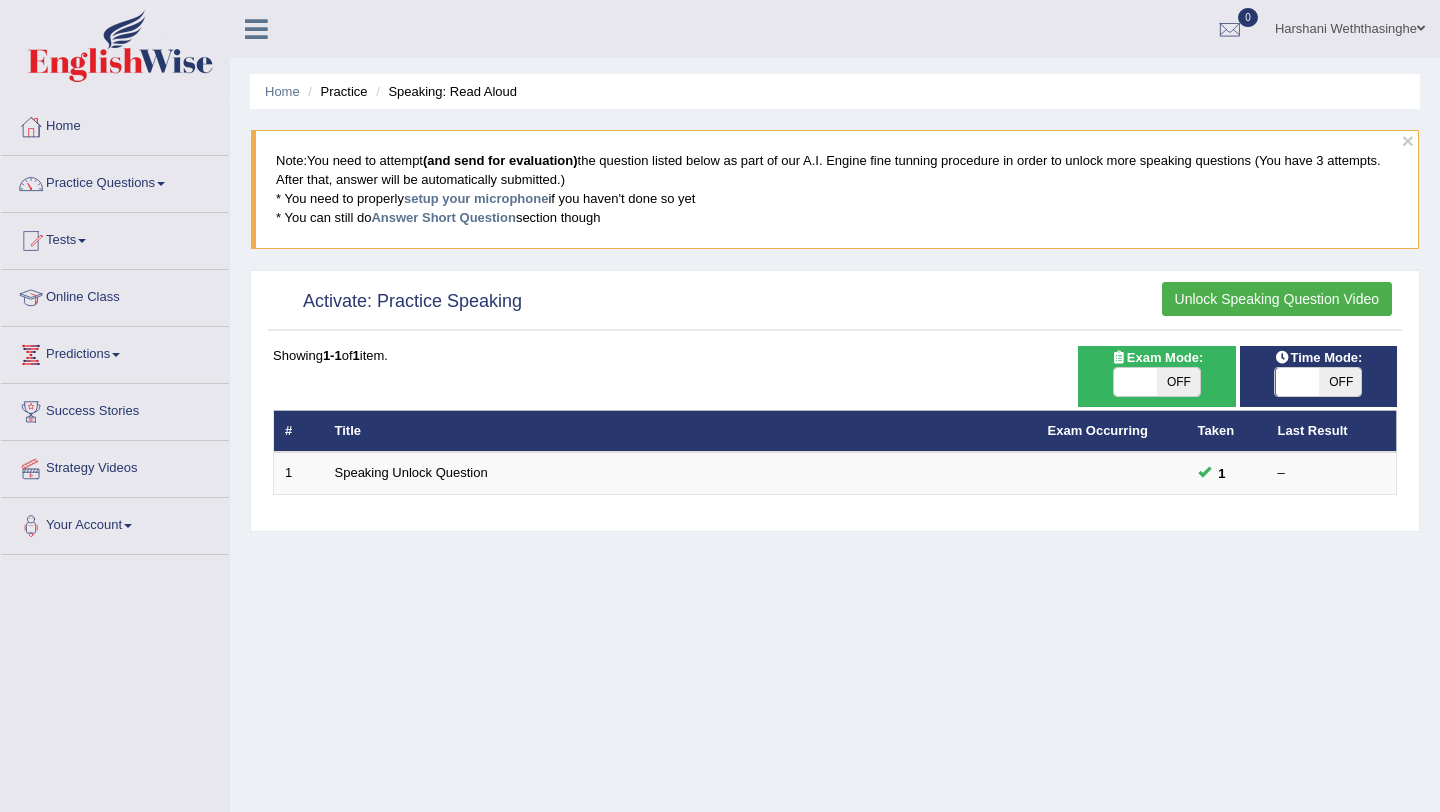 scroll, scrollTop: 0, scrollLeft: 0, axis: both 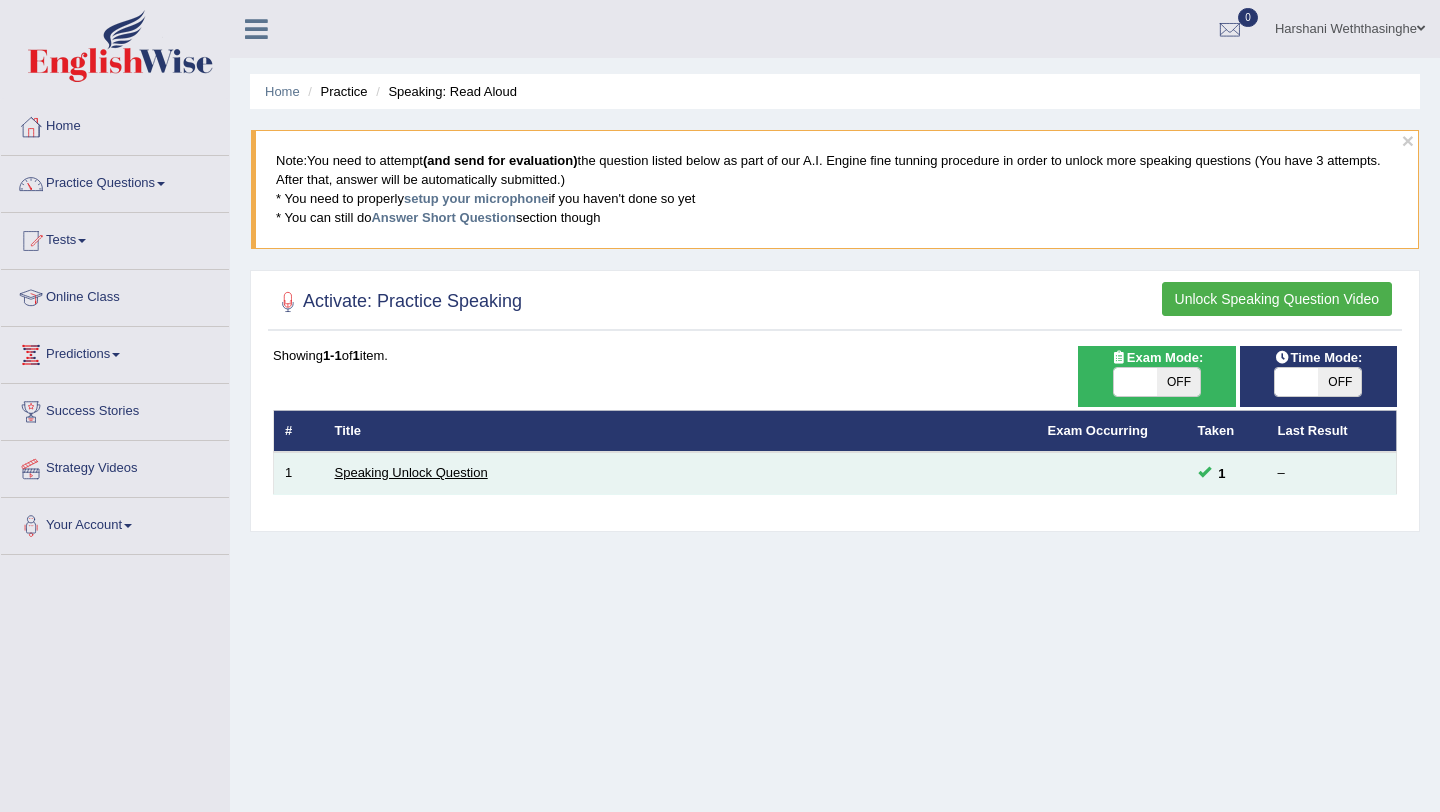 click on "Speaking Unlock Question" at bounding box center (411, 472) 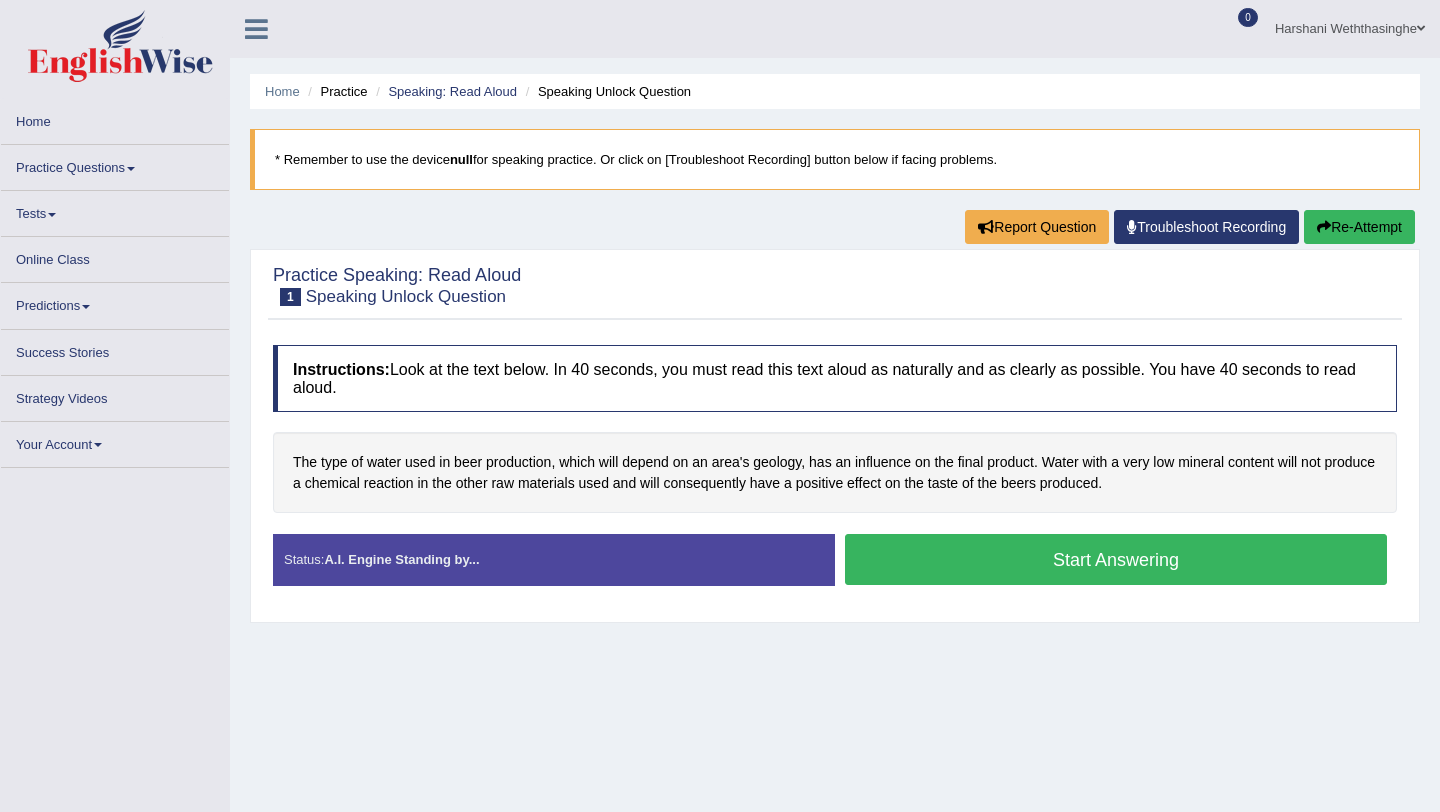 scroll, scrollTop: 0, scrollLeft: 0, axis: both 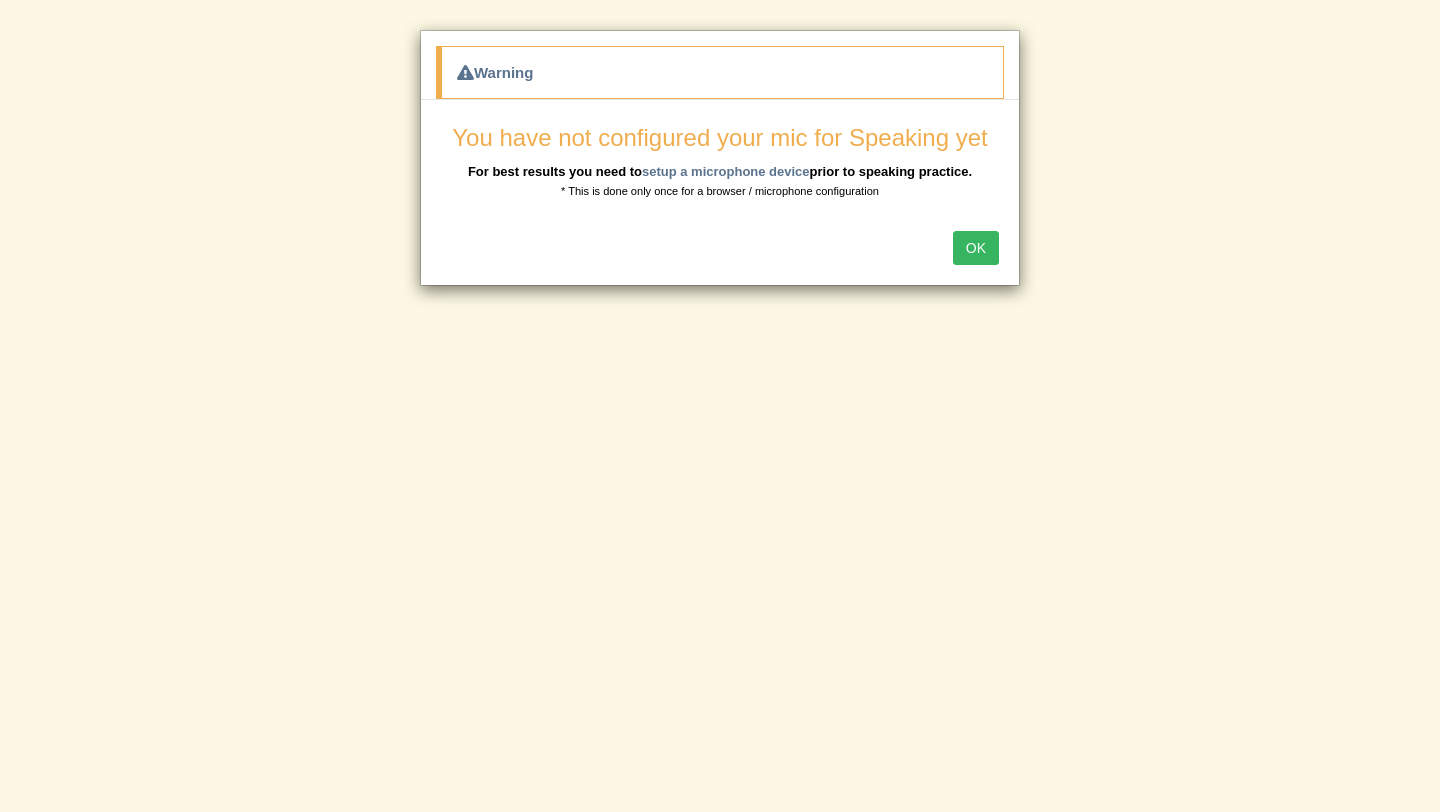 click on "OK" at bounding box center [976, 248] 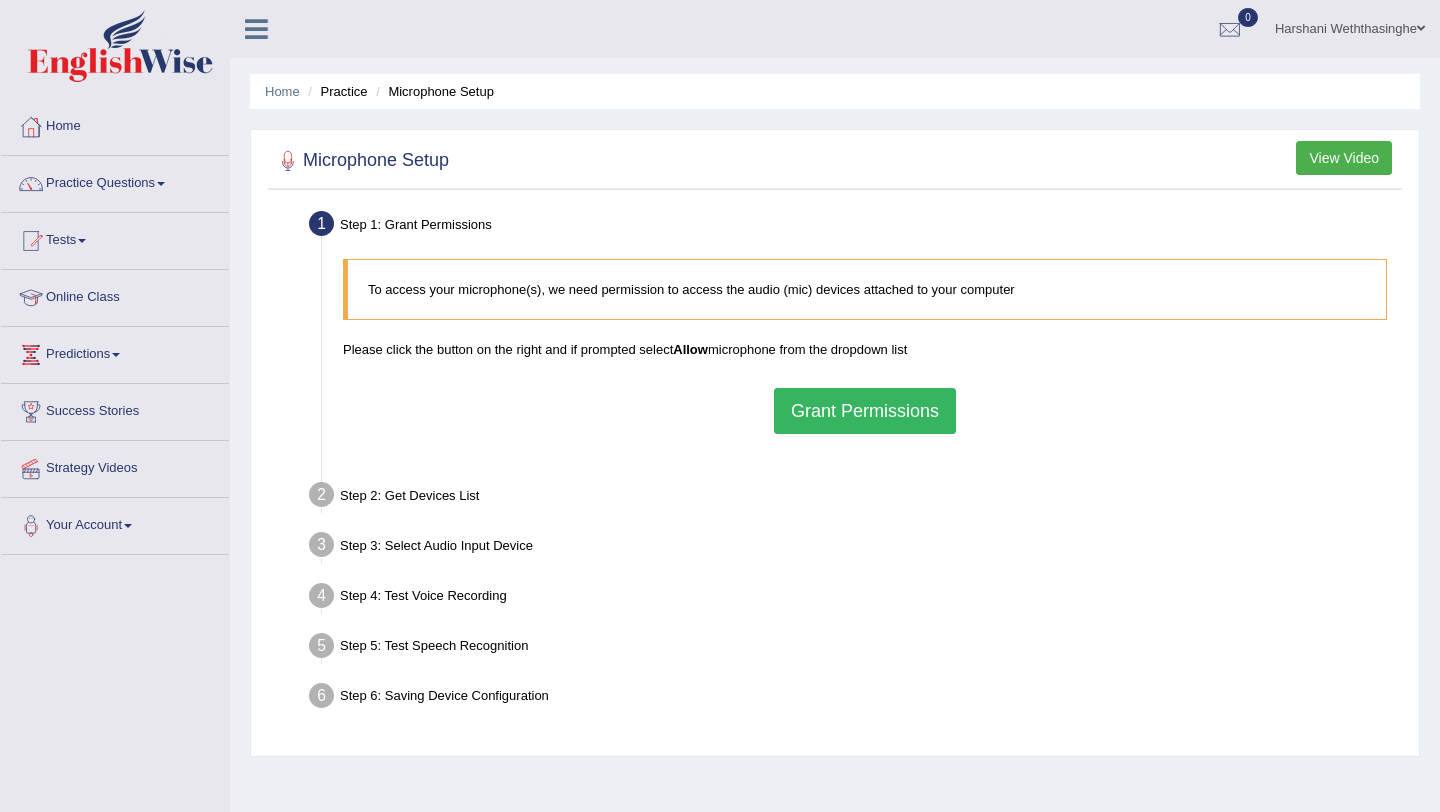 scroll, scrollTop: 0, scrollLeft: 0, axis: both 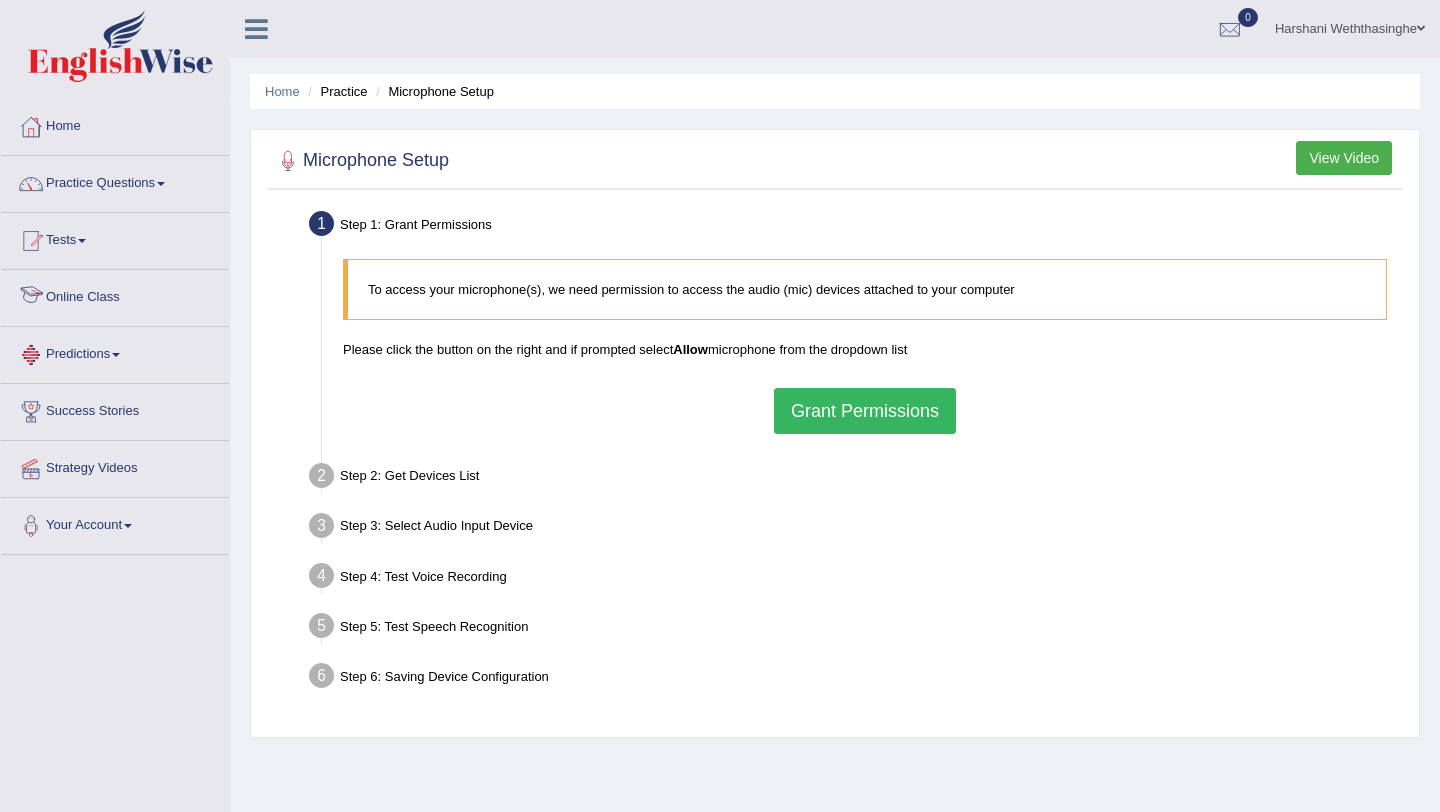 click on "Tests" at bounding box center [115, 238] 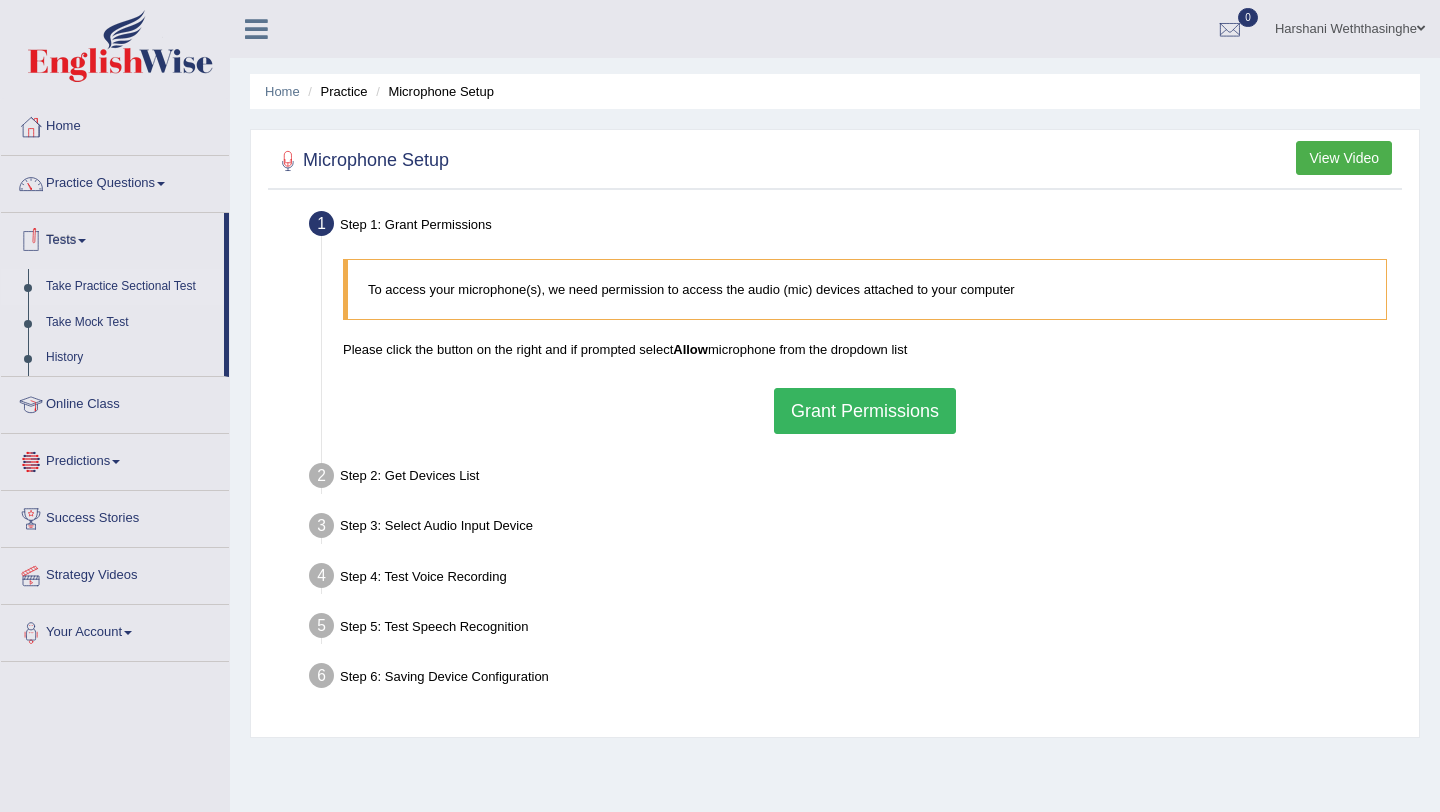 click on "Take Practice Sectional Test" at bounding box center (130, 287) 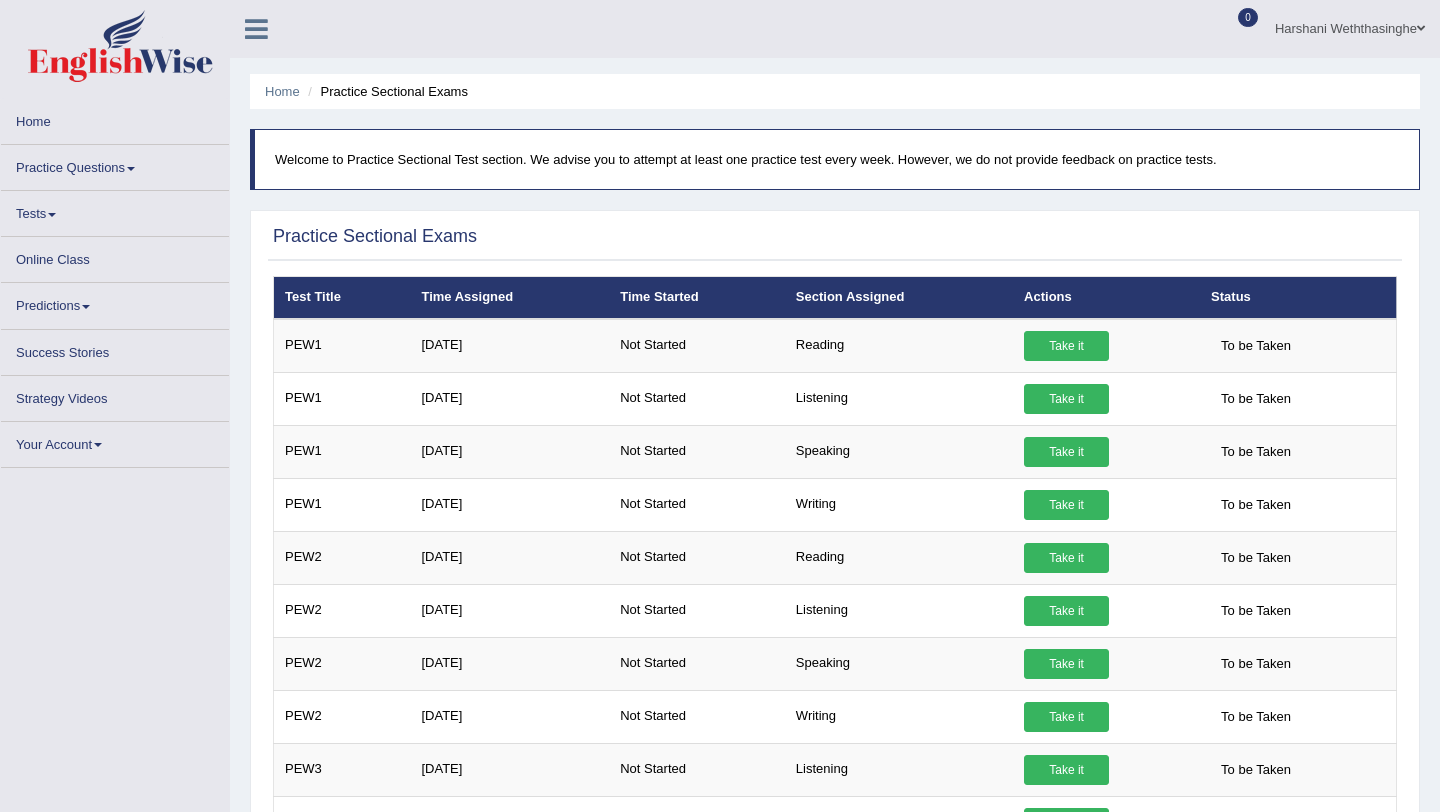 scroll, scrollTop: 0, scrollLeft: 0, axis: both 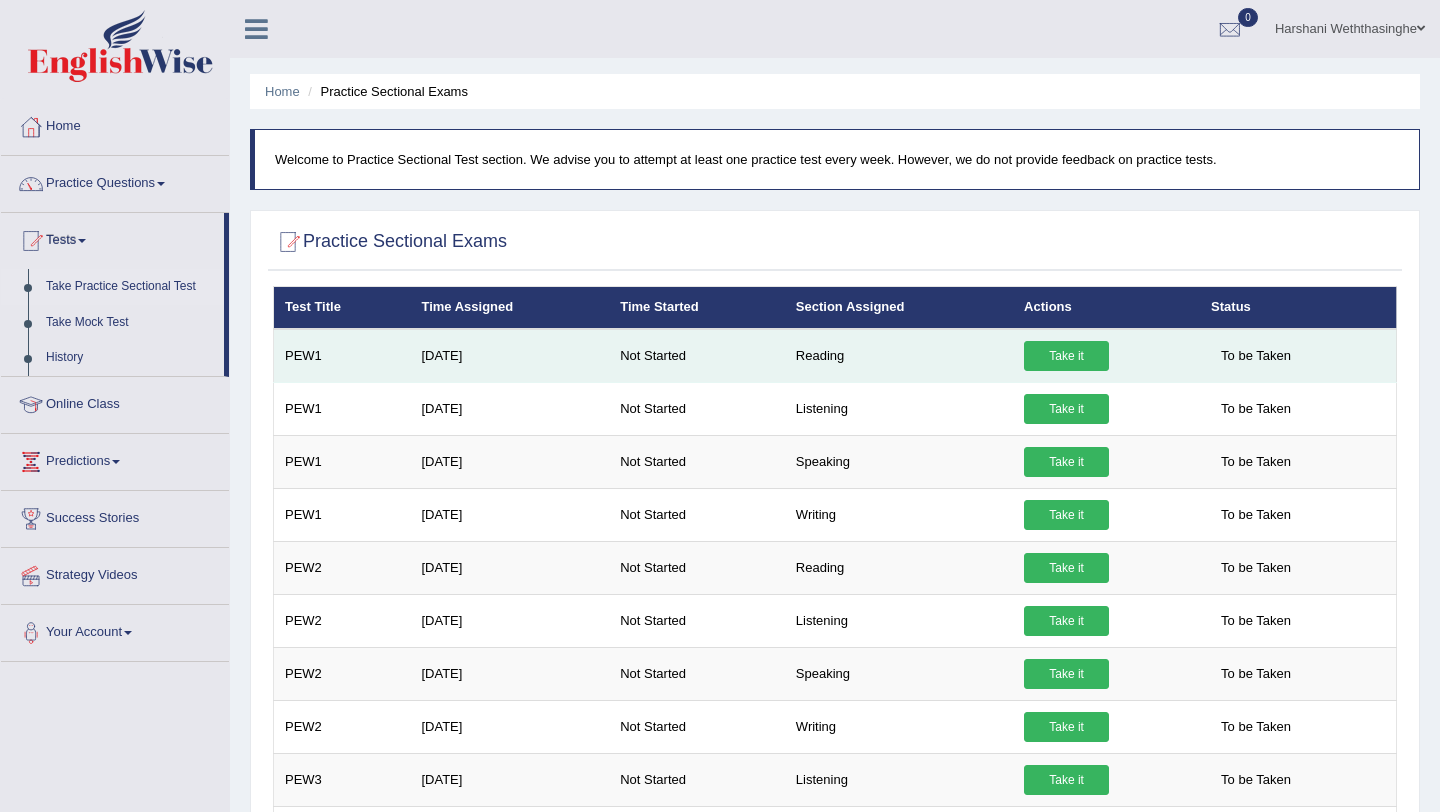click on "Take it" at bounding box center [1066, 356] 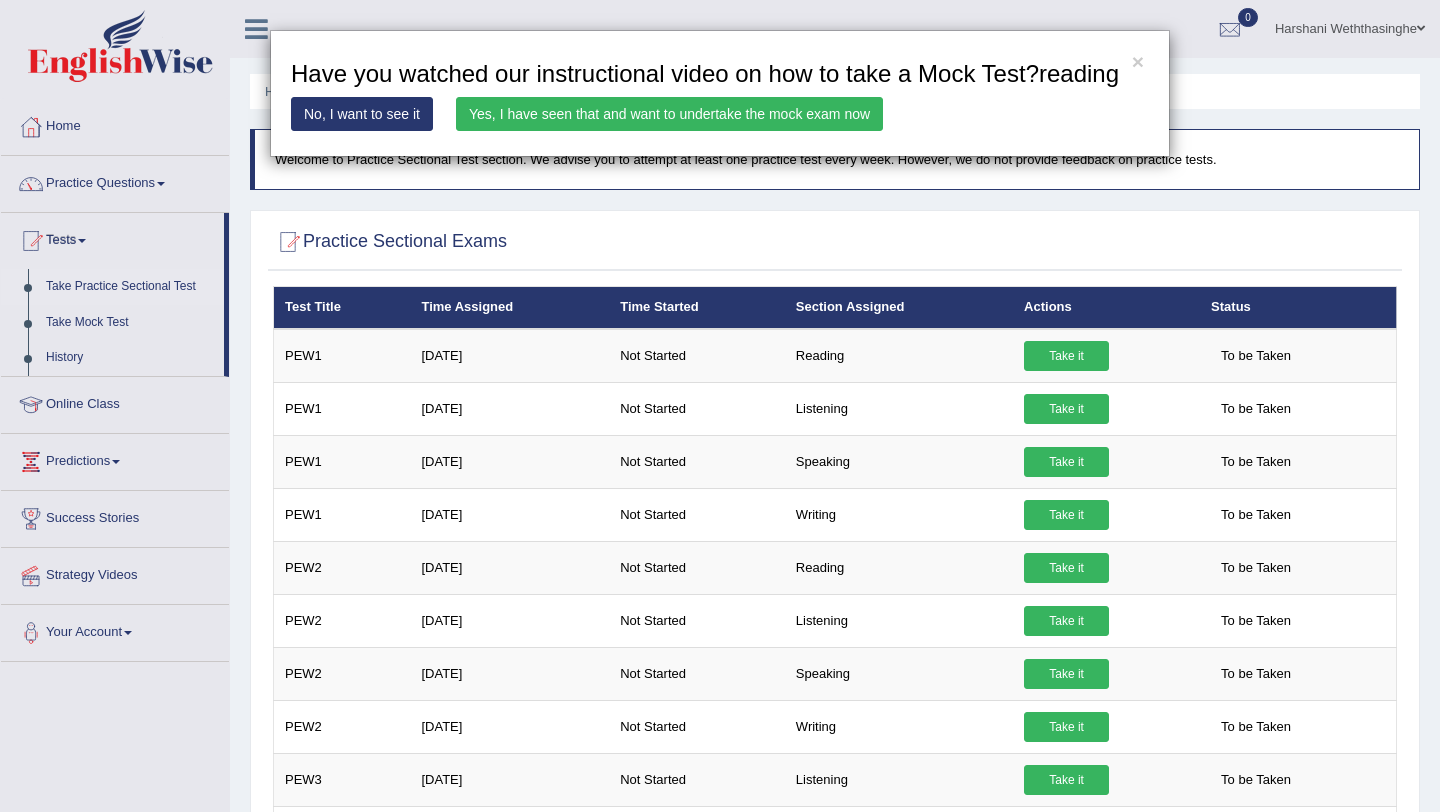 click on "Yes, I have seen that and want to undertake the mock exam now" at bounding box center [669, 114] 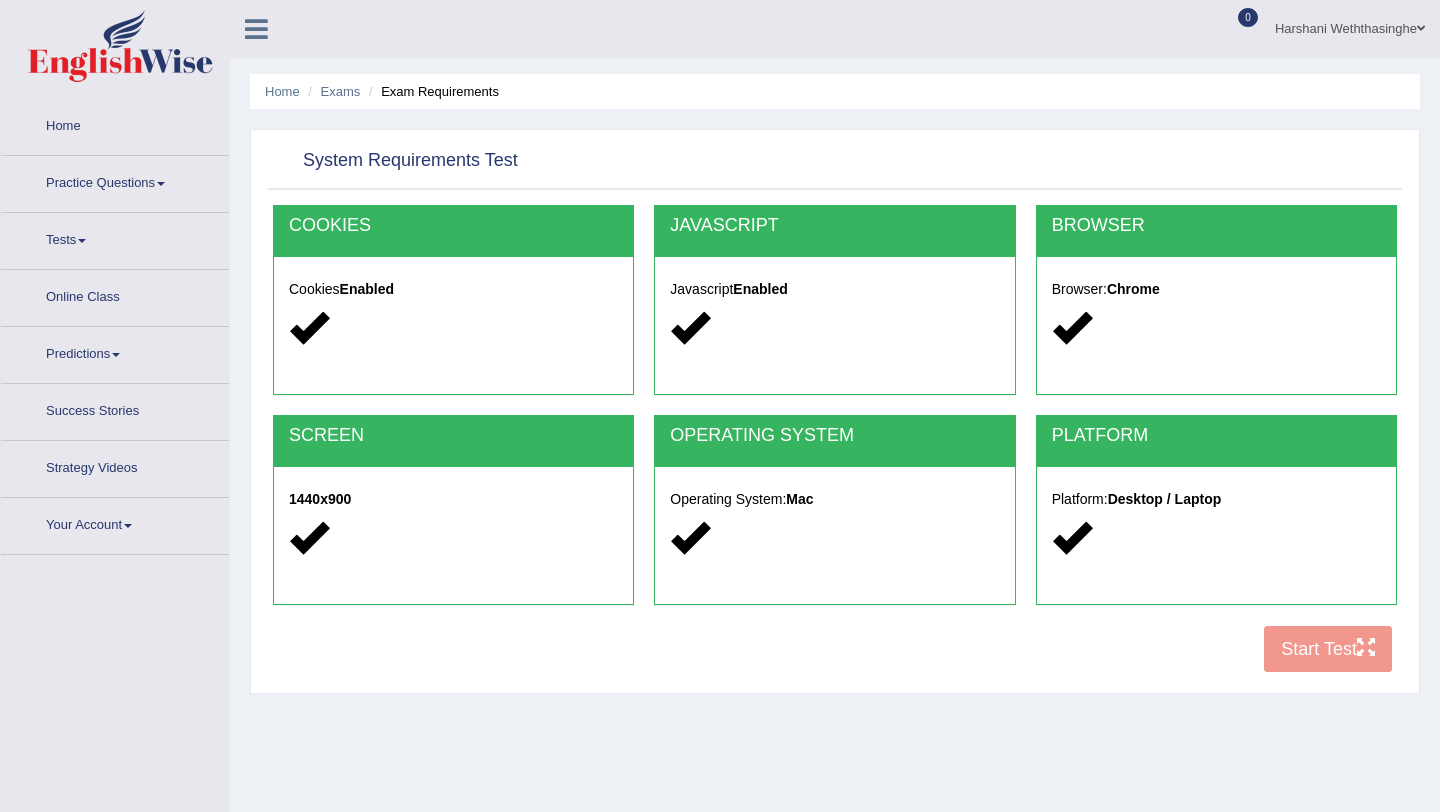 scroll, scrollTop: 0, scrollLeft: 0, axis: both 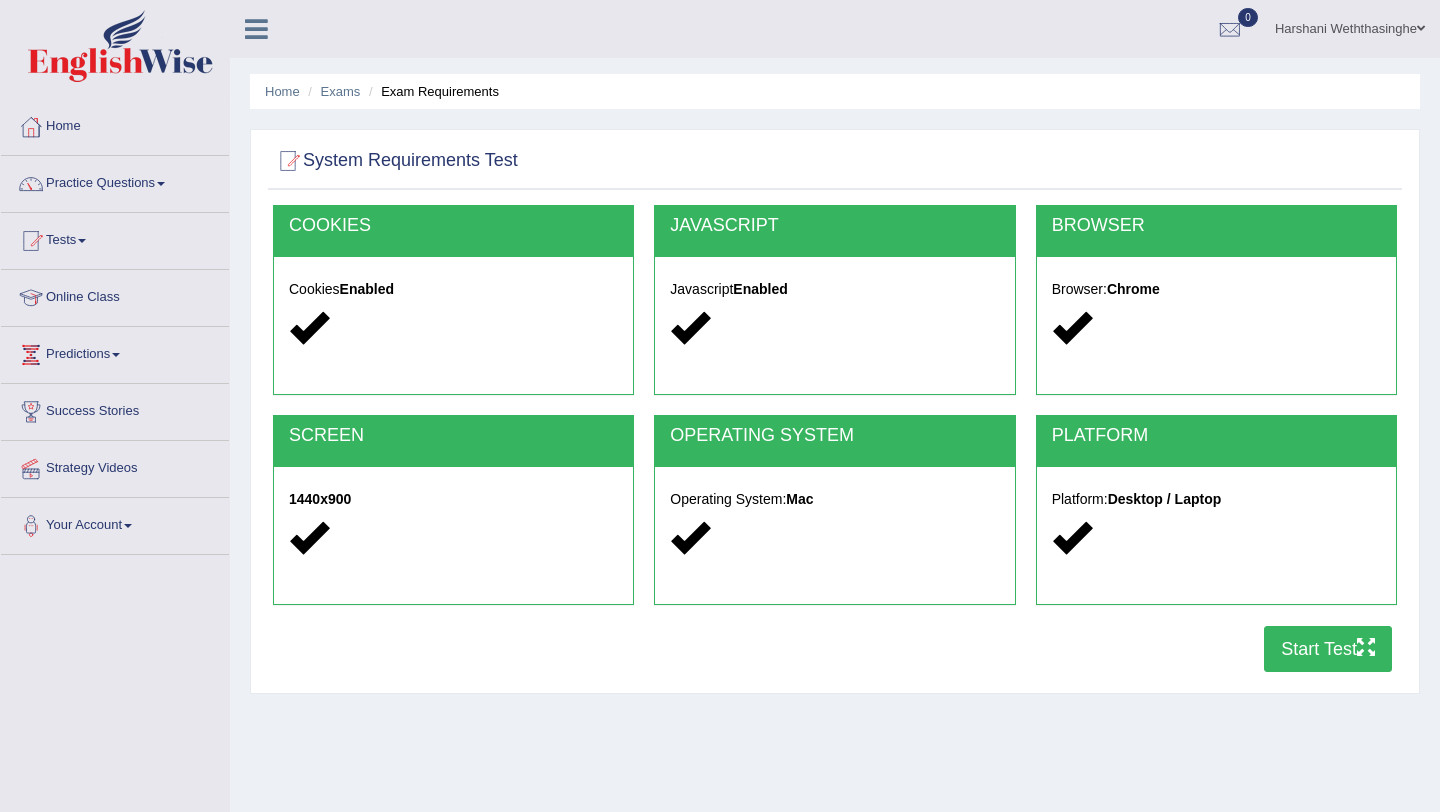 click on "Start Test" at bounding box center (1328, 649) 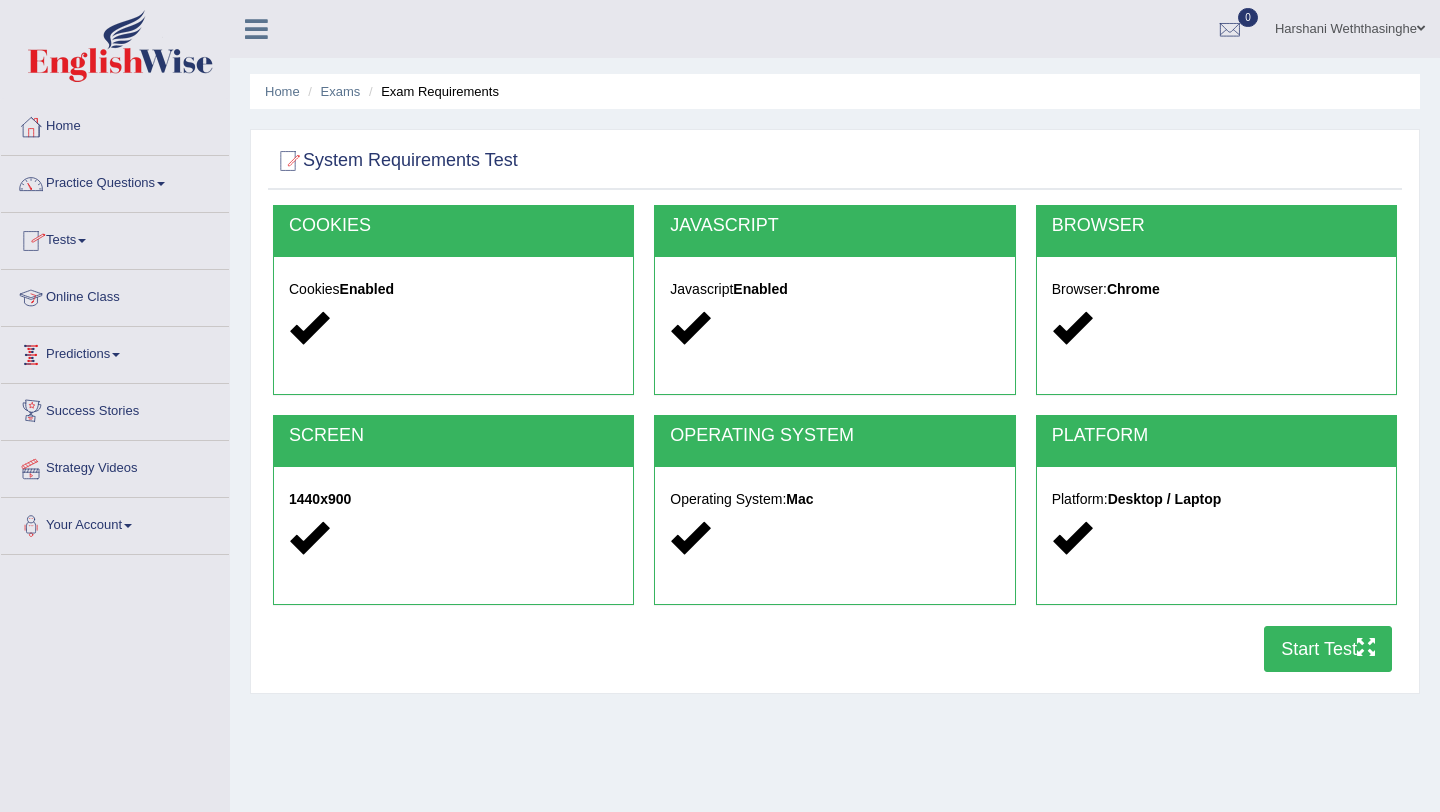 click on "Predictions" at bounding box center (115, 352) 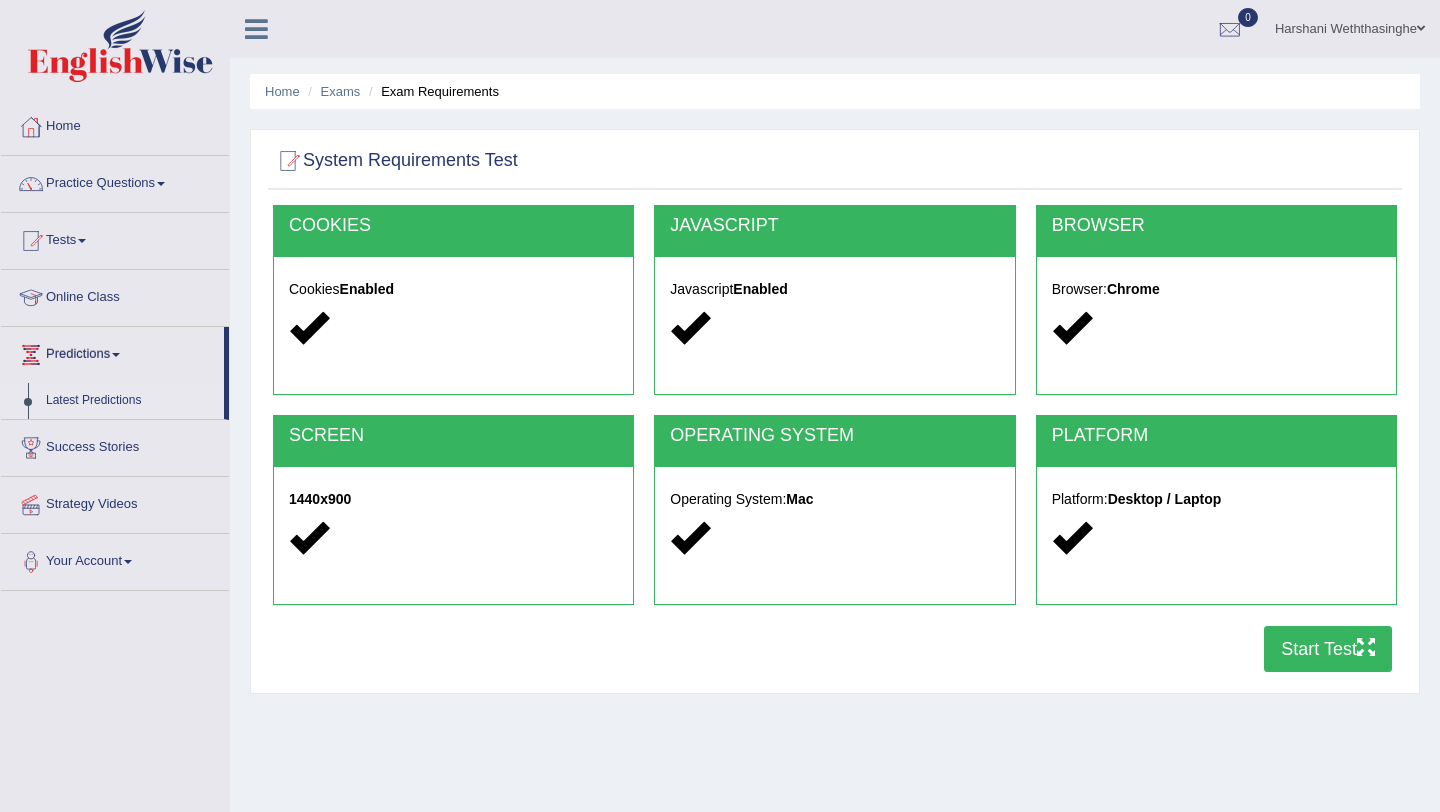 click on "Latest Predictions" at bounding box center (130, 401) 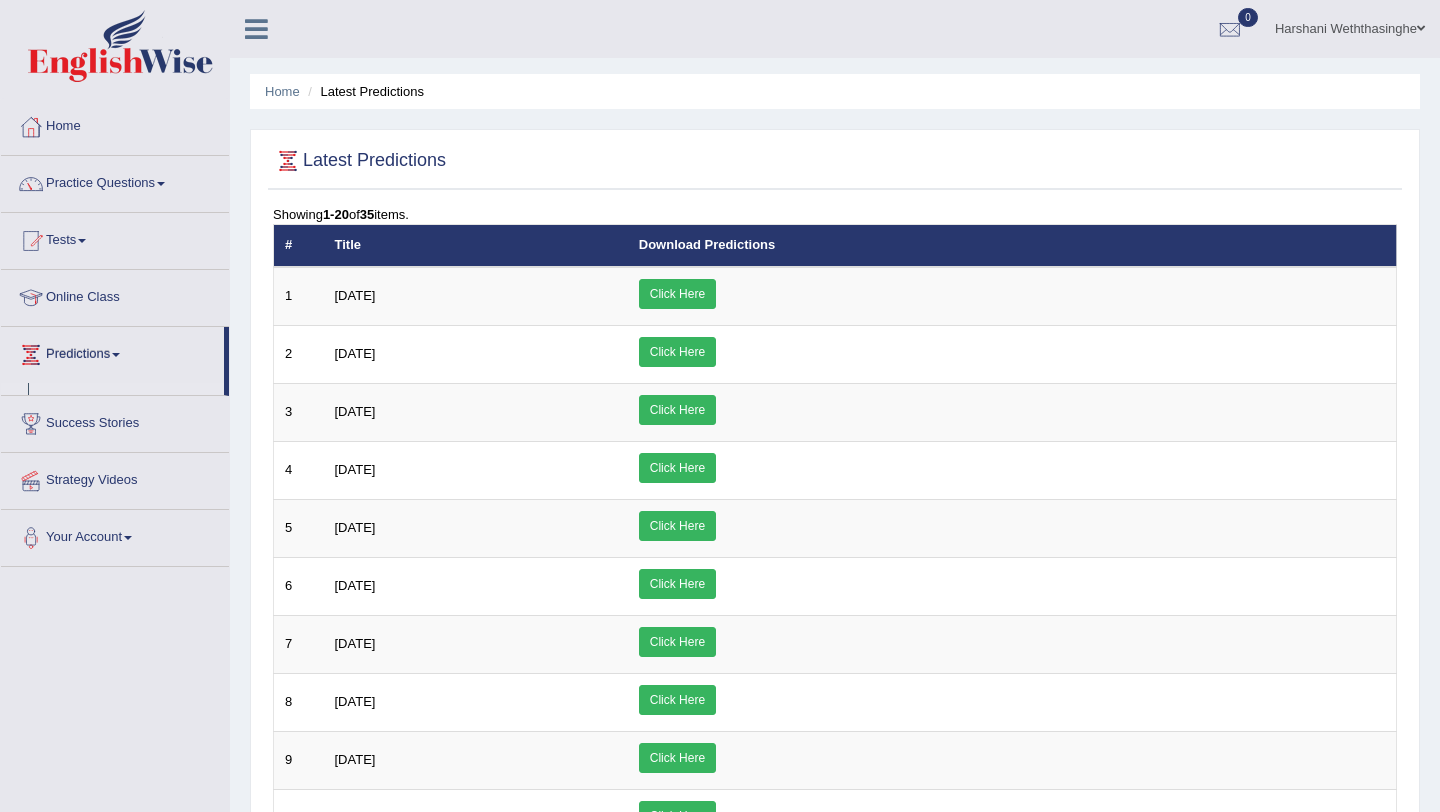 scroll, scrollTop: 0, scrollLeft: 0, axis: both 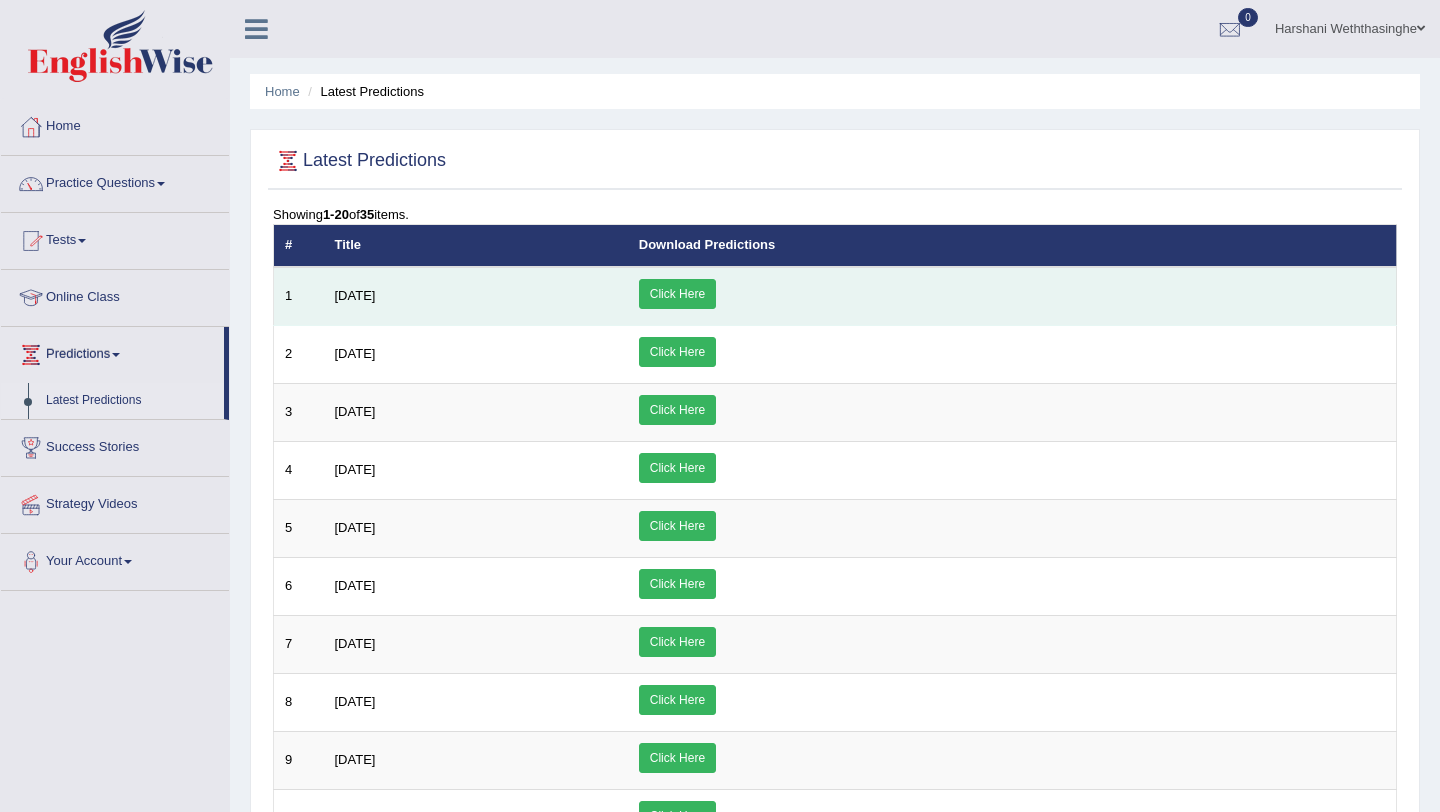 click on "[DATE]" at bounding box center [476, 296] 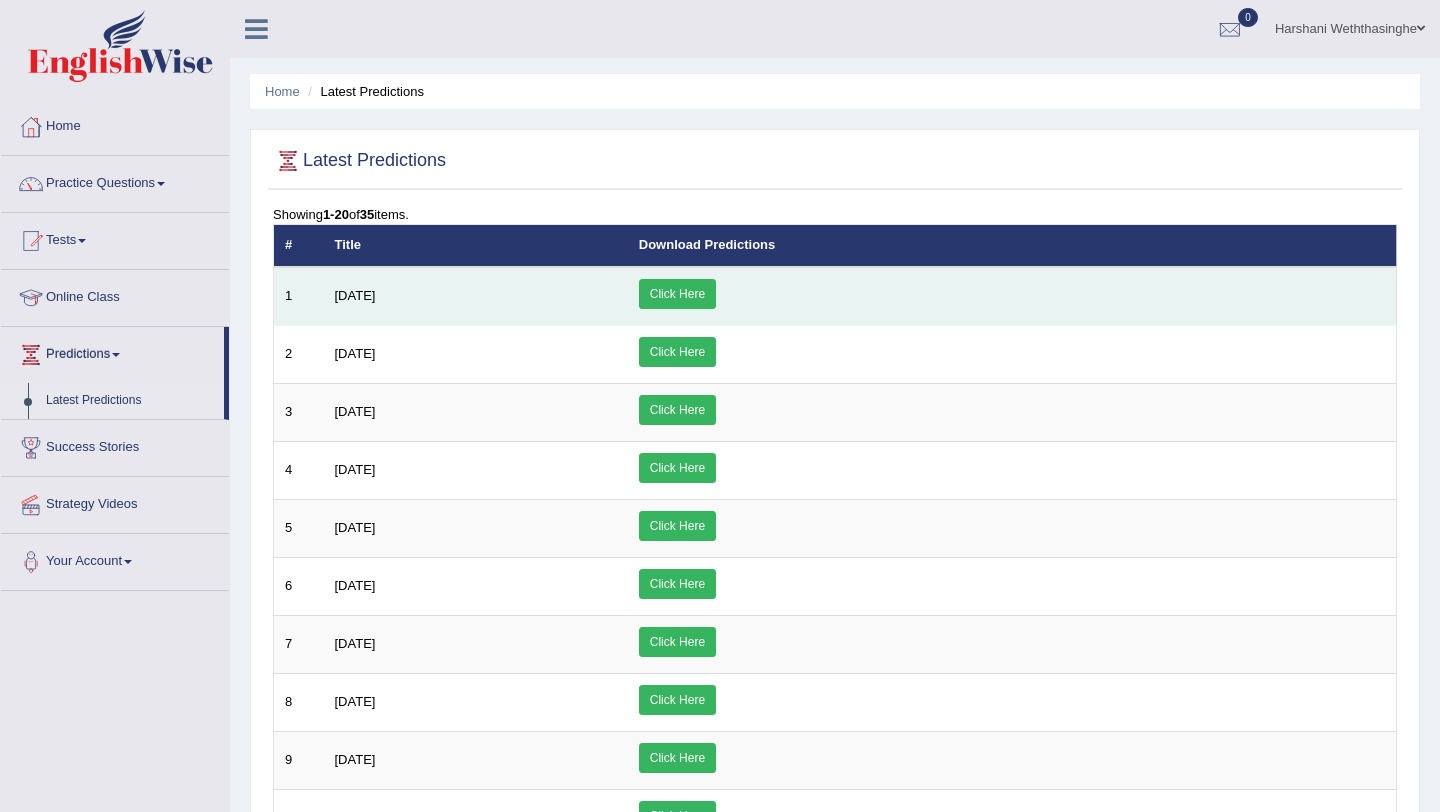 click on "Click Here" at bounding box center (677, 294) 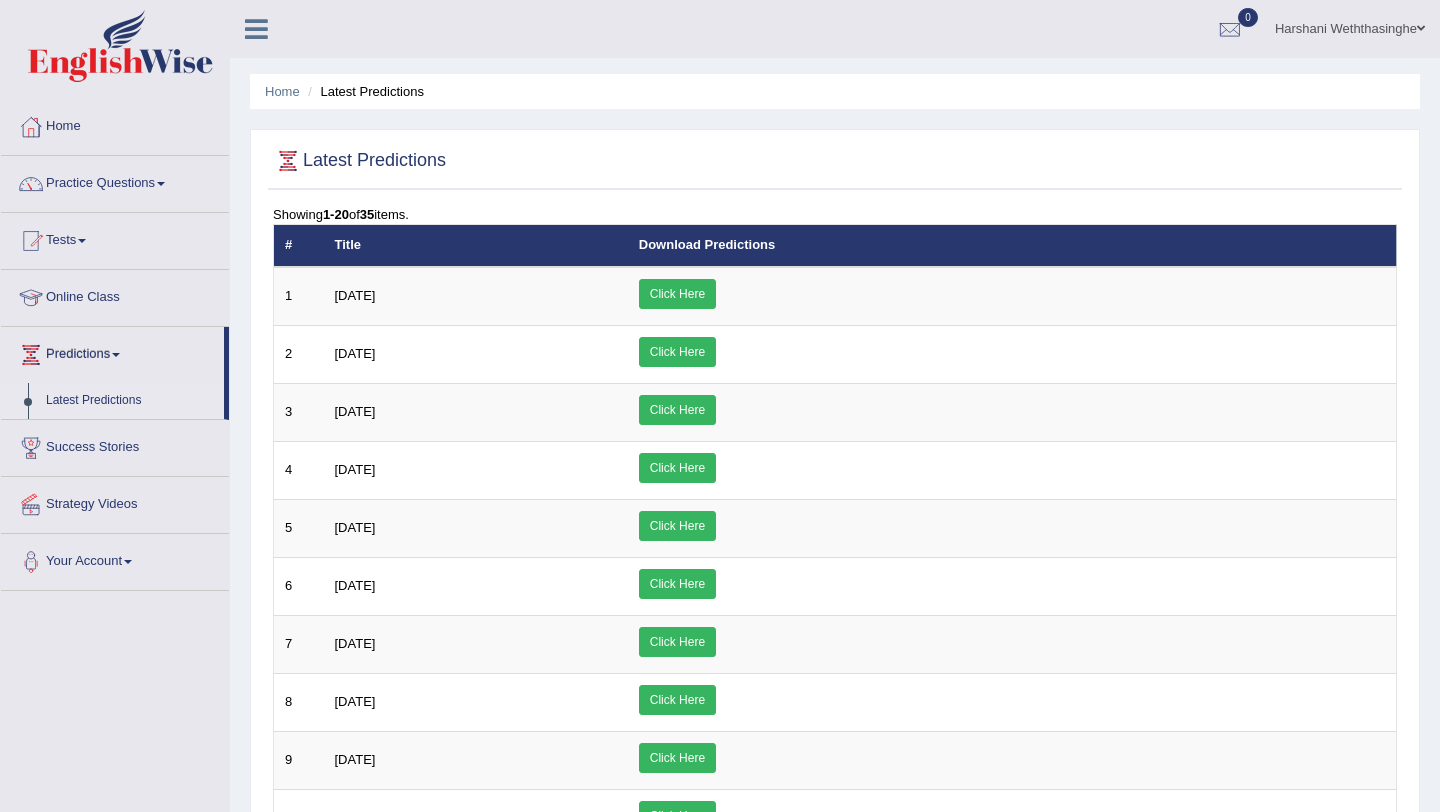 click on "Success Stories" at bounding box center (115, 445) 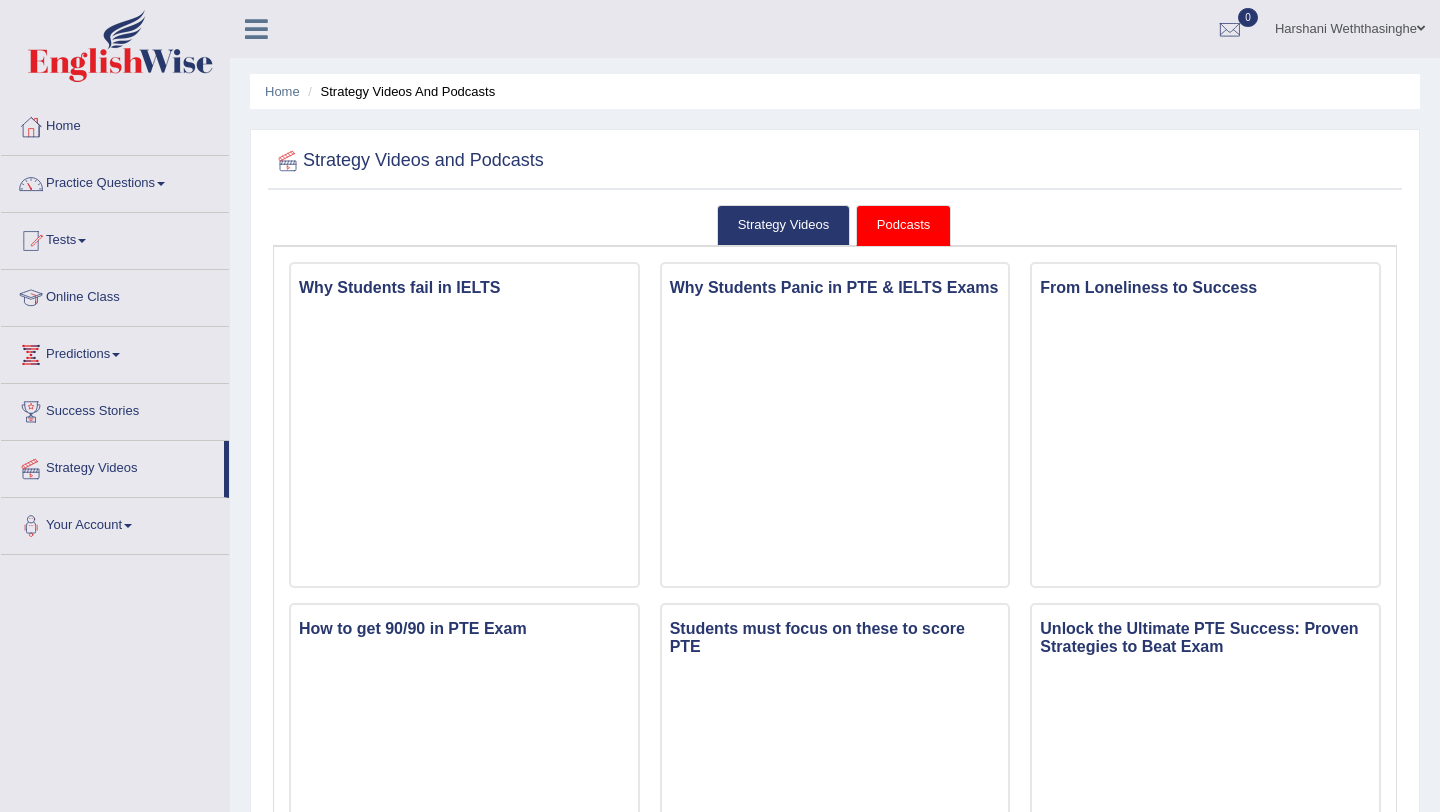 scroll, scrollTop: 0, scrollLeft: 0, axis: both 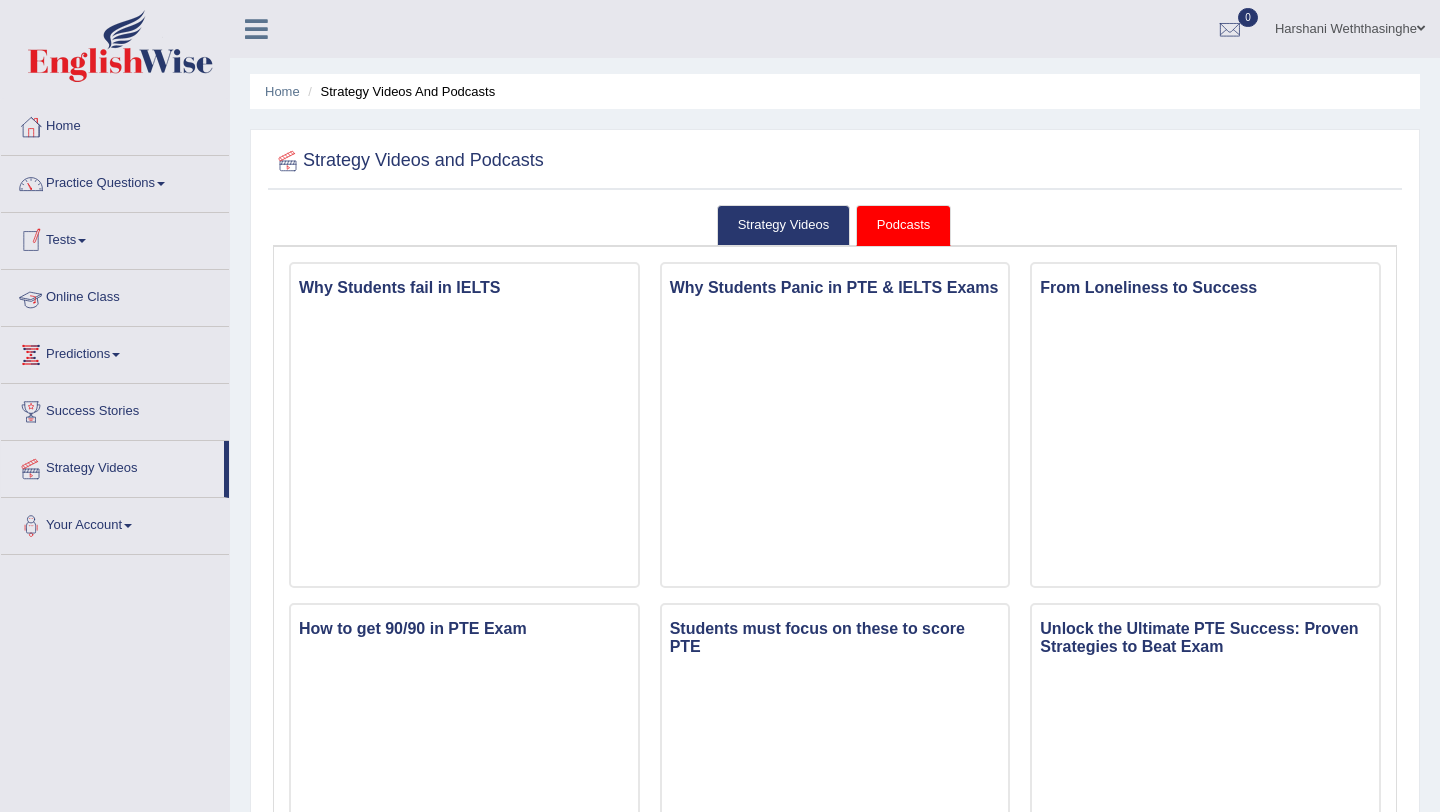 click on "Online Class" at bounding box center (115, 295) 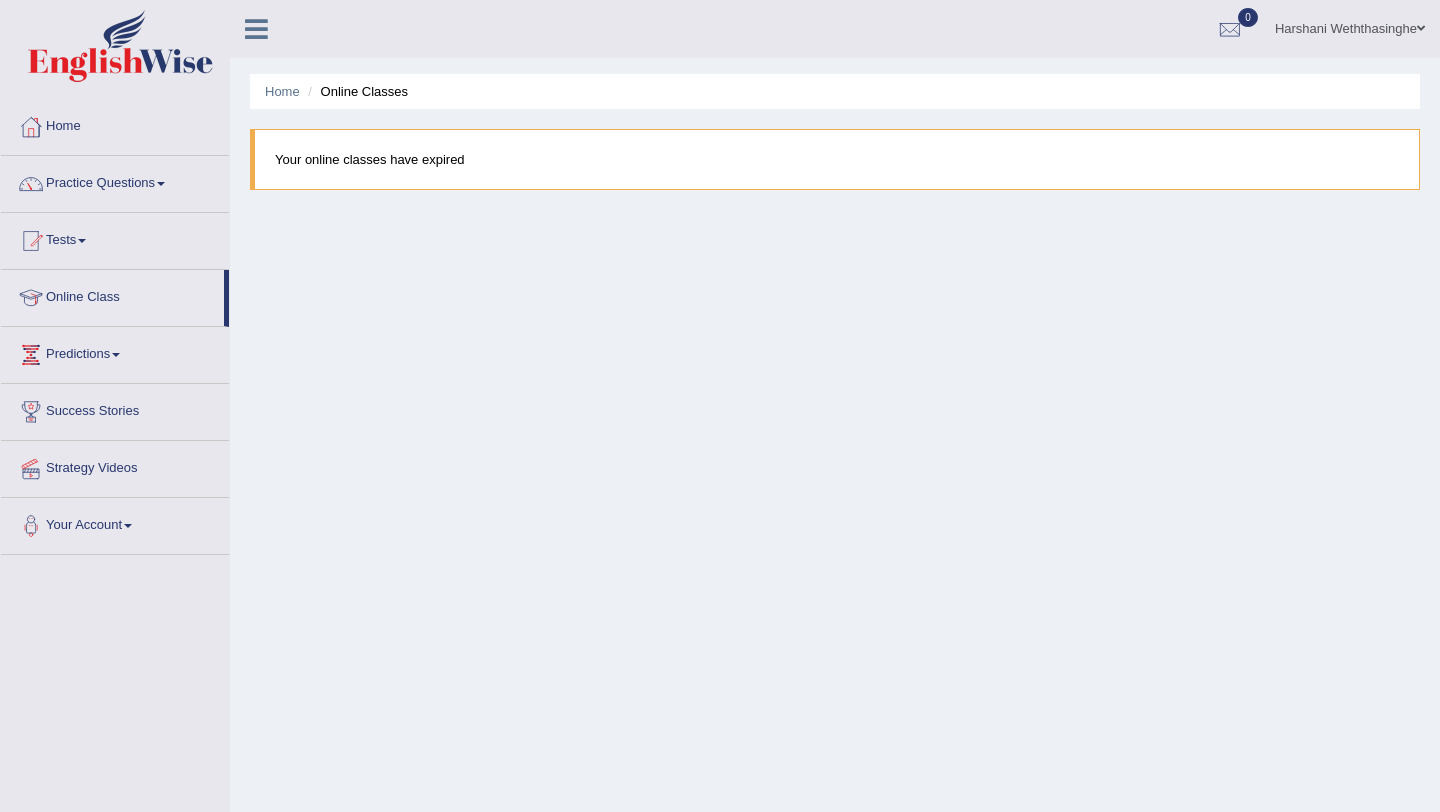 scroll, scrollTop: 0, scrollLeft: 0, axis: both 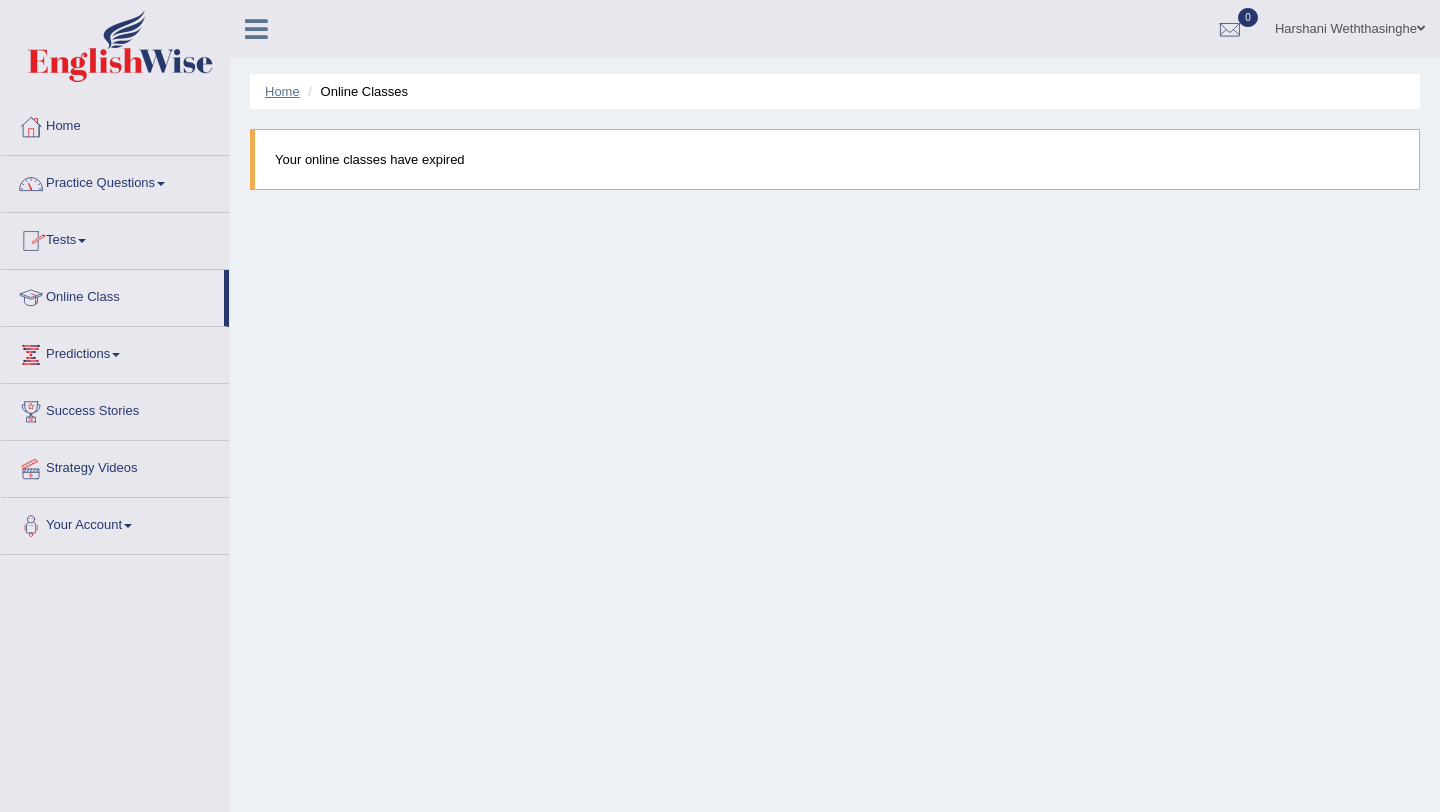 click on "Home" at bounding box center [282, 91] 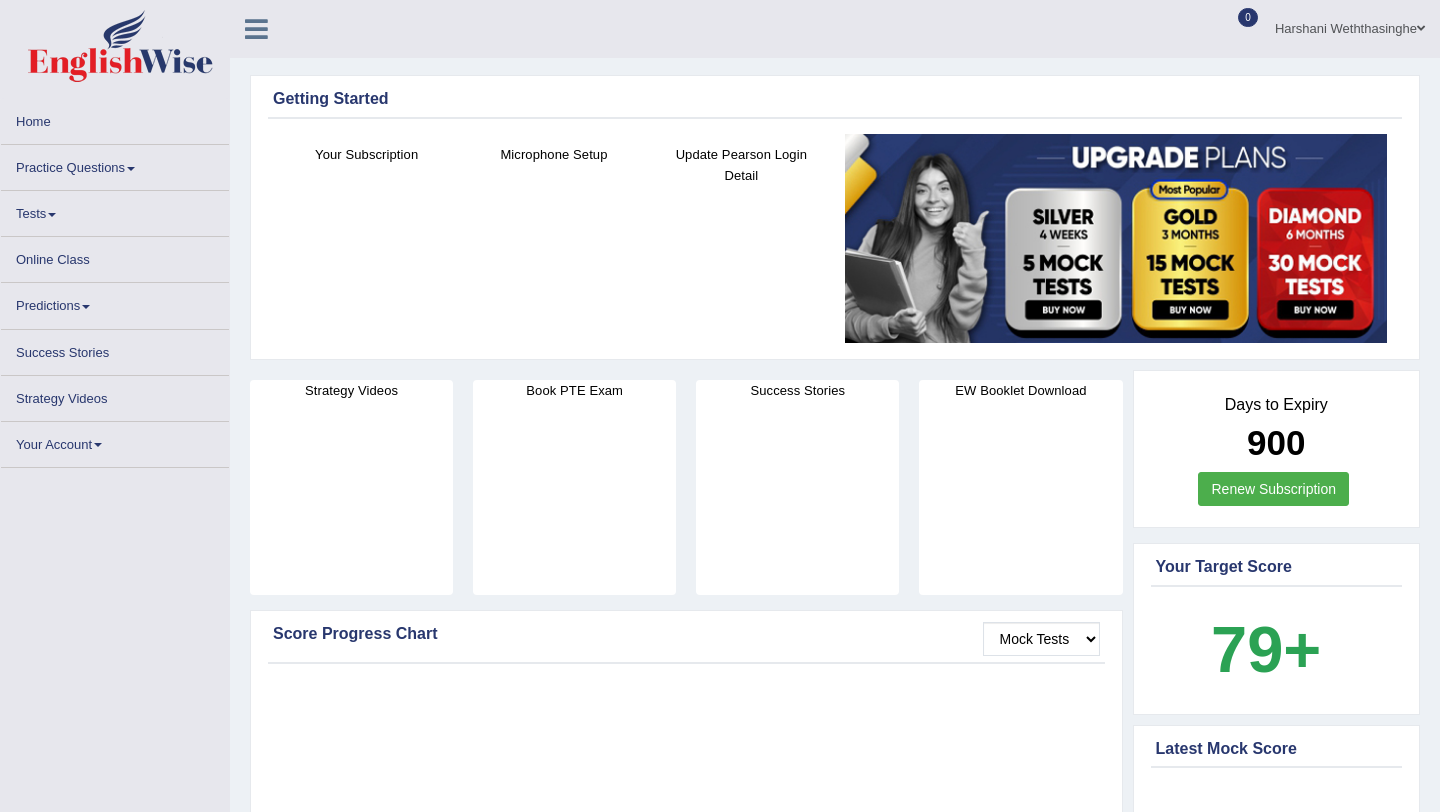 scroll, scrollTop: 0, scrollLeft: 0, axis: both 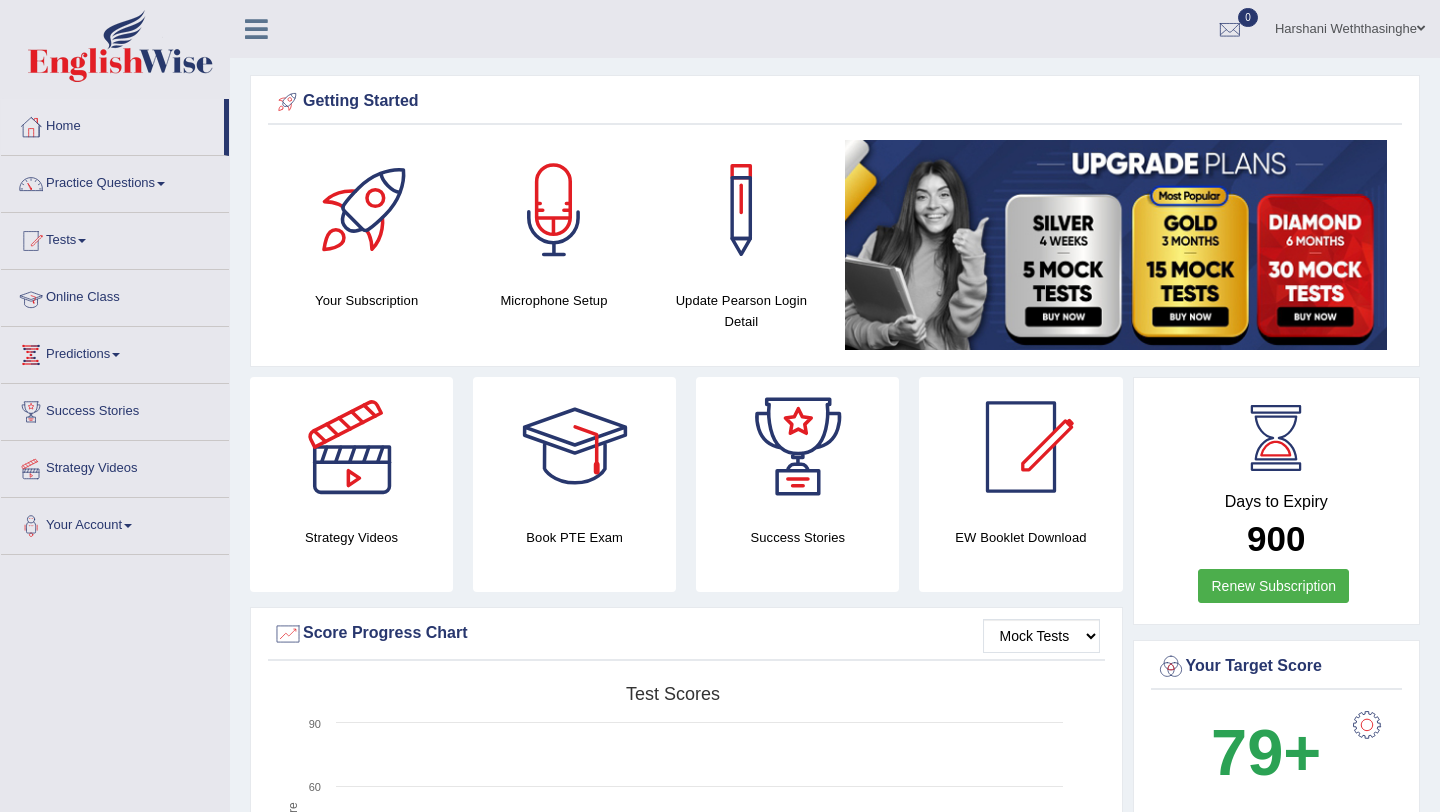 click on "Online Class" at bounding box center (115, 295) 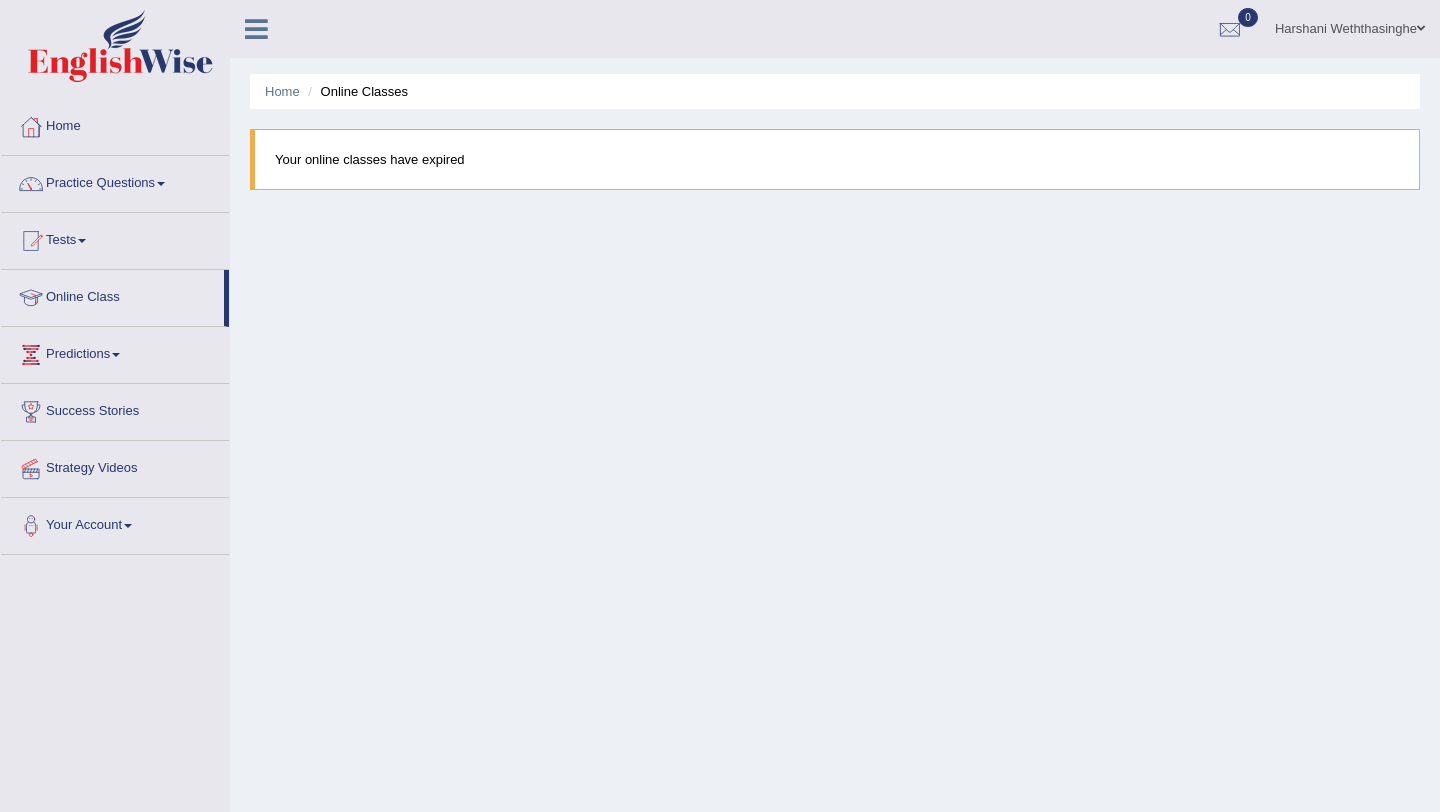 scroll, scrollTop: 0, scrollLeft: 0, axis: both 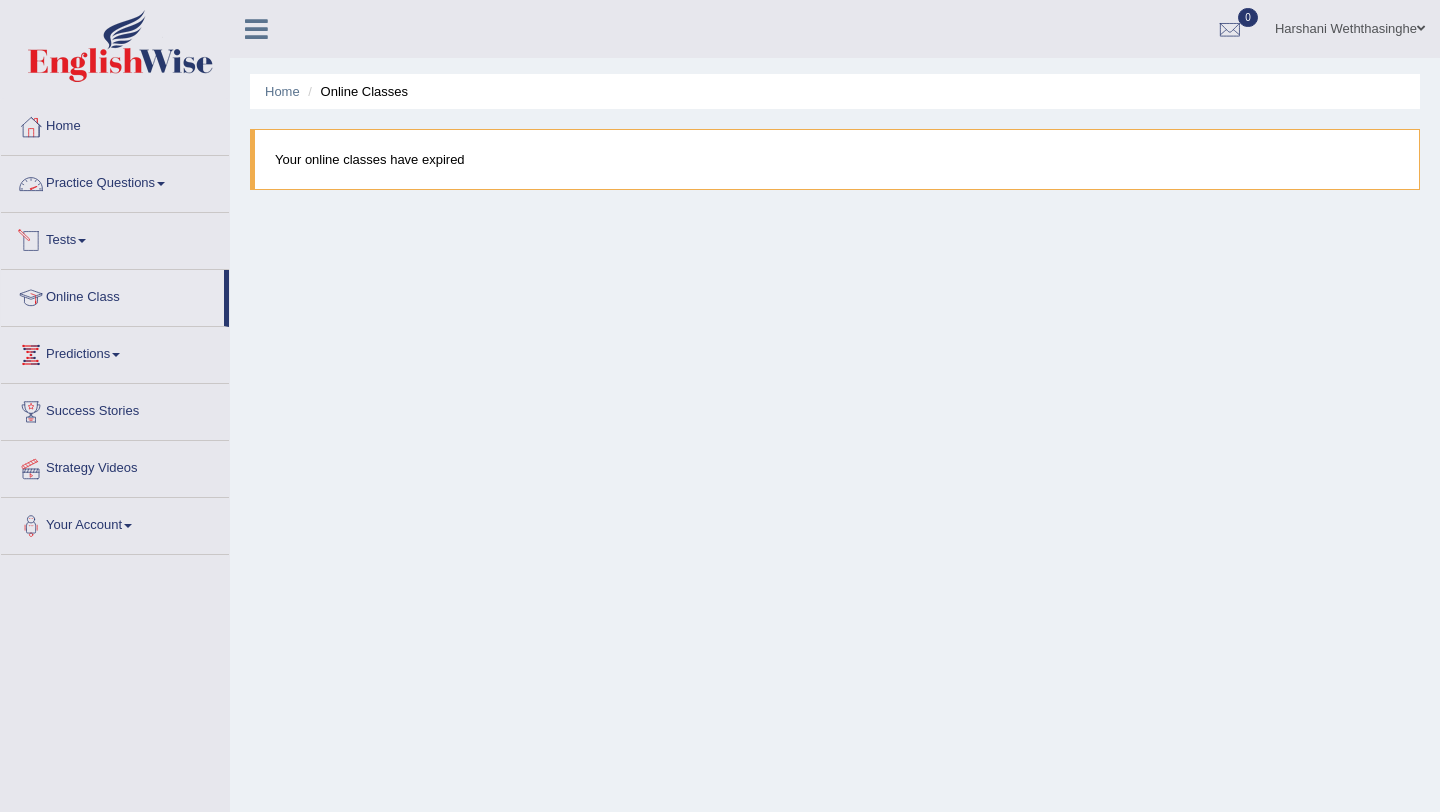 click on "Your online classes have expired" at bounding box center (835, 159) 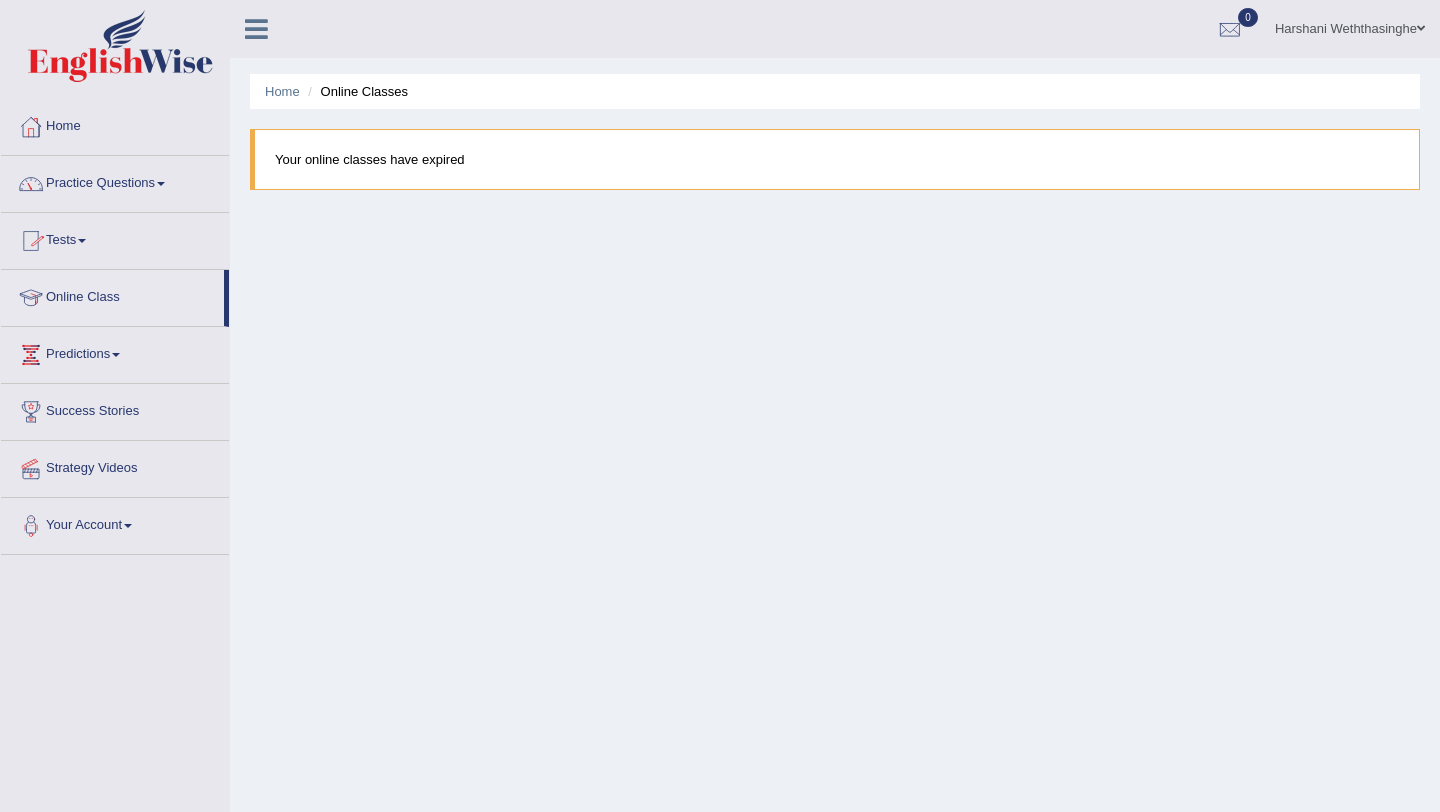 click at bounding box center [256, 27] 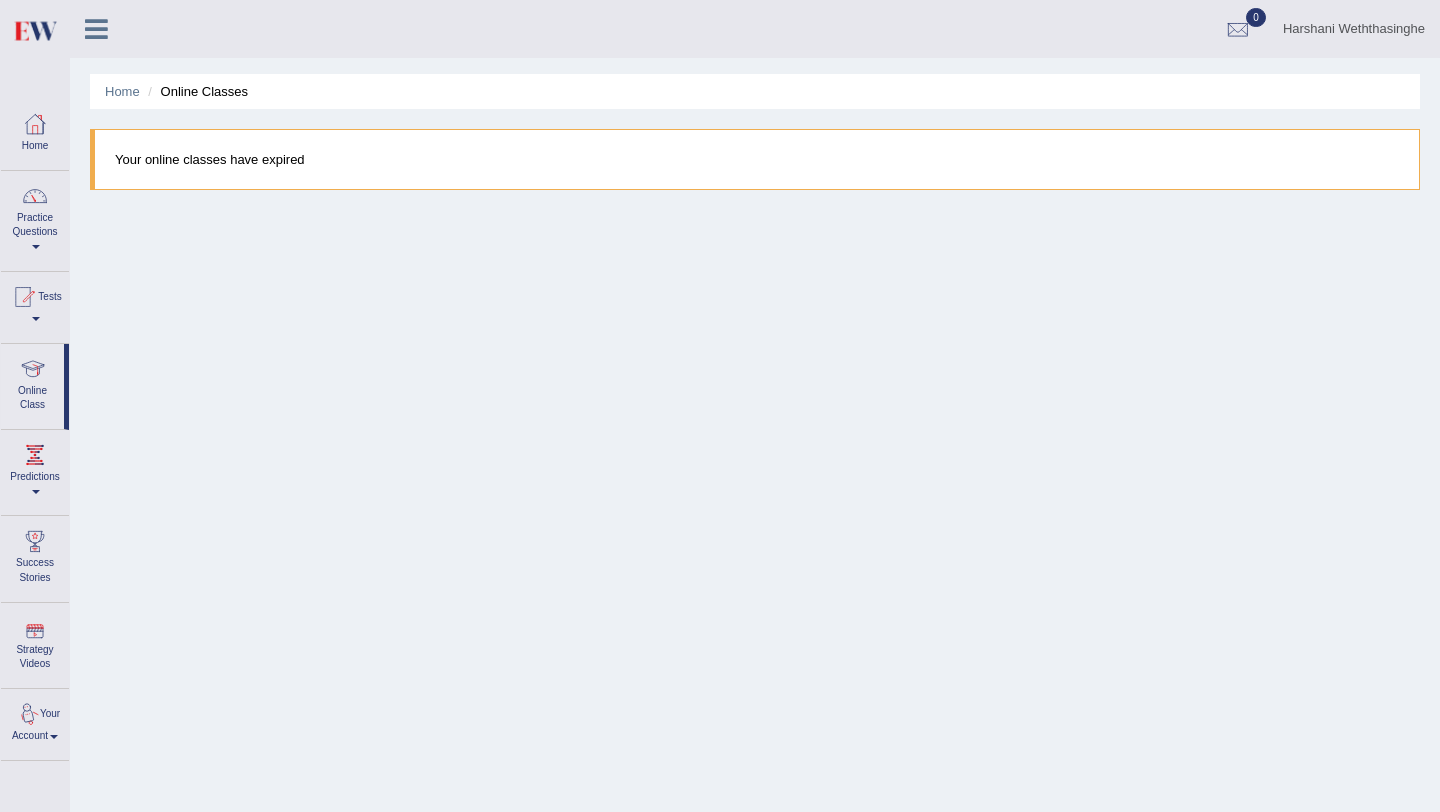 click at bounding box center (35, 628) 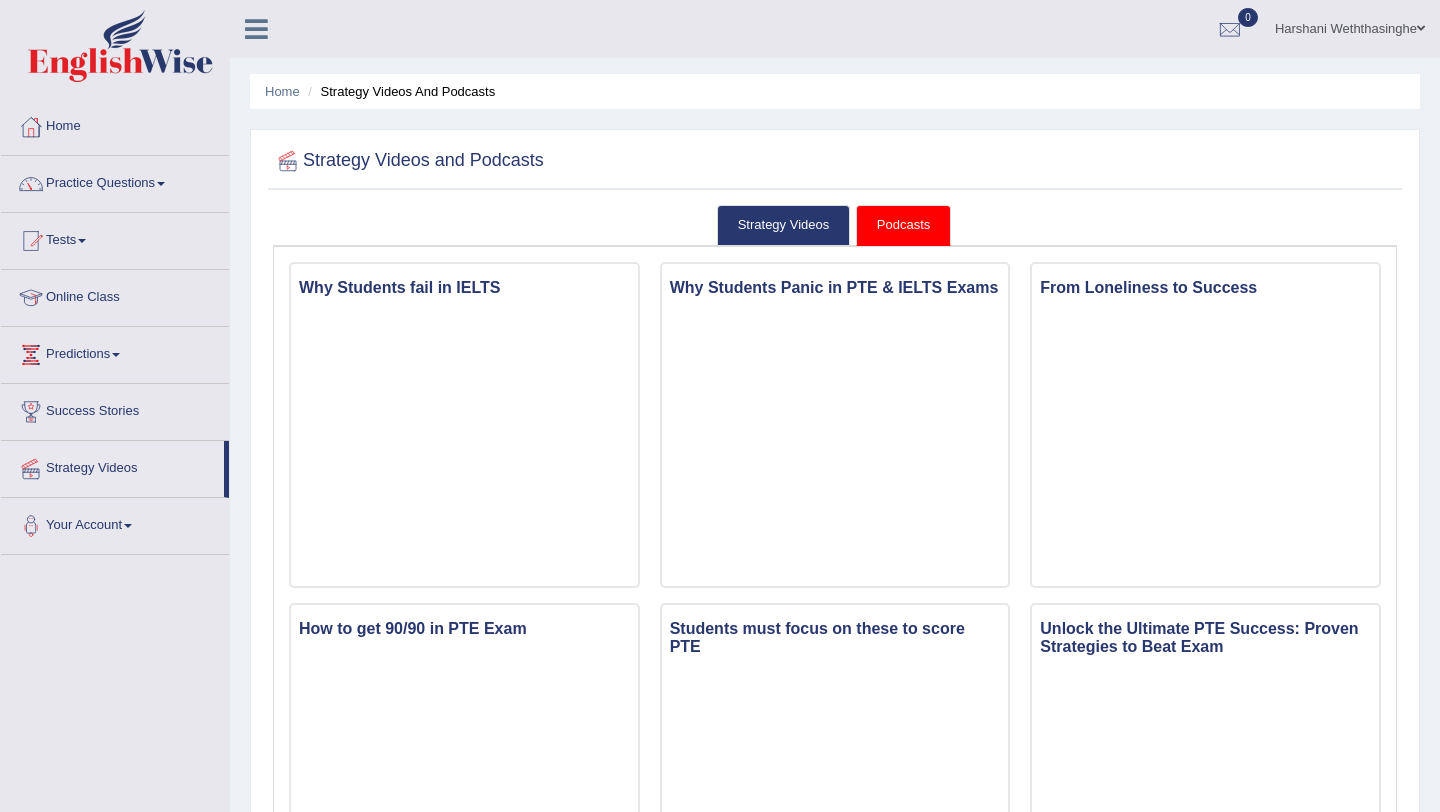 scroll, scrollTop: 0, scrollLeft: 0, axis: both 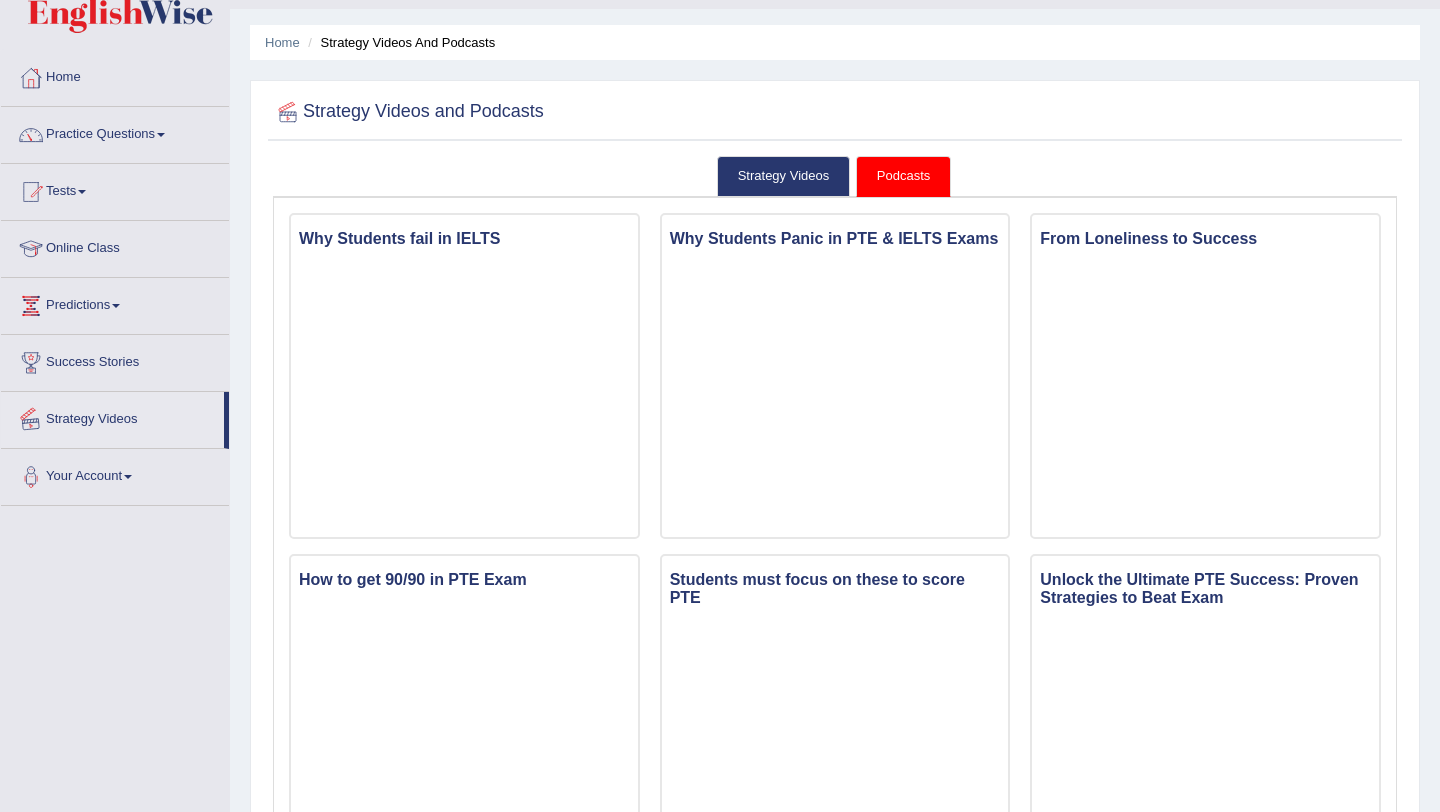click on "Strategy Videos" at bounding box center (112, 417) 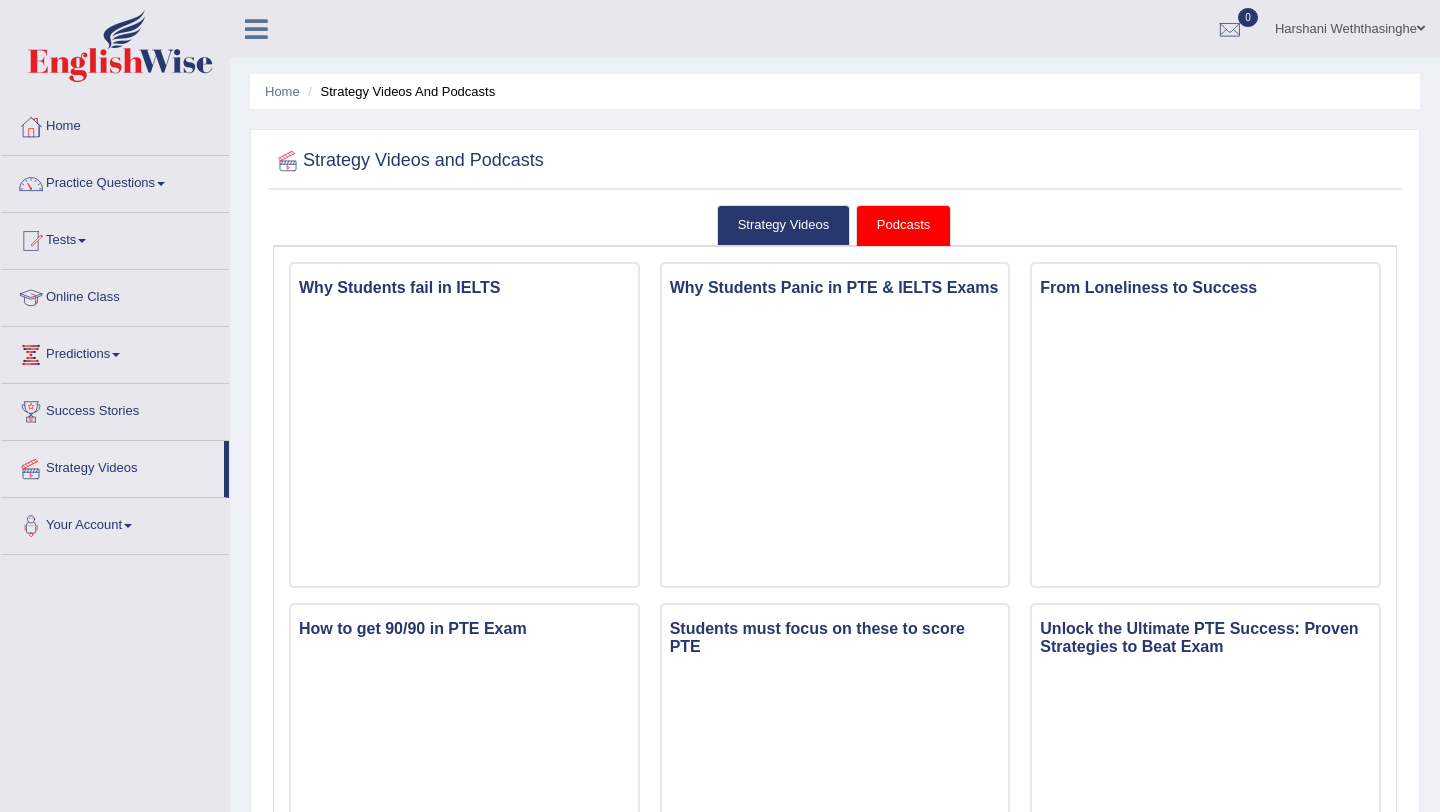 scroll, scrollTop: 0, scrollLeft: 0, axis: both 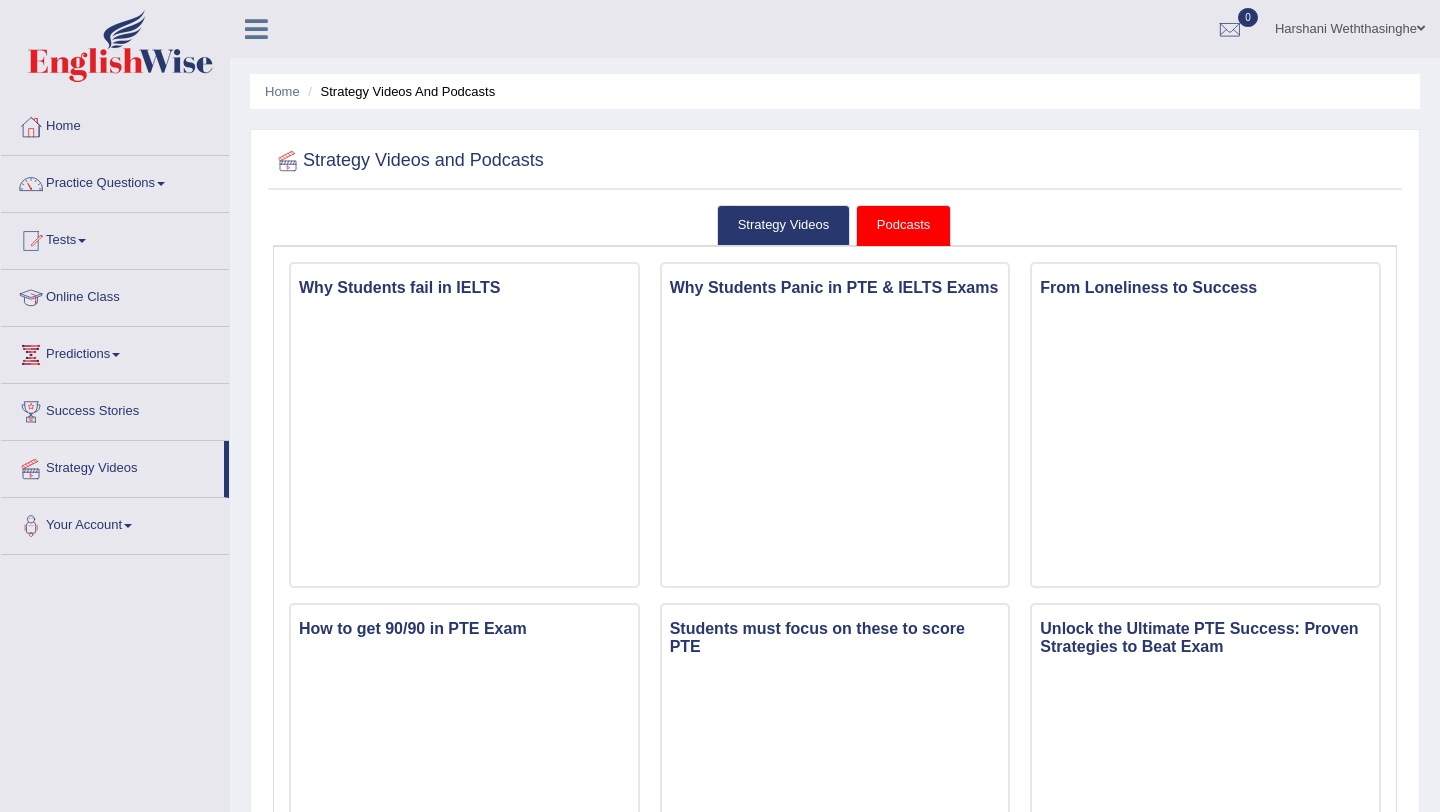 click on "Podcasts" at bounding box center (903, 225) 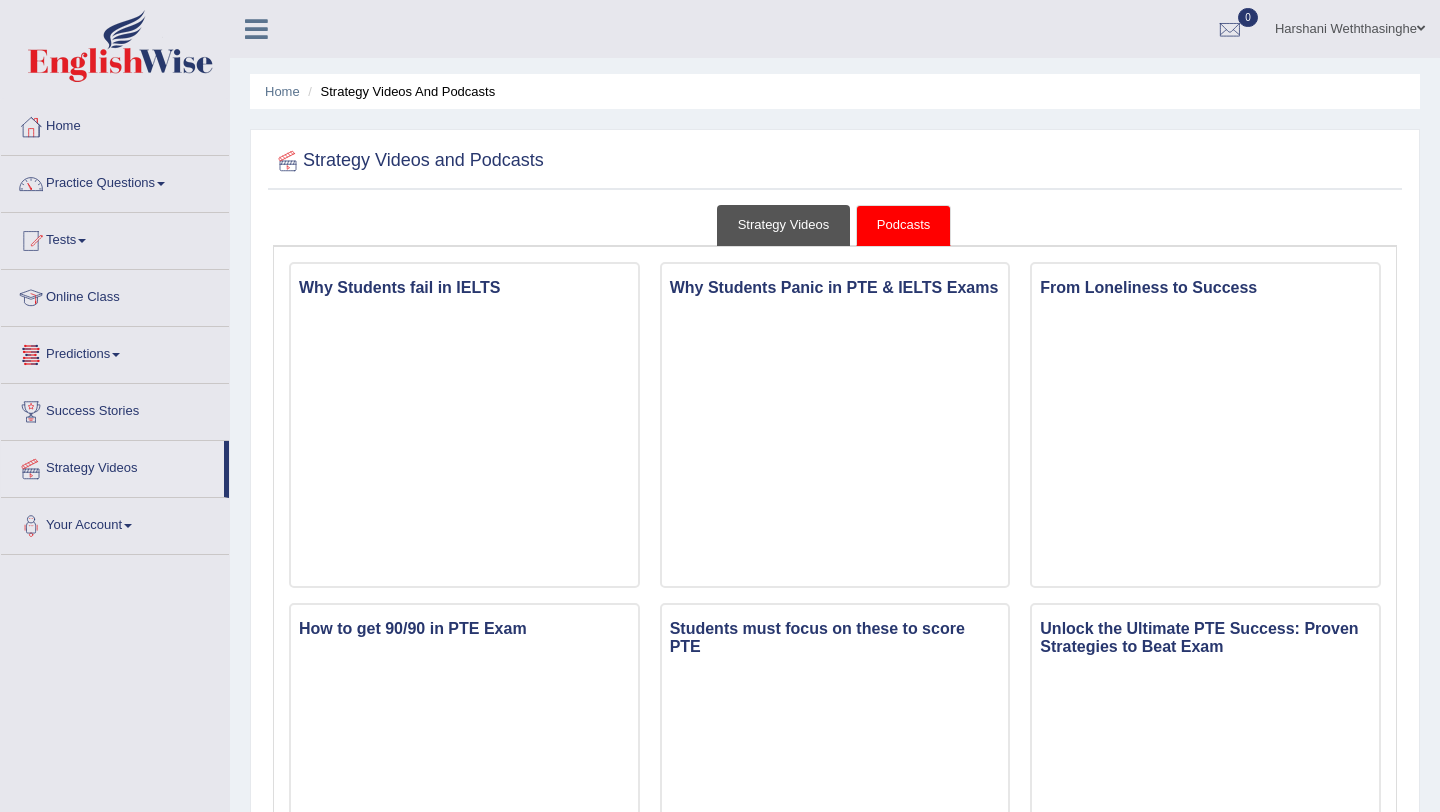 click on "Strategy Videos" at bounding box center (784, 225) 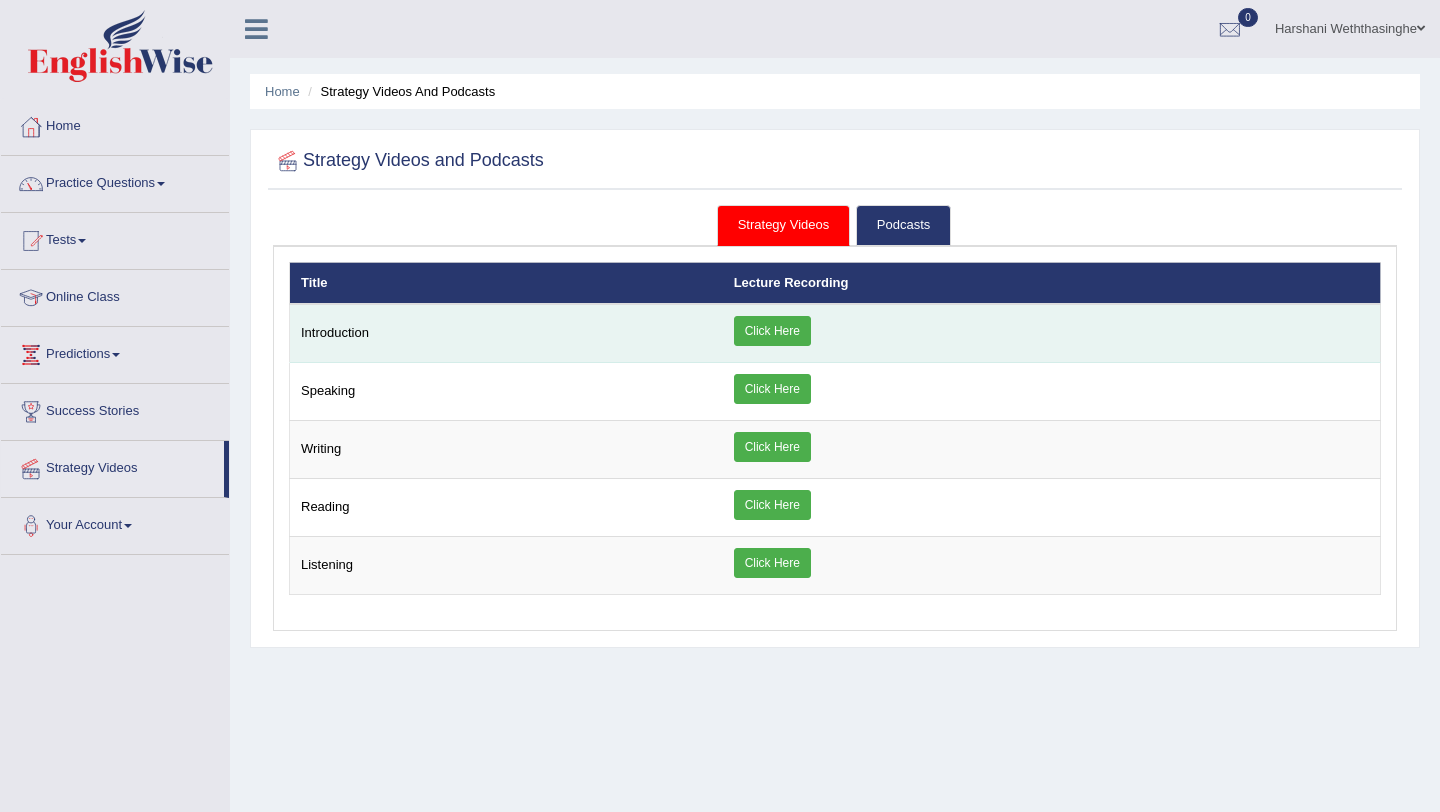 click on "Introduction" at bounding box center (506, 333) 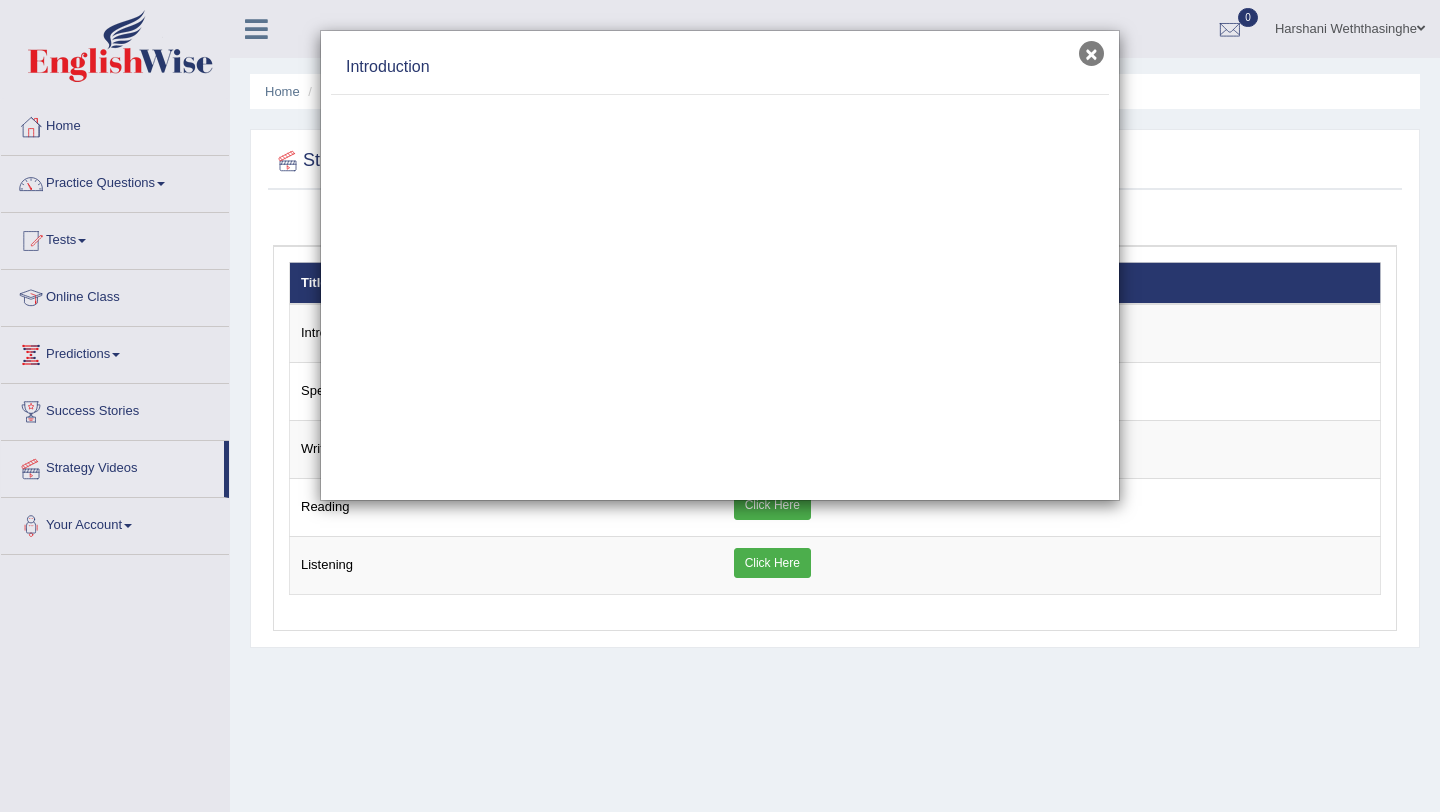click on "×" at bounding box center [1091, 53] 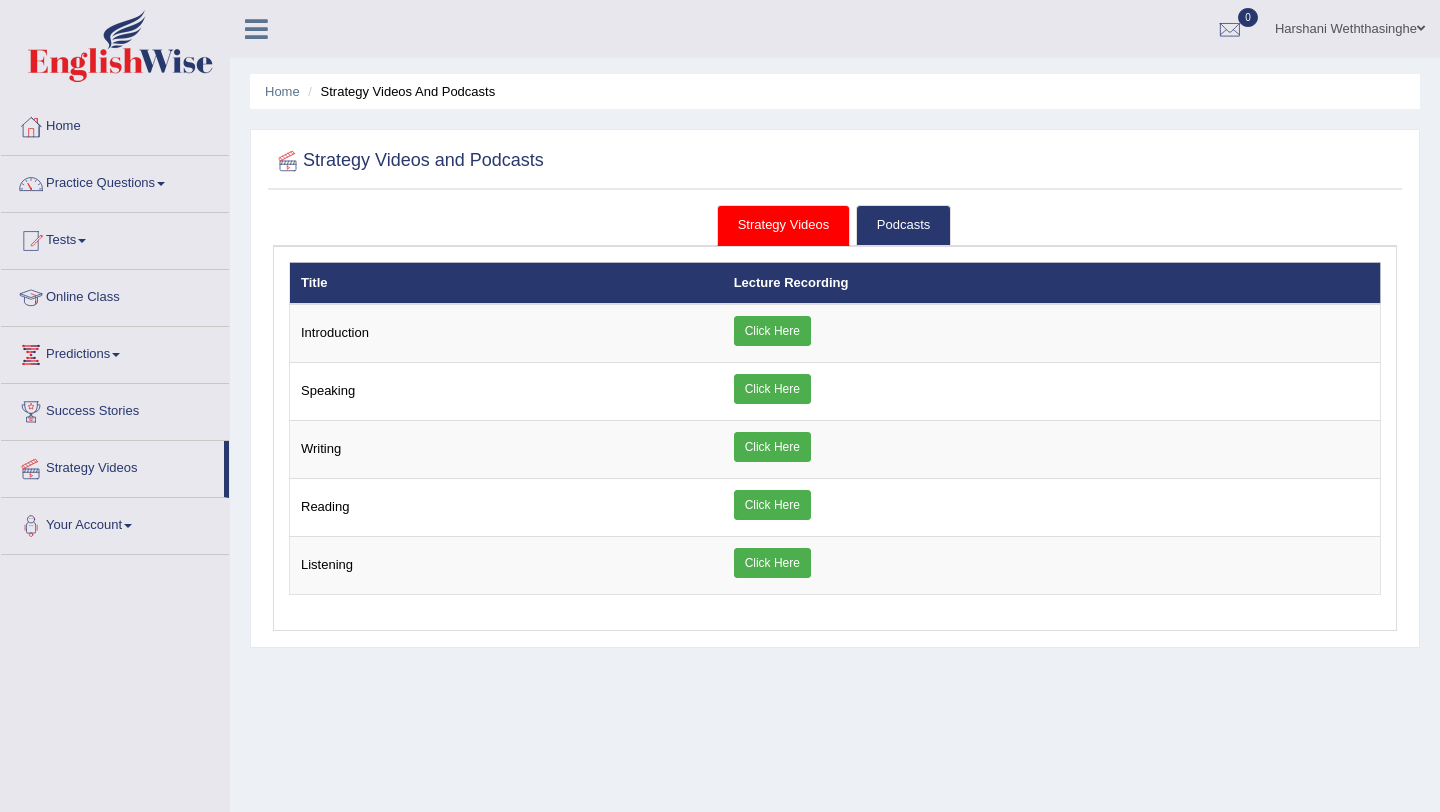 click on "Lecture Recording" at bounding box center (1052, 283) 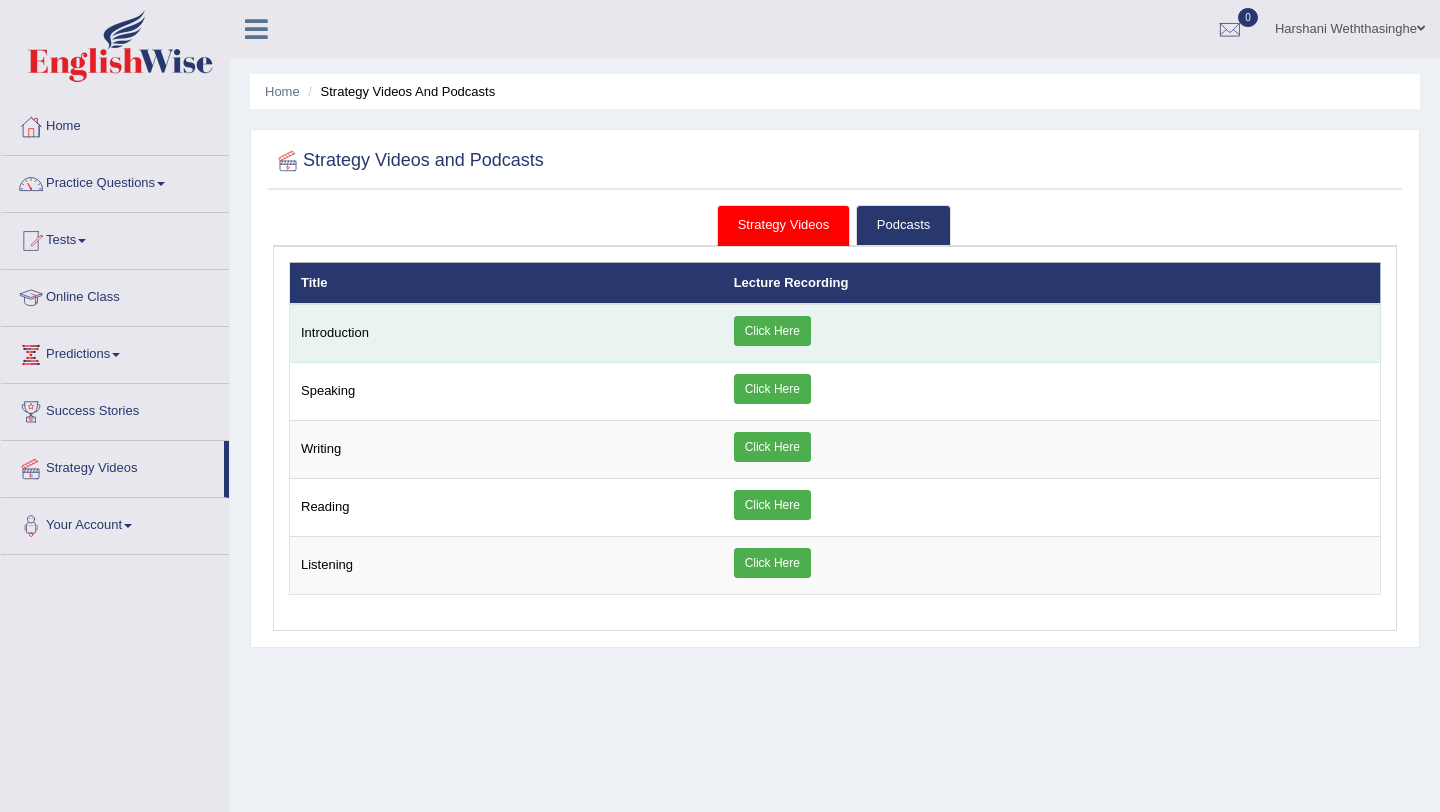 click on "Click Here" at bounding box center [772, 331] 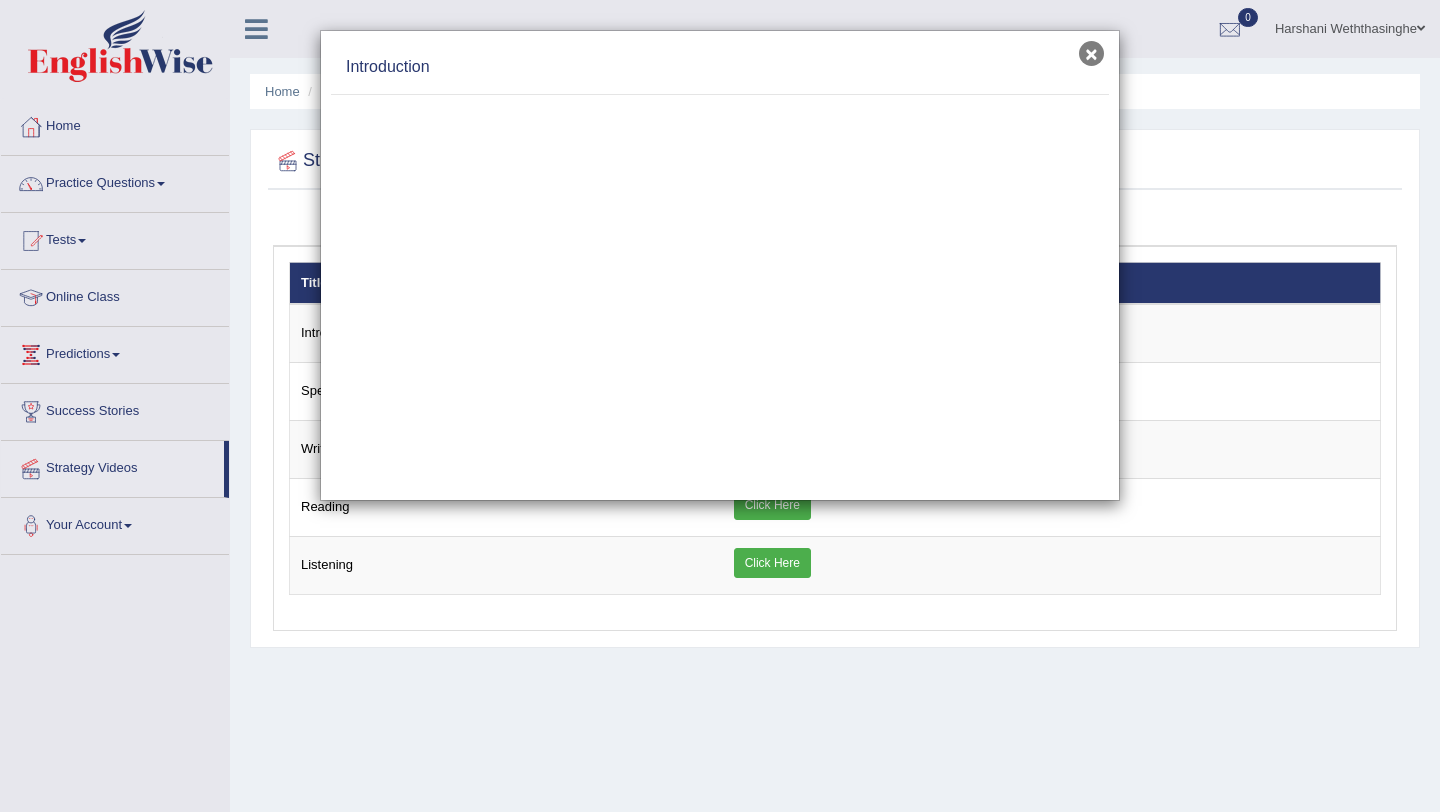 click on "×" at bounding box center [1091, 53] 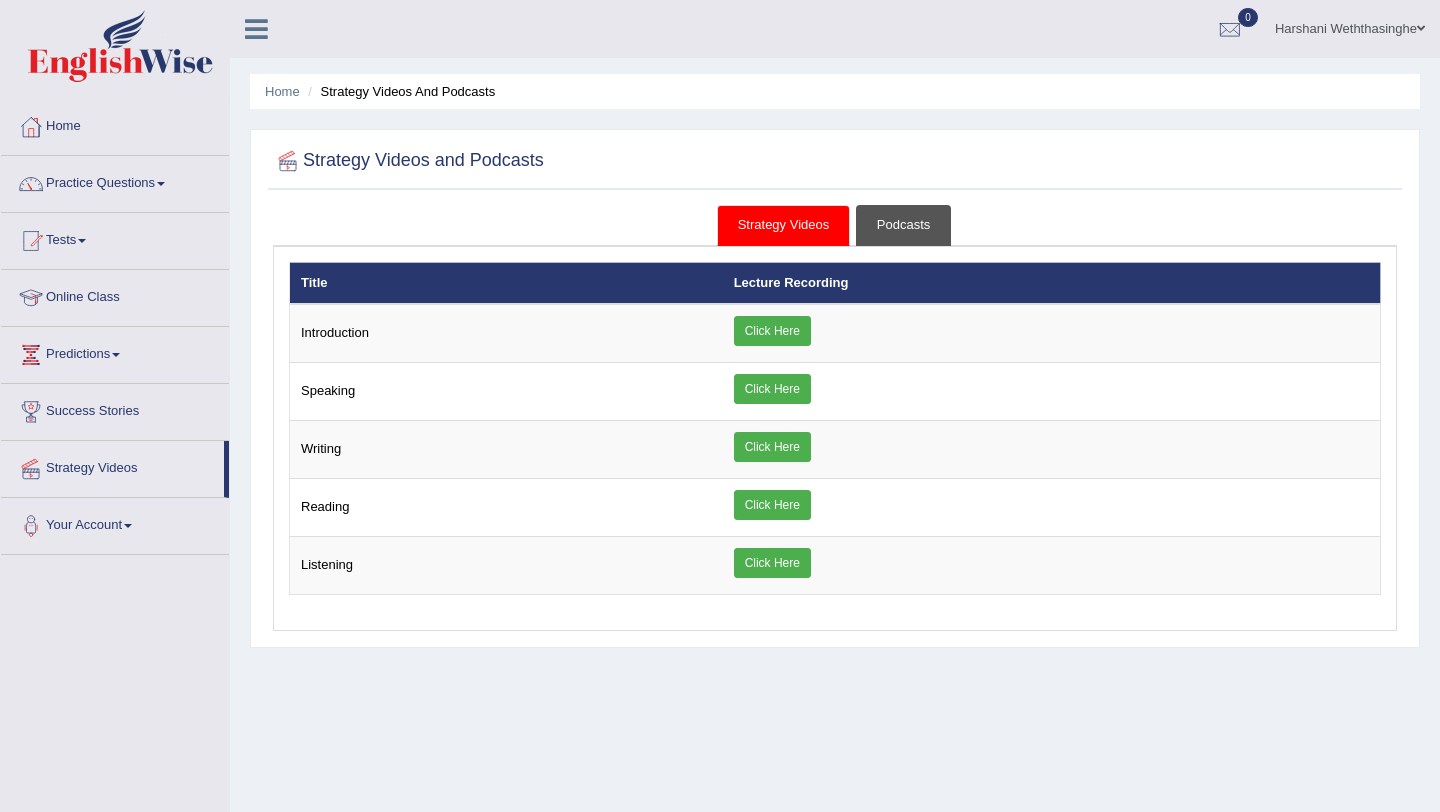 click on "Podcasts" at bounding box center [903, 225] 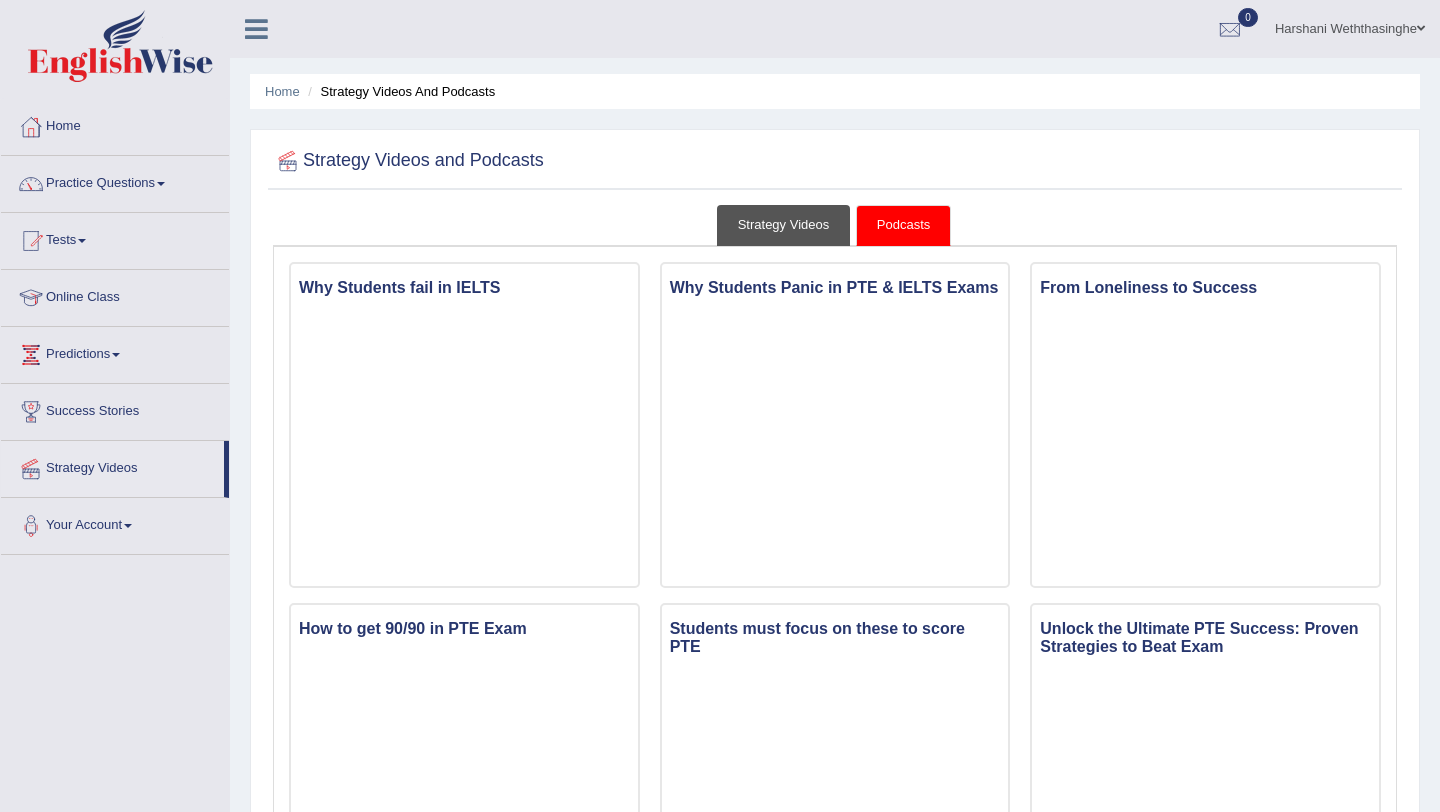 click on "Strategy Videos" at bounding box center [784, 225] 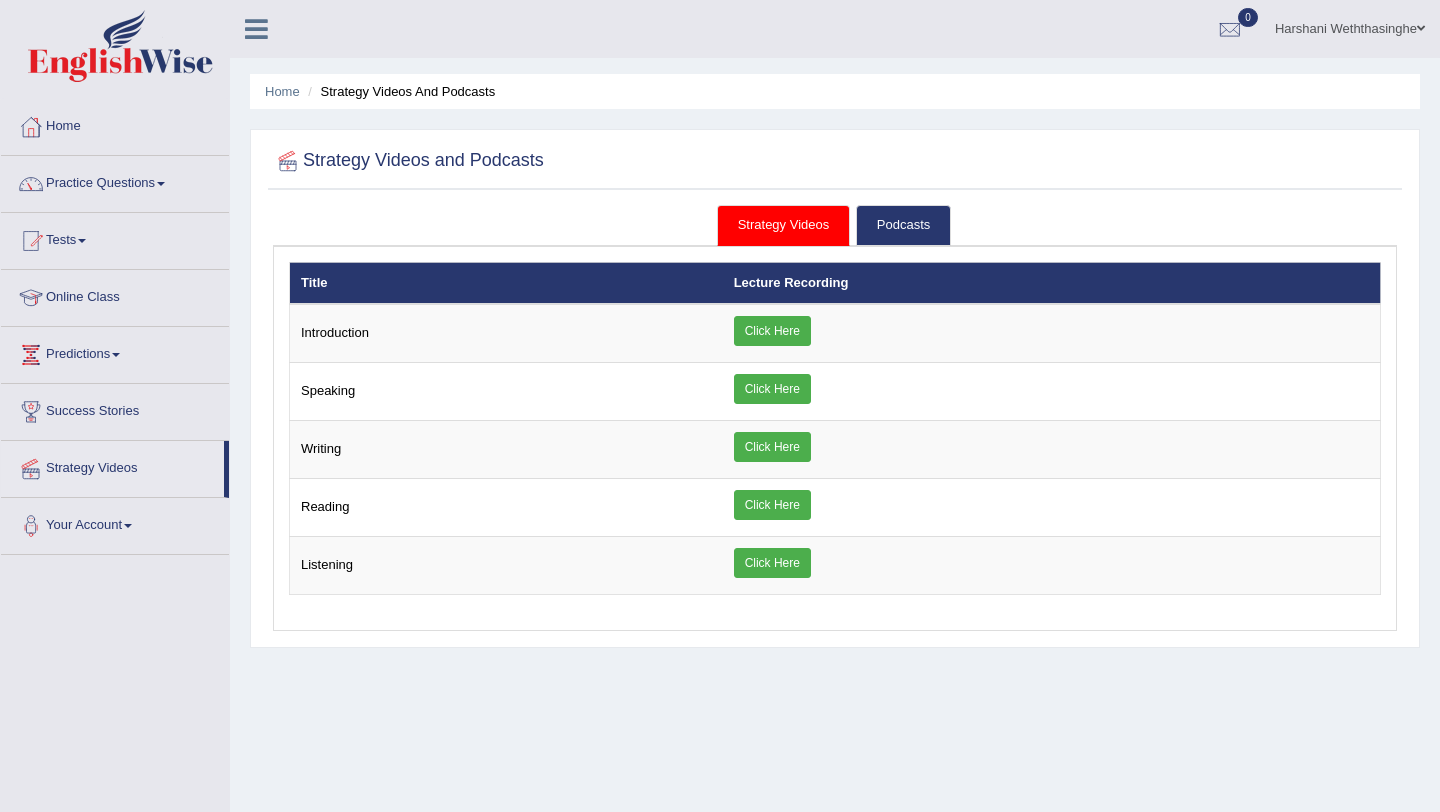 click on "Lecture Recording" at bounding box center (1052, 283) 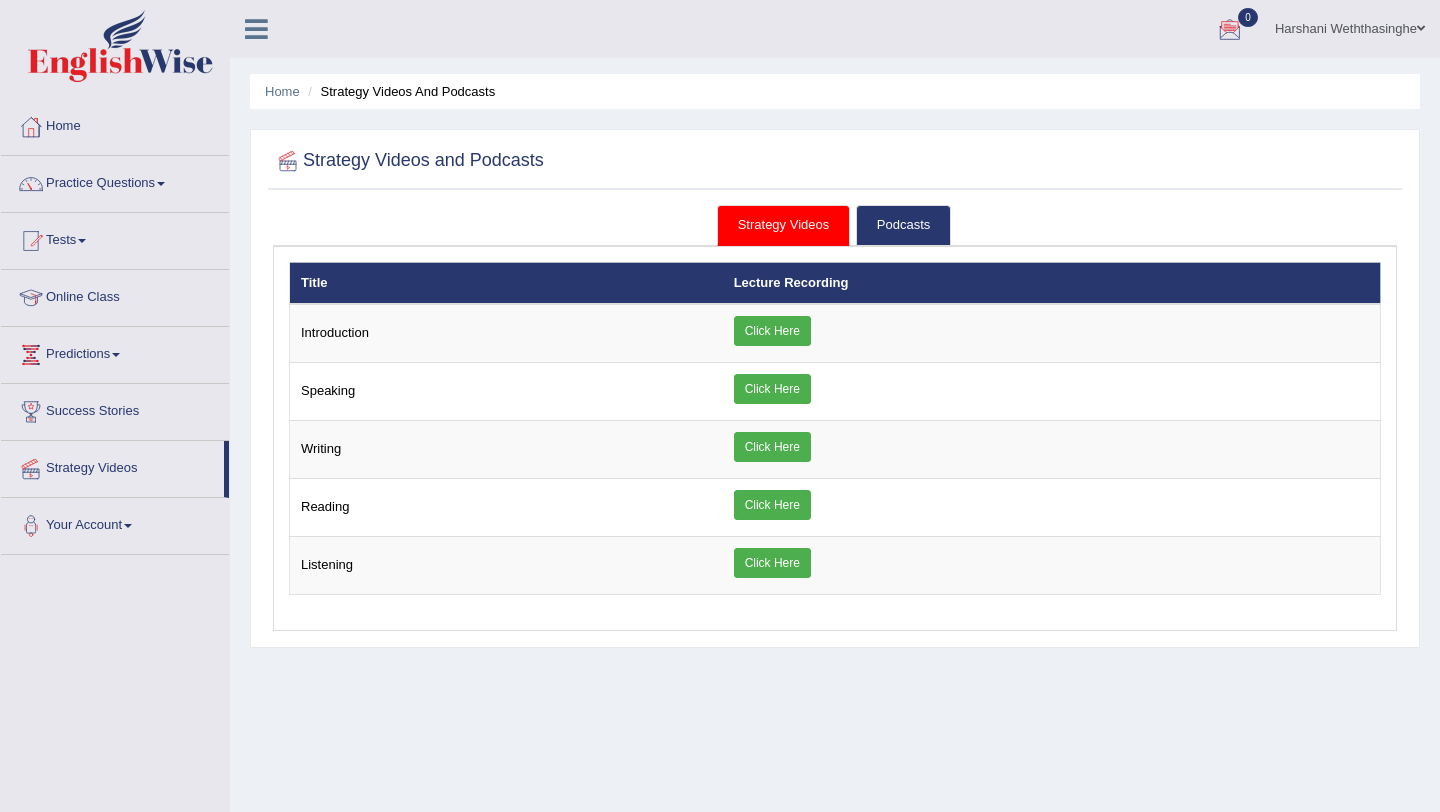 click on "Lecture Recording" at bounding box center (1052, 283) 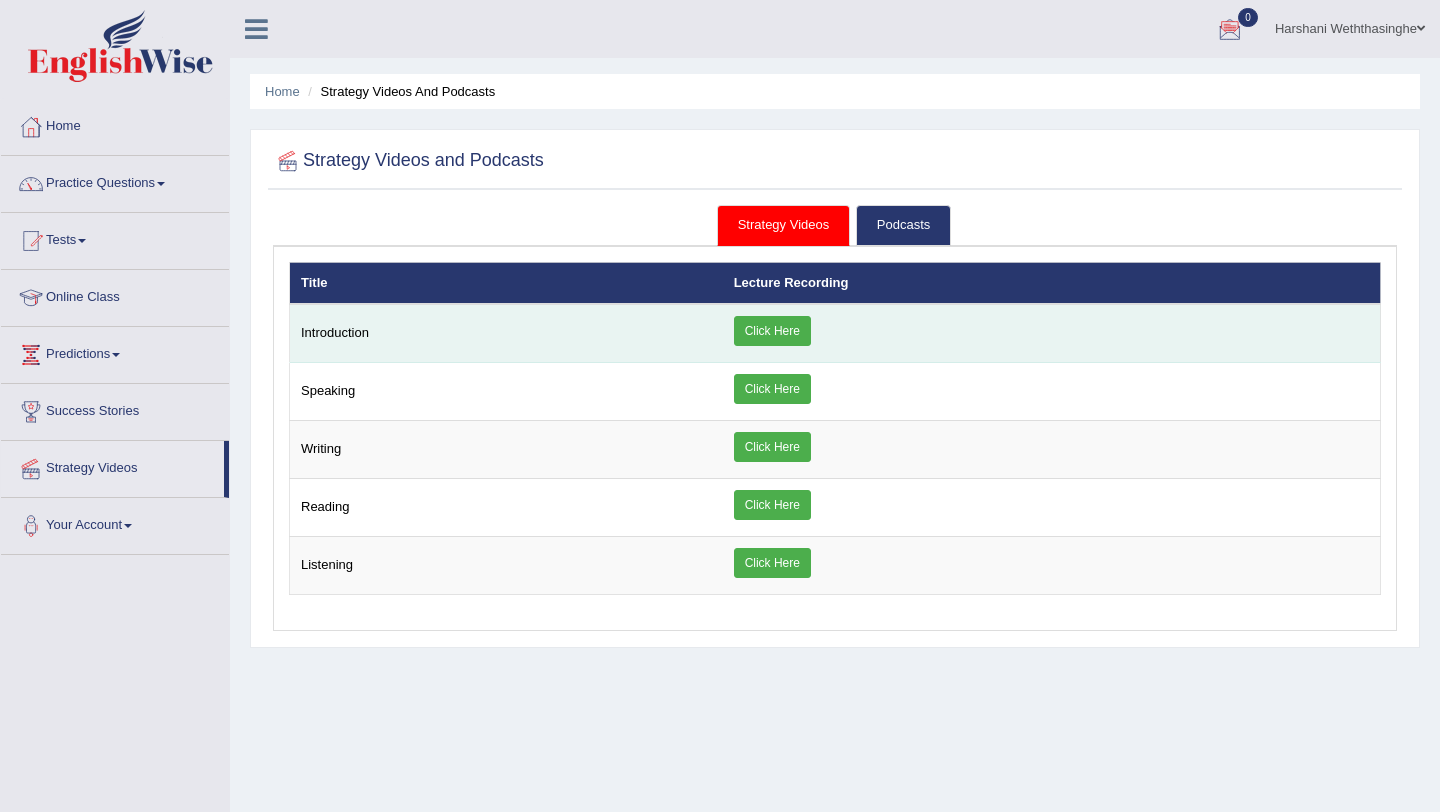 click on "Click Here" at bounding box center [772, 331] 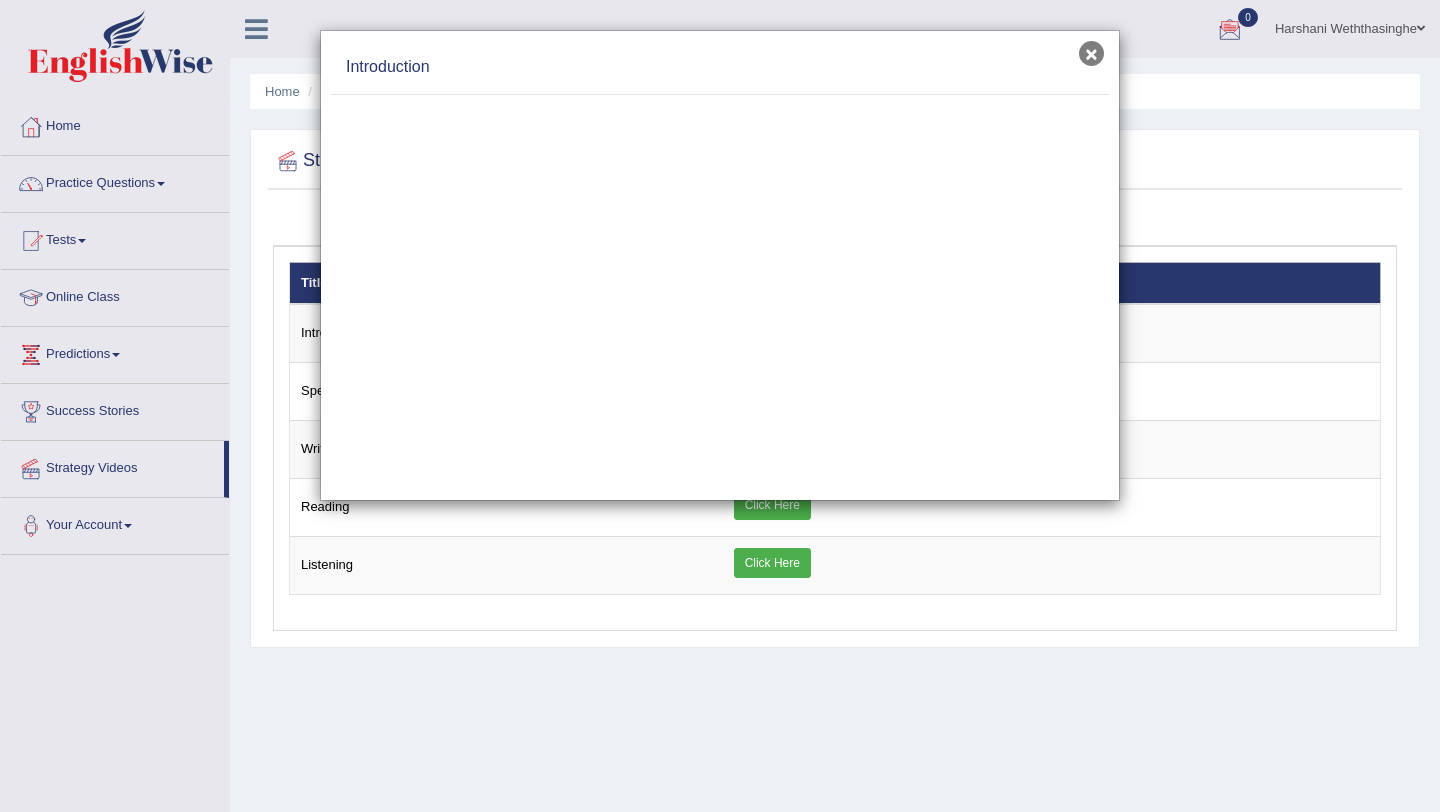click on "×" at bounding box center (1091, 53) 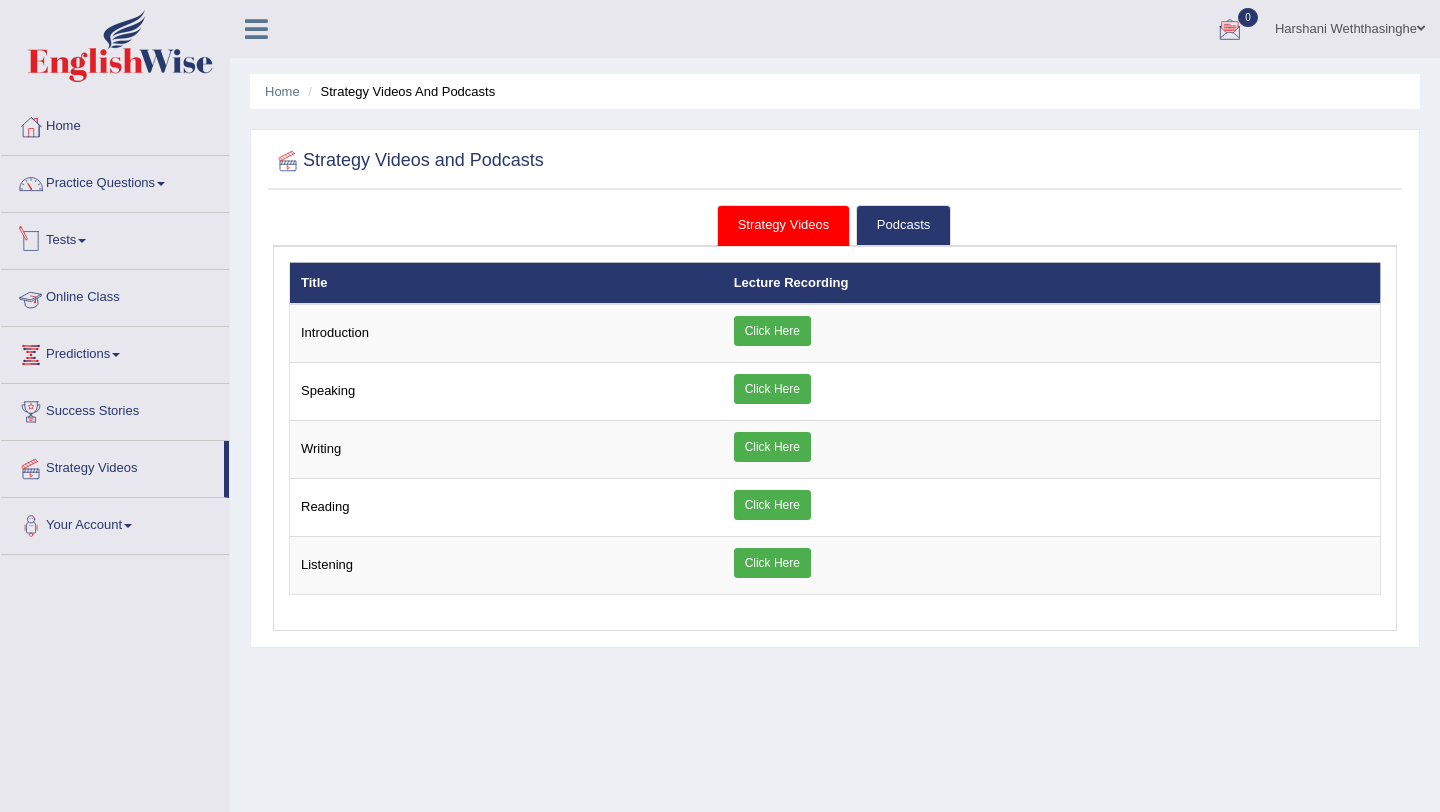 click on "Tests" at bounding box center (115, 238) 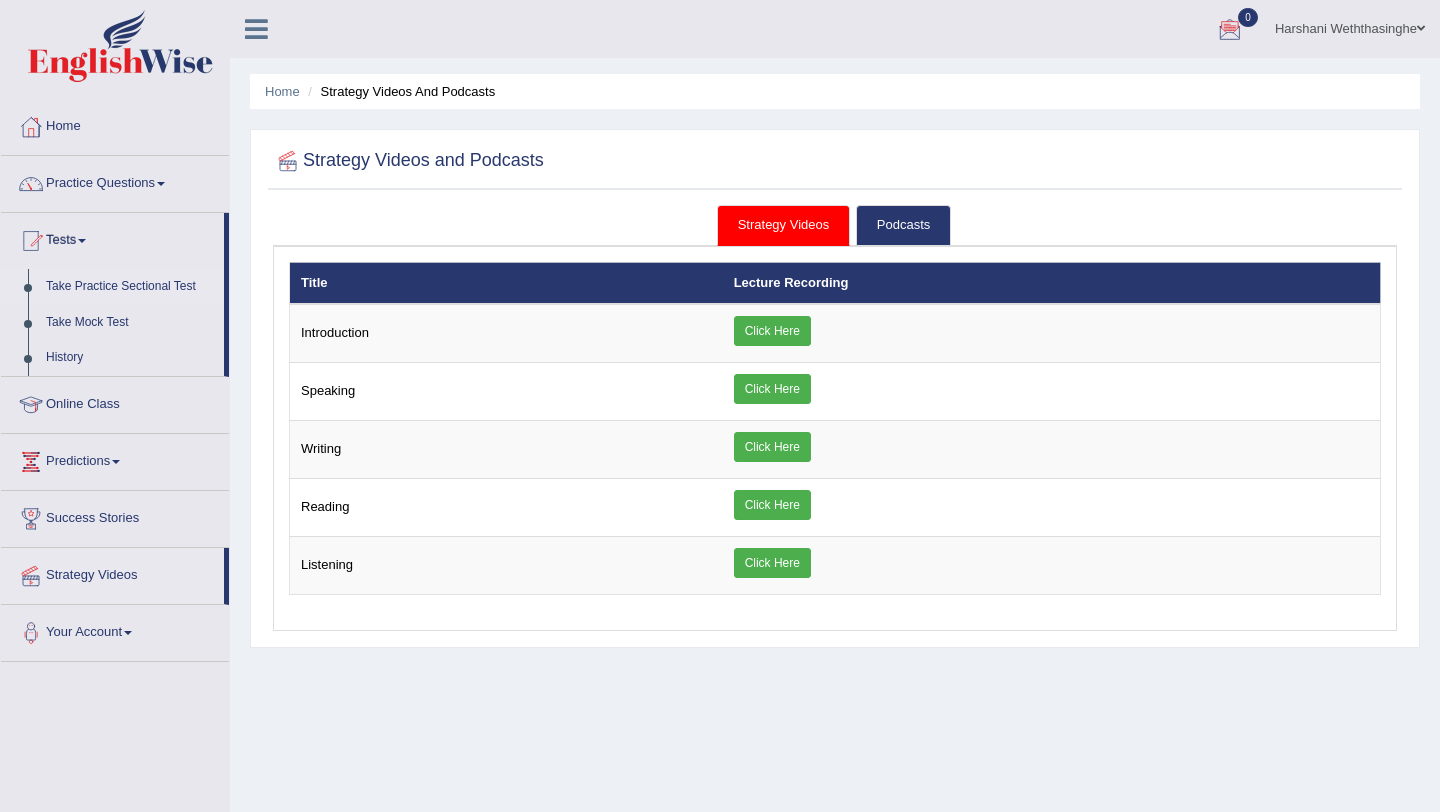 click on "Take Practice Sectional Test" at bounding box center [130, 287] 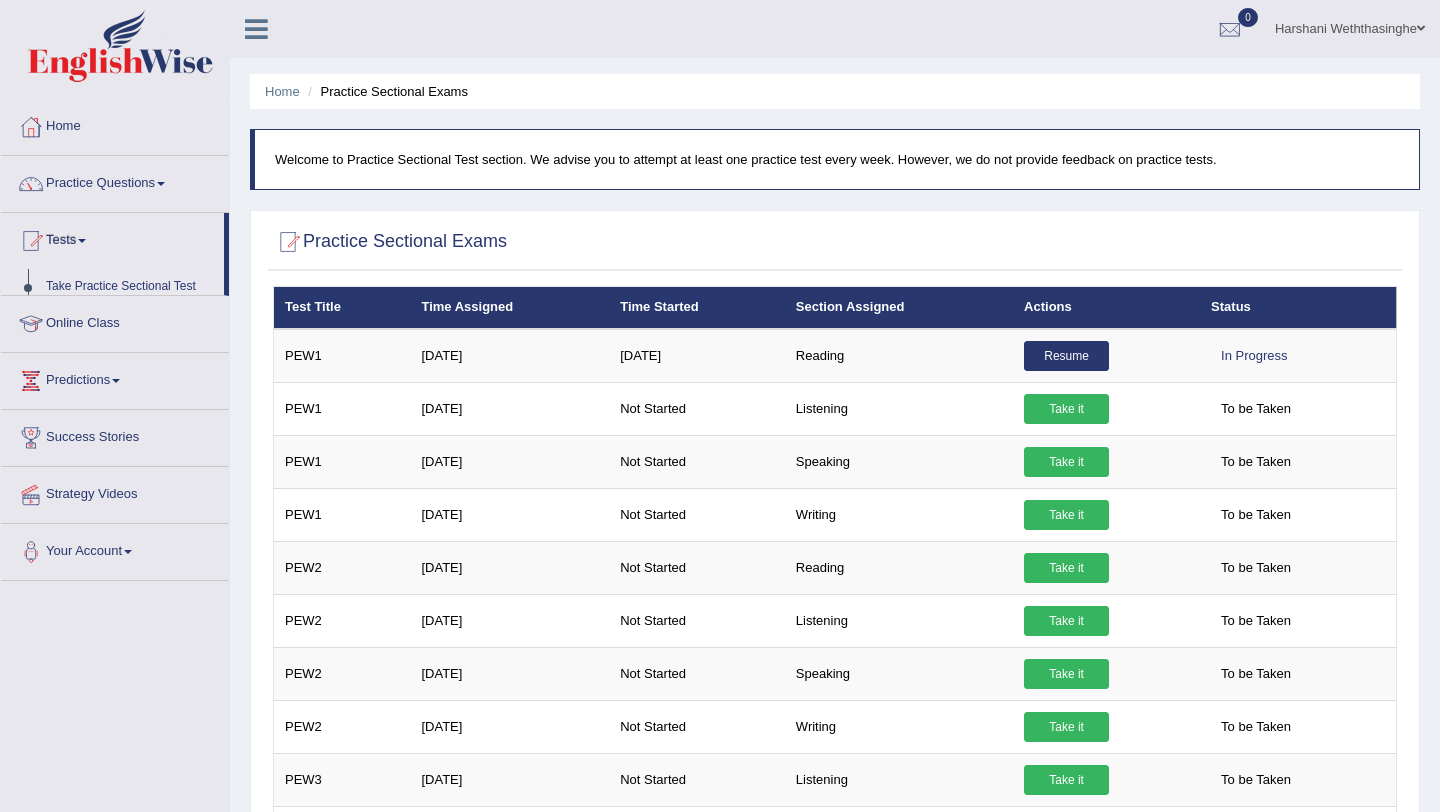 scroll, scrollTop: 0, scrollLeft: 0, axis: both 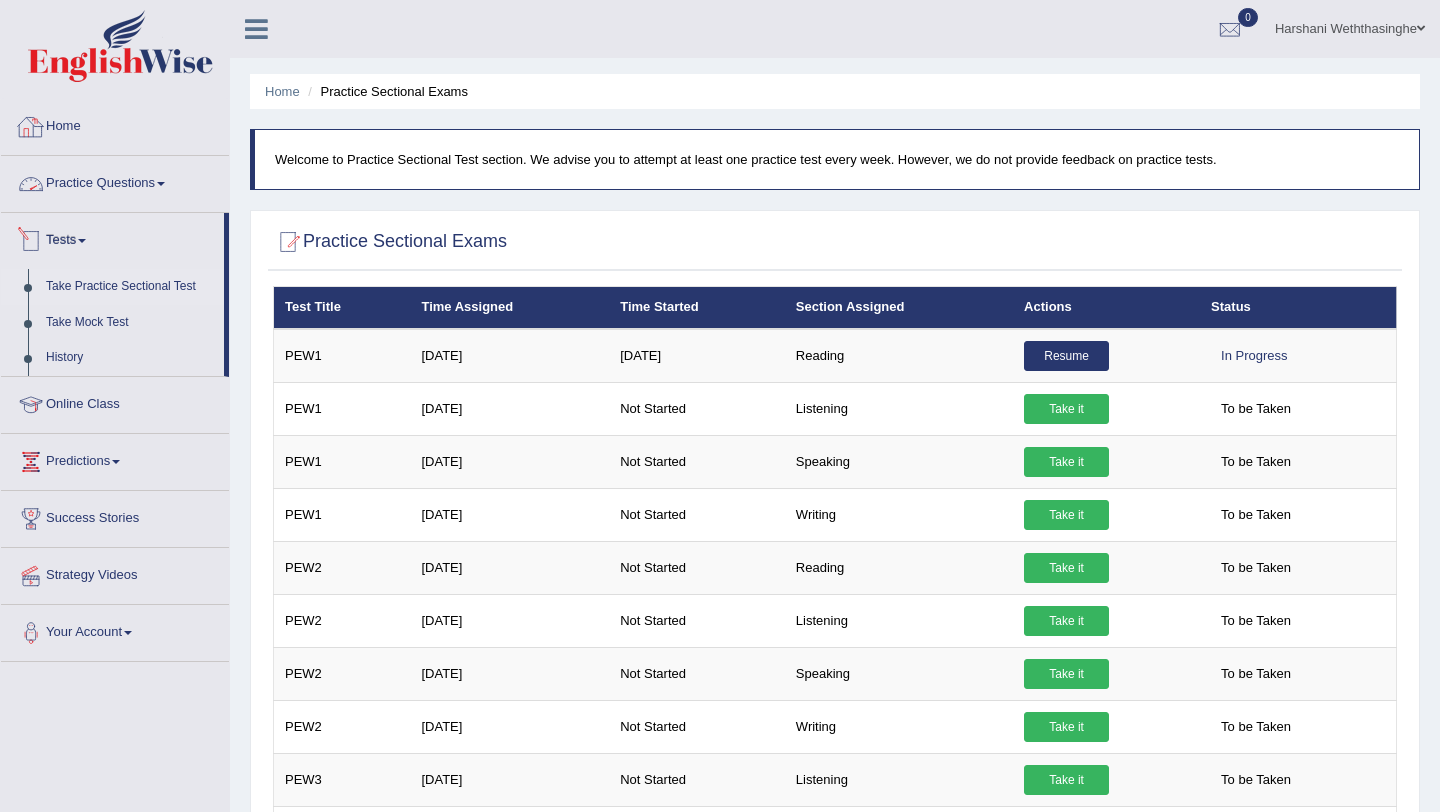 click on "Home" at bounding box center (115, 124) 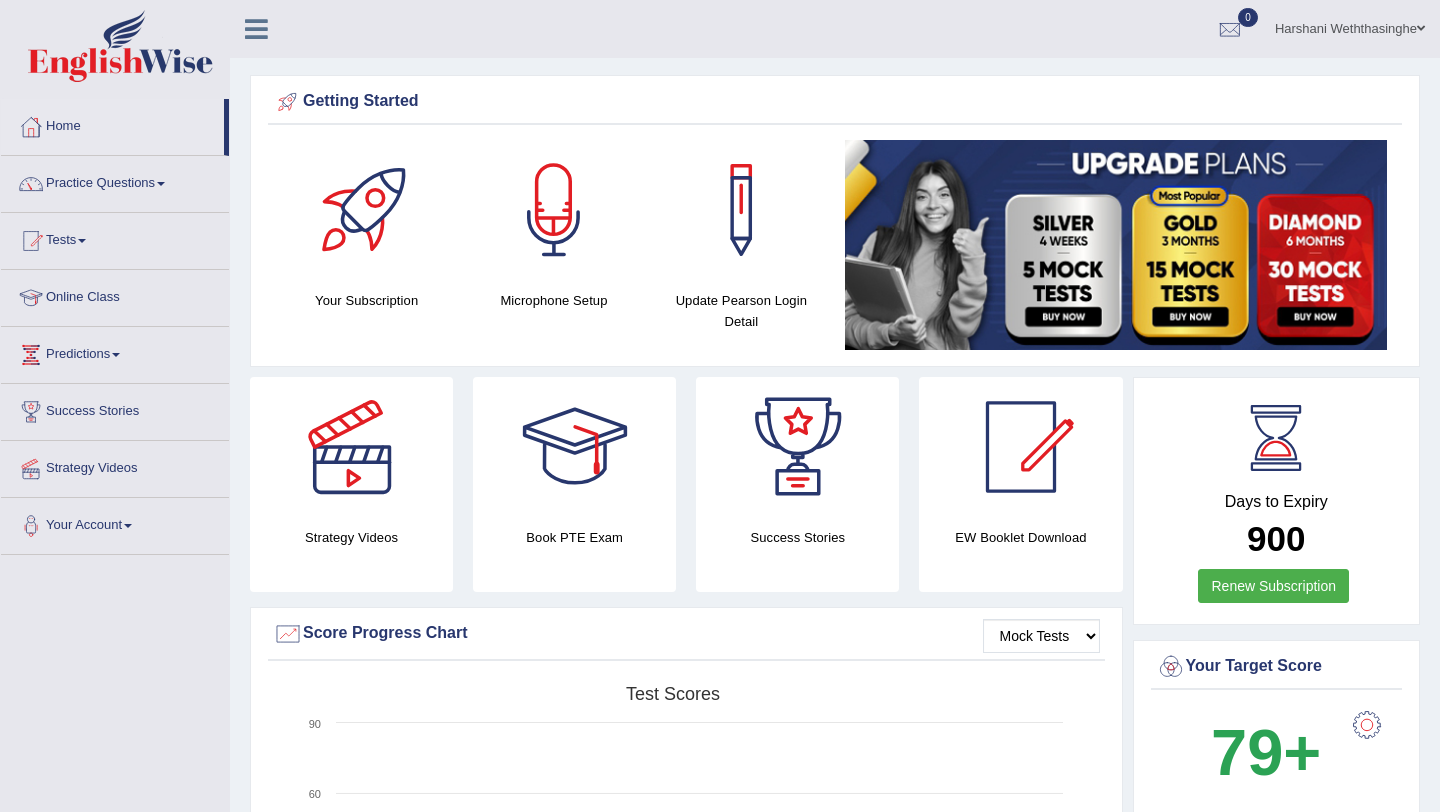 scroll, scrollTop: 0, scrollLeft: 0, axis: both 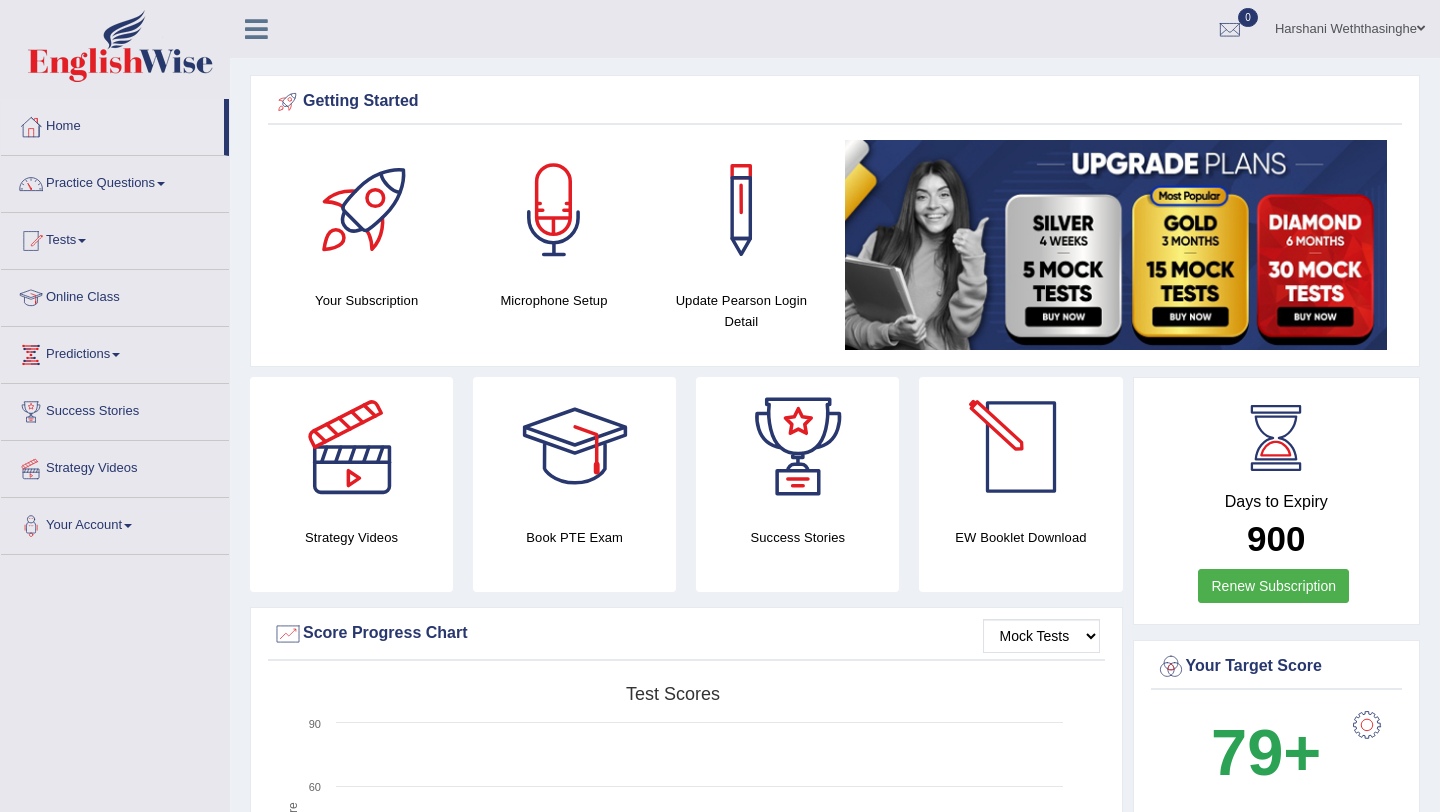 click at bounding box center [1021, 447] 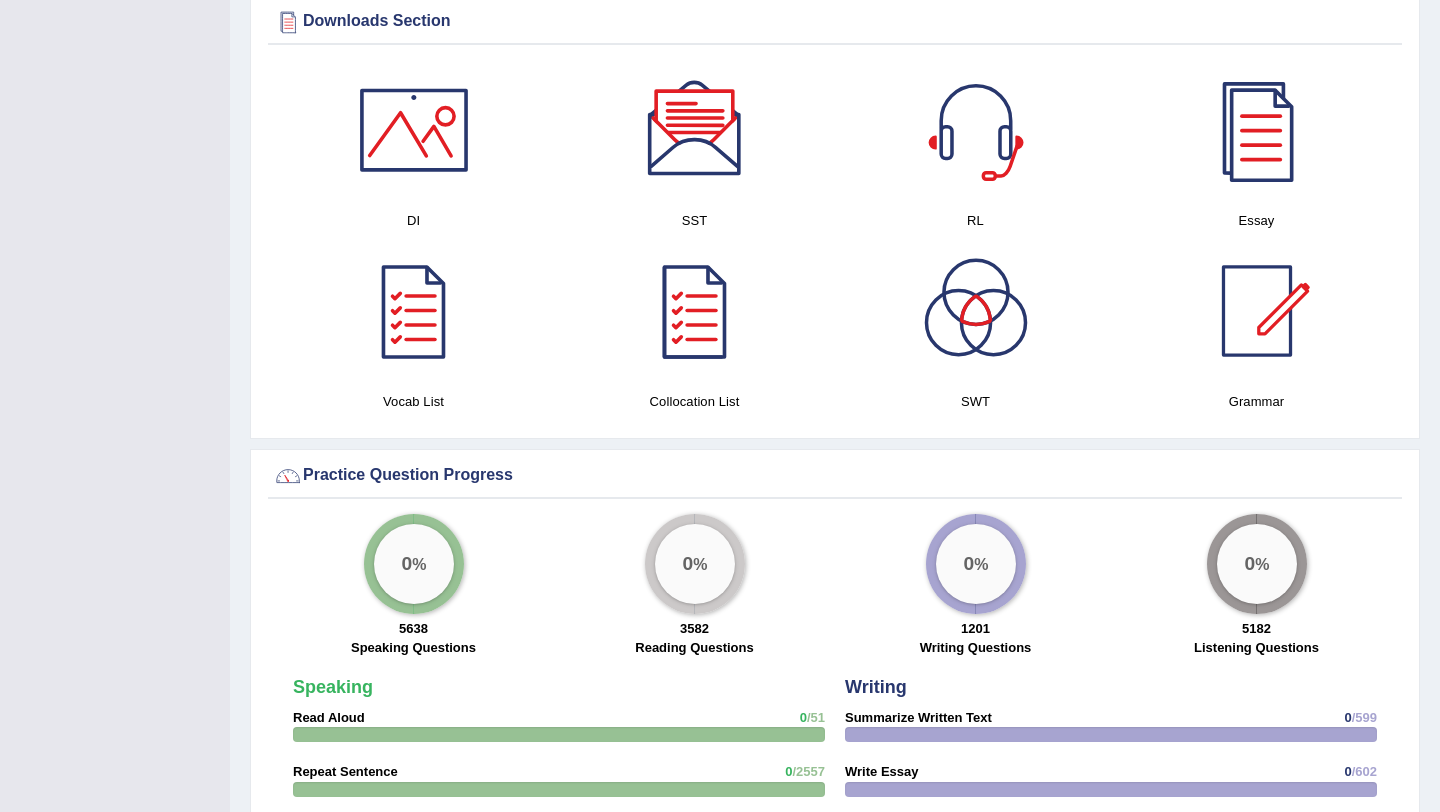 scroll, scrollTop: 994, scrollLeft: 0, axis: vertical 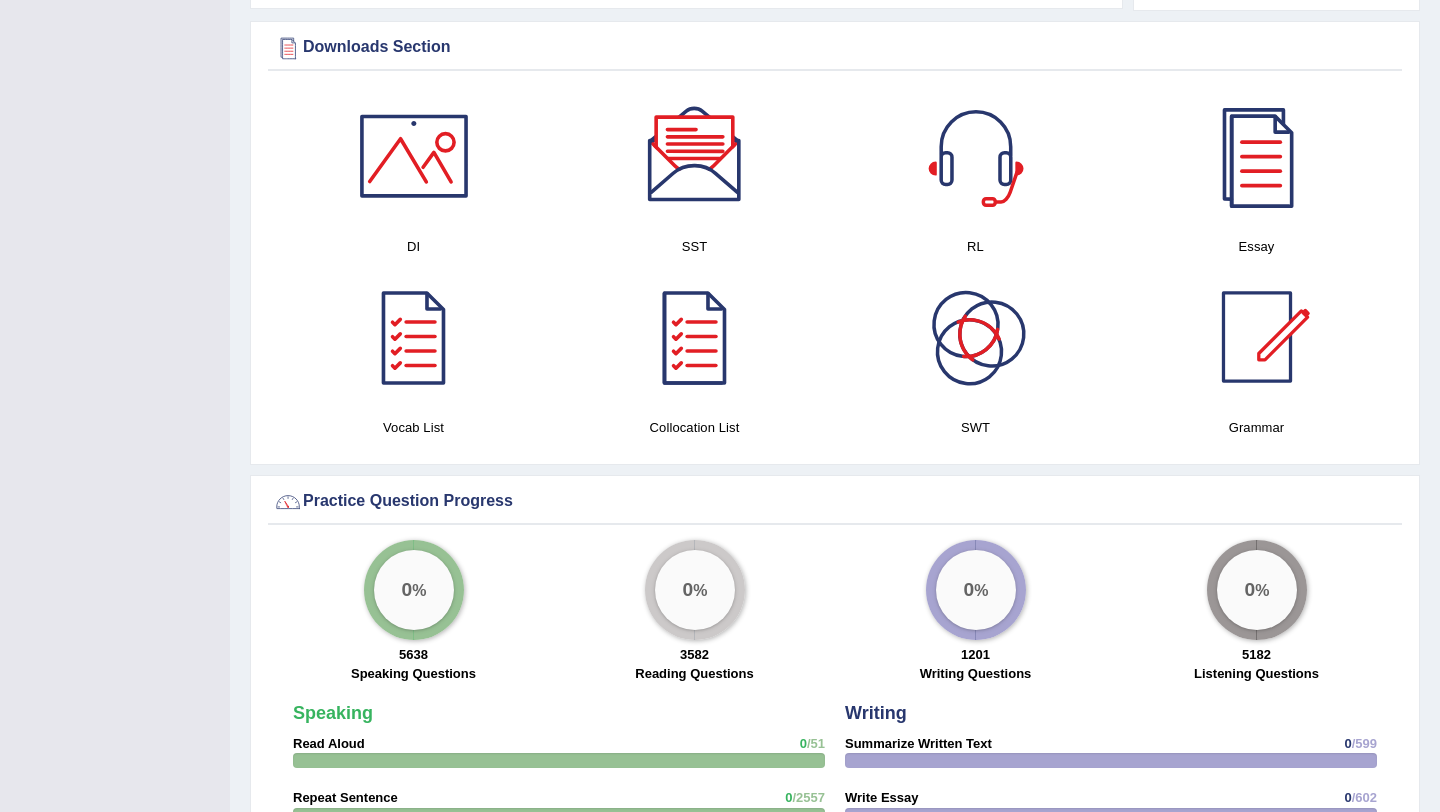 click at bounding box center (1257, 156) 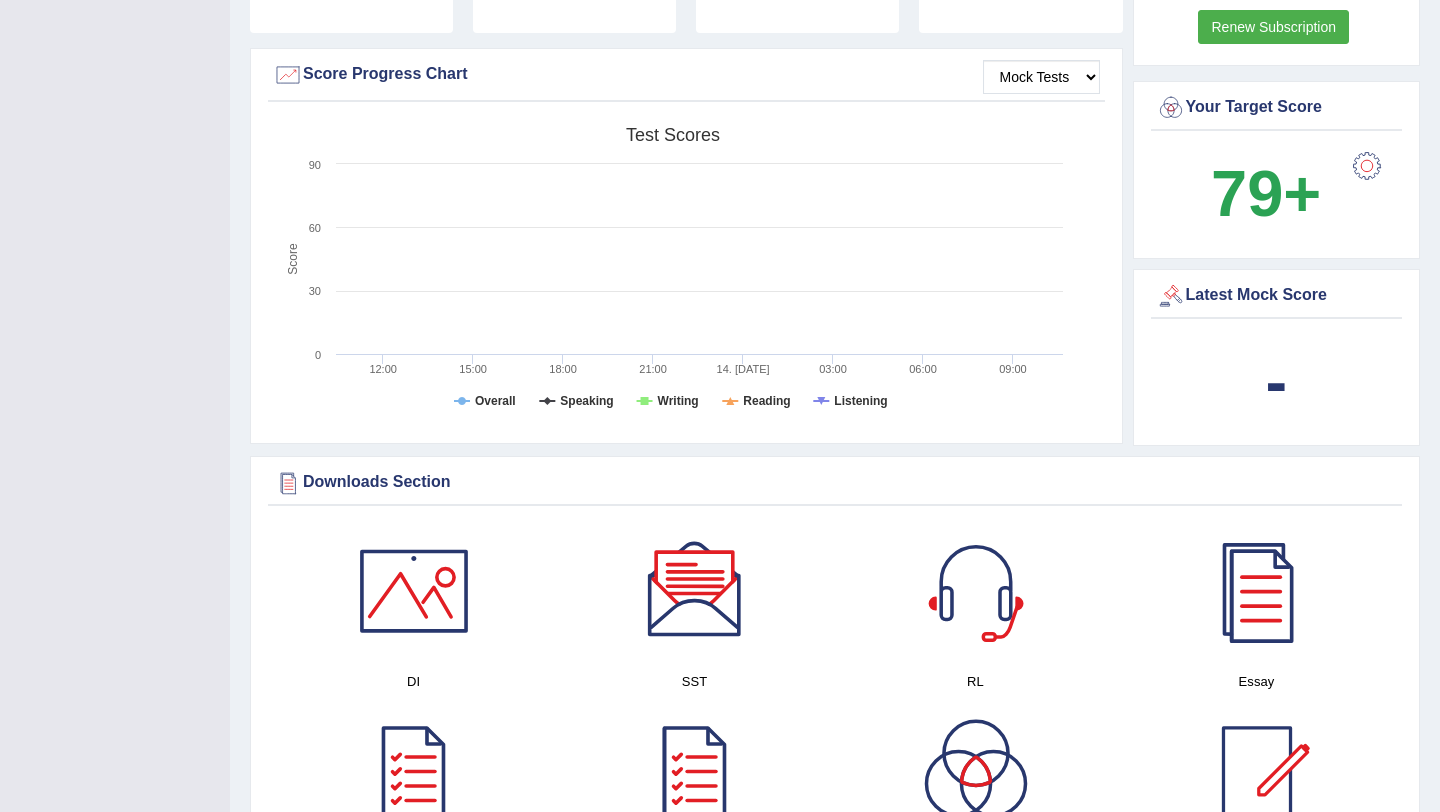 scroll, scrollTop: 0, scrollLeft: 0, axis: both 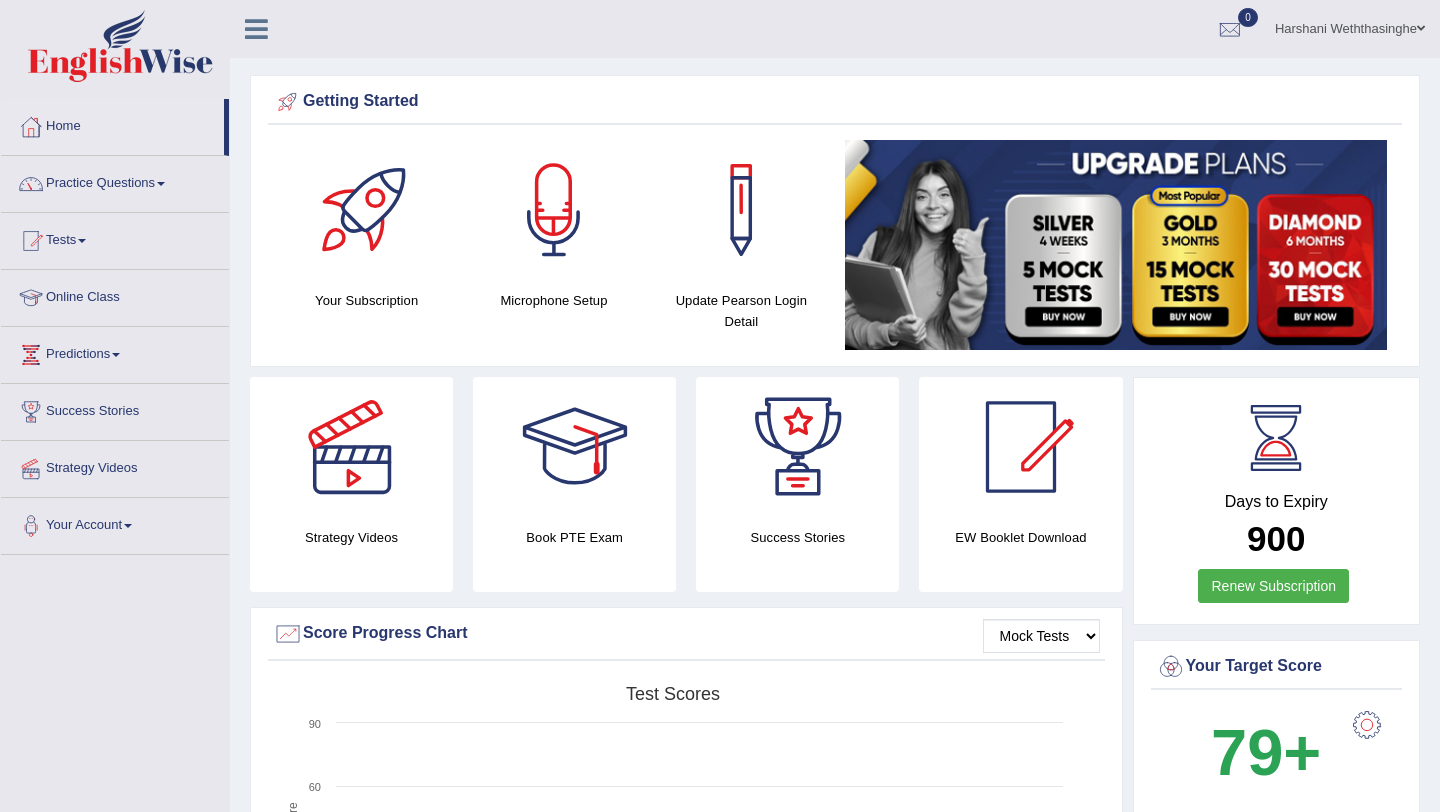 click on "Harshani Weththasinghe
Toggle navigation
Username: Harshi87
Access Type: Online
Subscription: Diamond Package
Log out
0
See All Alerts" at bounding box center [835, 29] 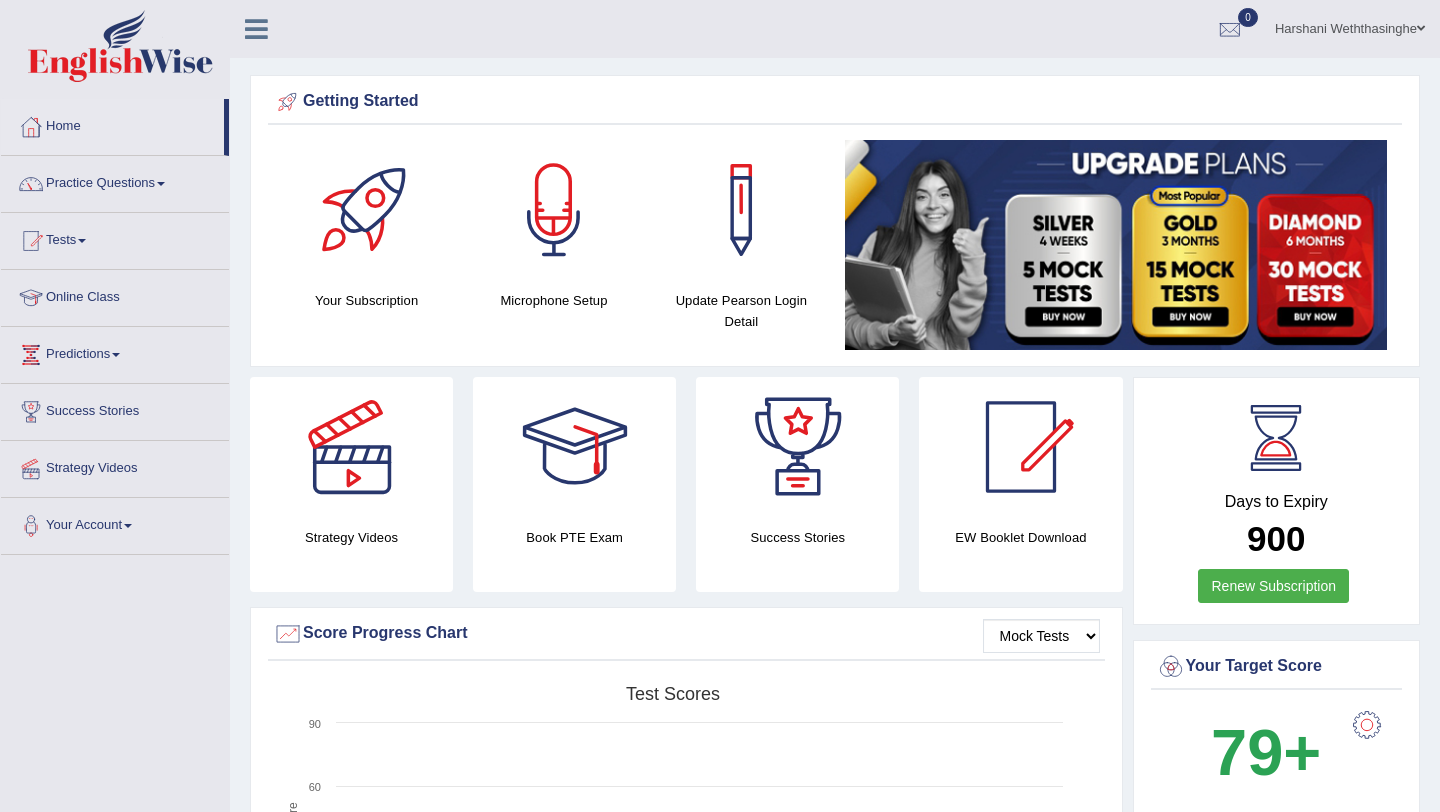 click on "Harshani Weththasinghe
Toggle navigation
Username: Harshi87
Access Type: Online
Subscription: Diamond Package
Log out
0
See All Alerts" at bounding box center [835, 29] 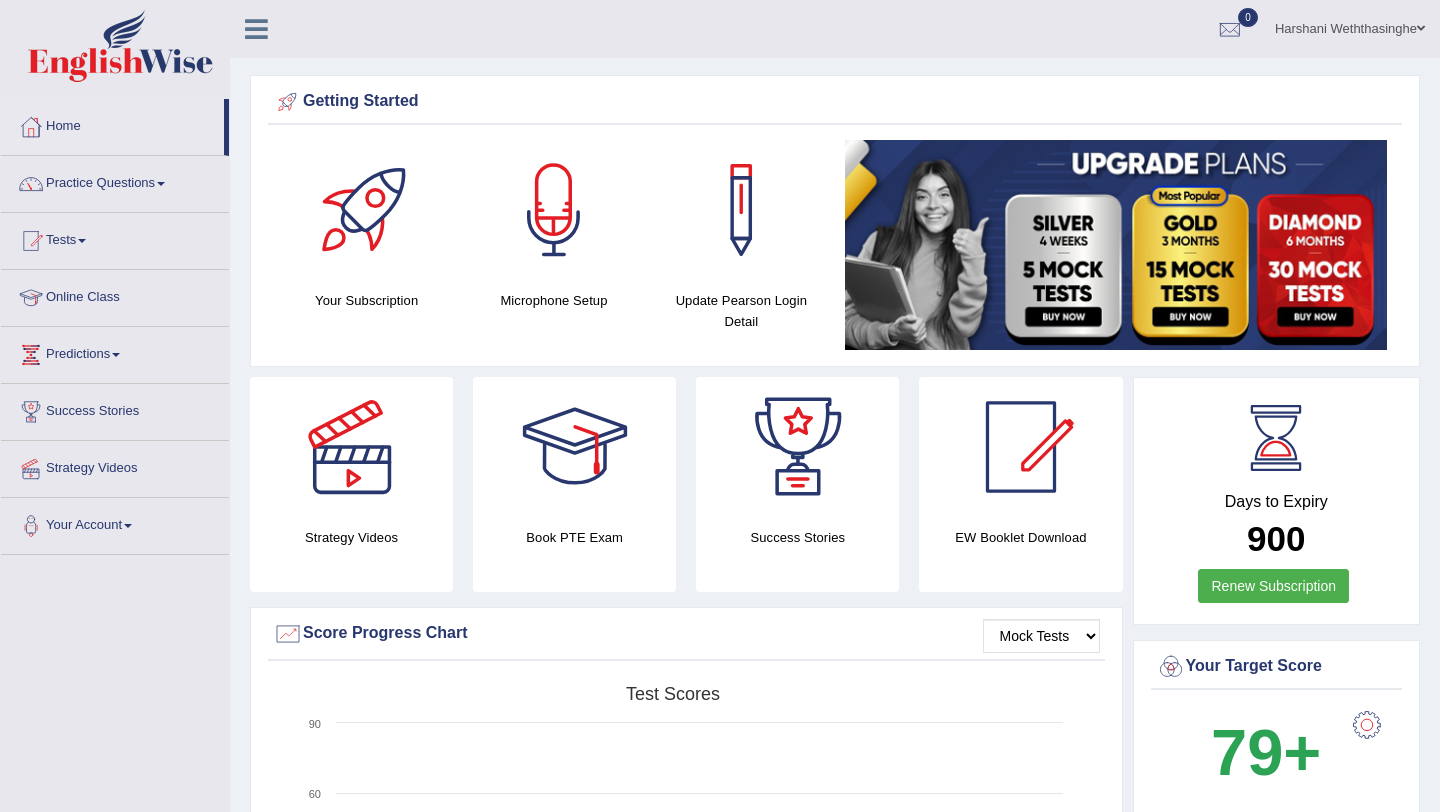 scroll, scrollTop: 0, scrollLeft: 0, axis: both 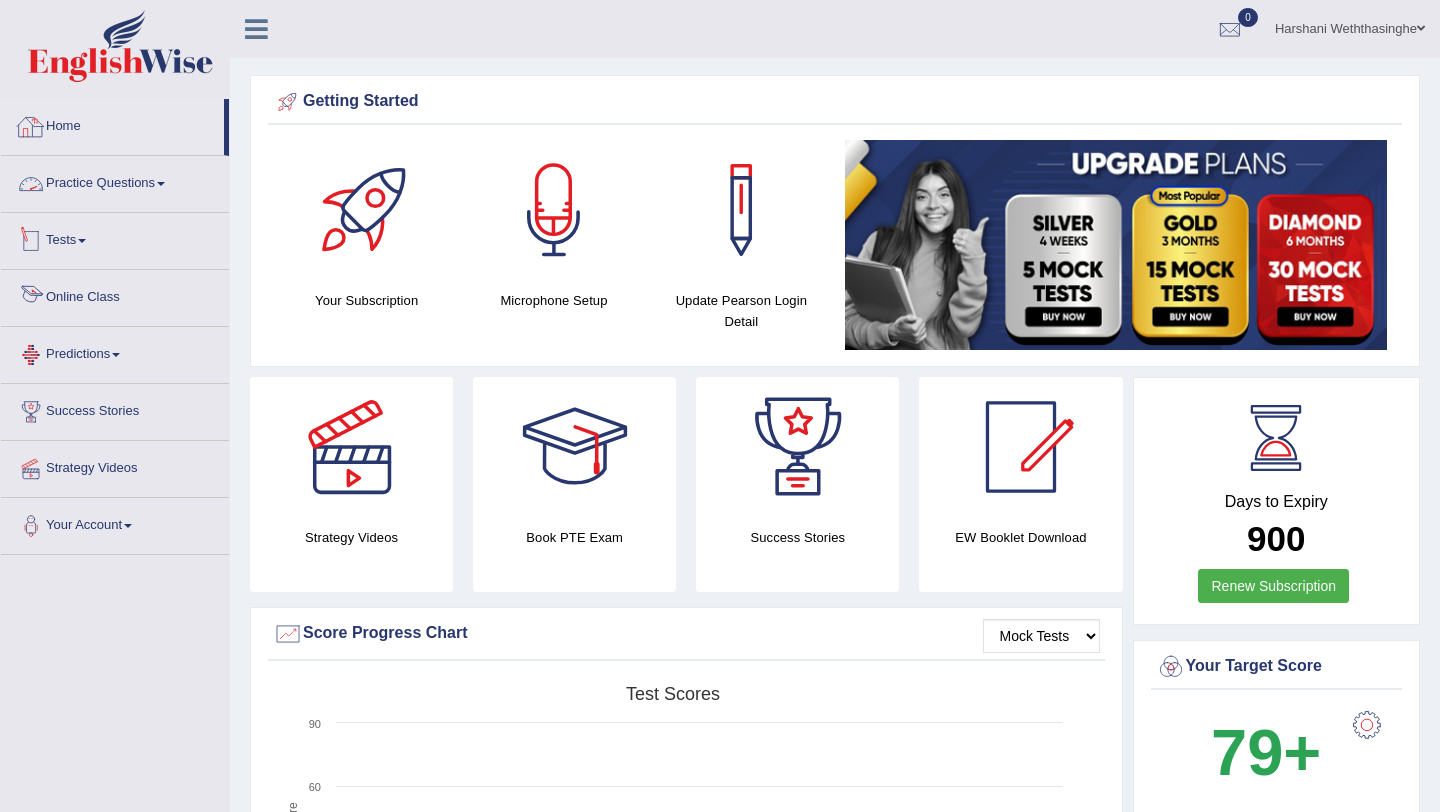 click on "Online Class" at bounding box center (115, 295) 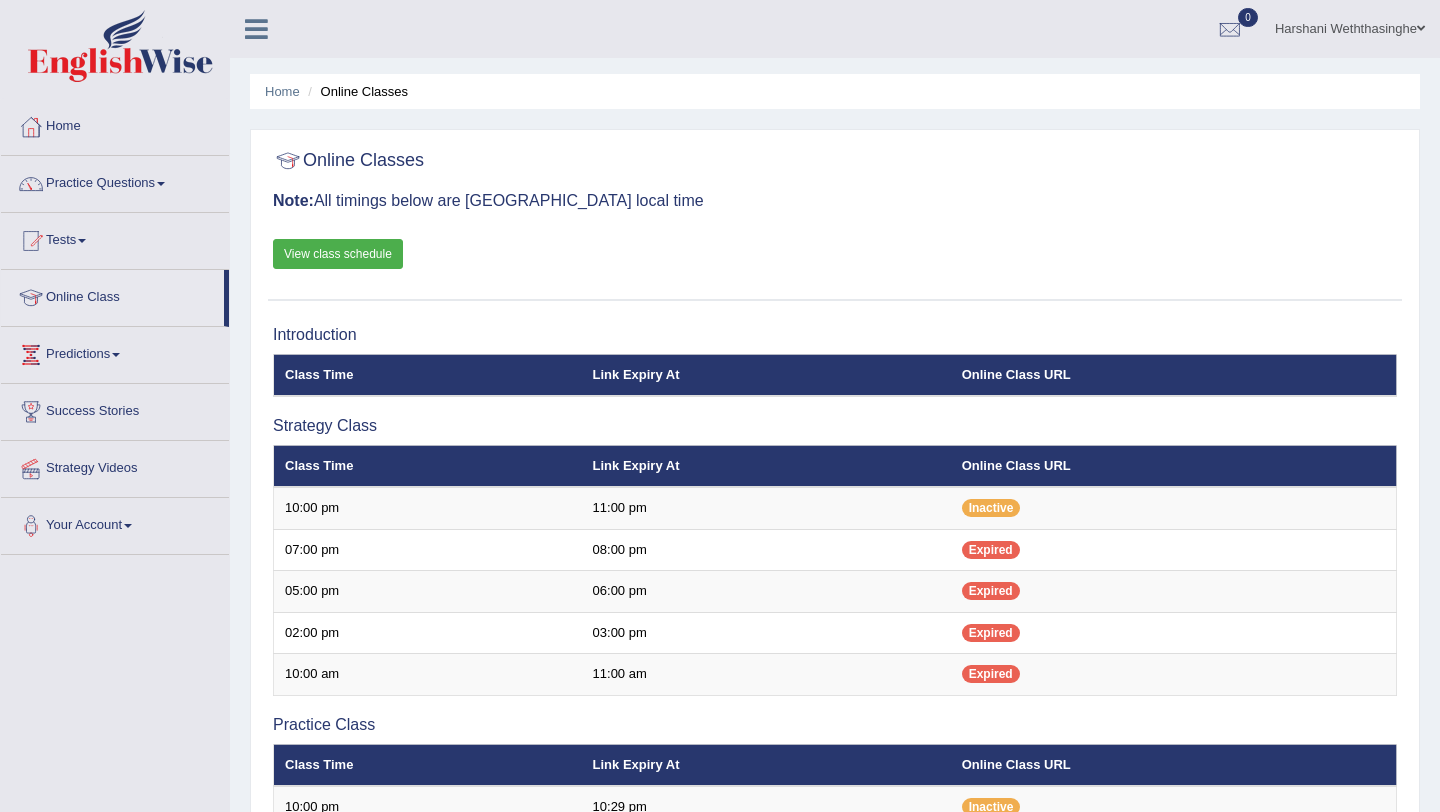 scroll, scrollTop: 0, scrollLeft: 0, axis: both 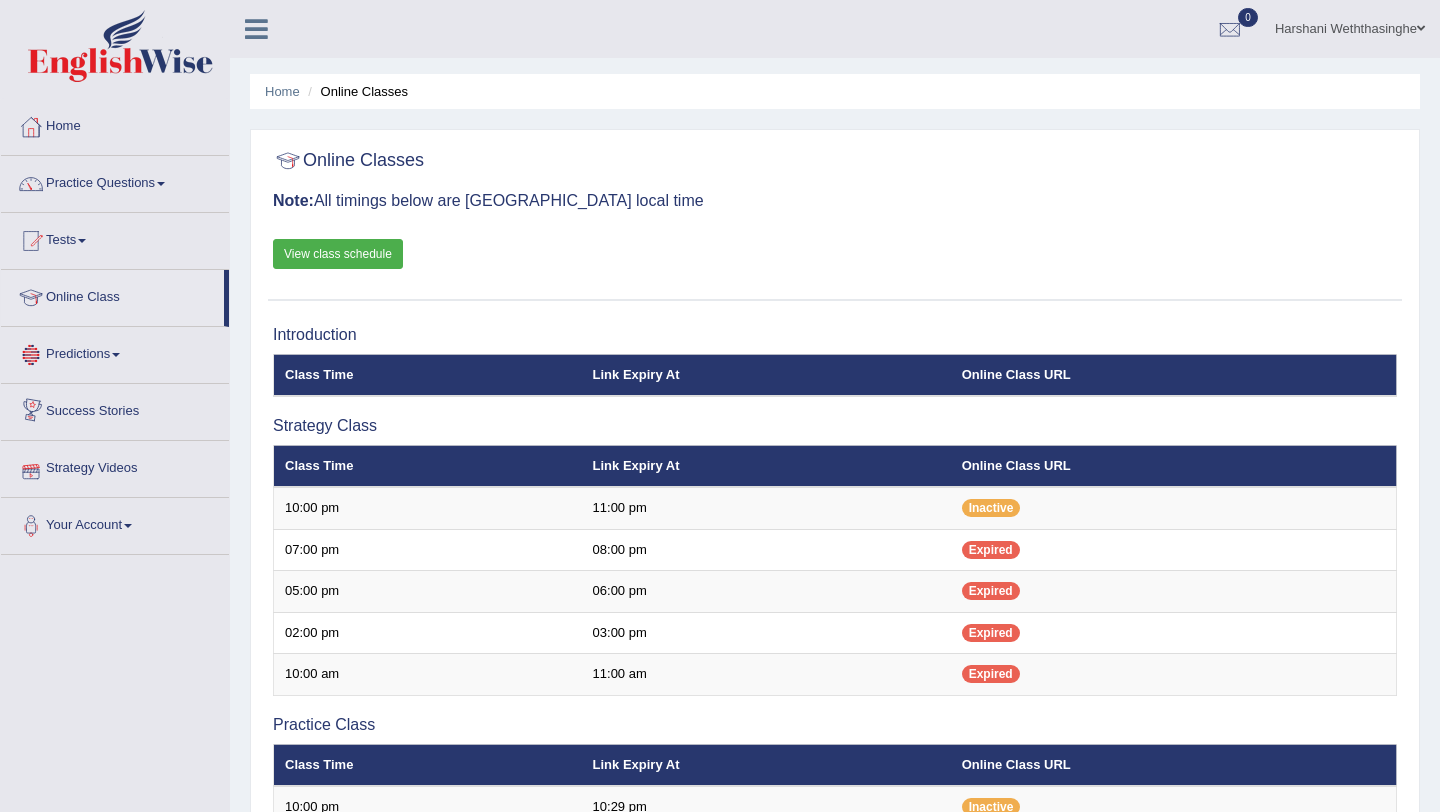 click on "Success Stories" at bounding box center [115, 409] 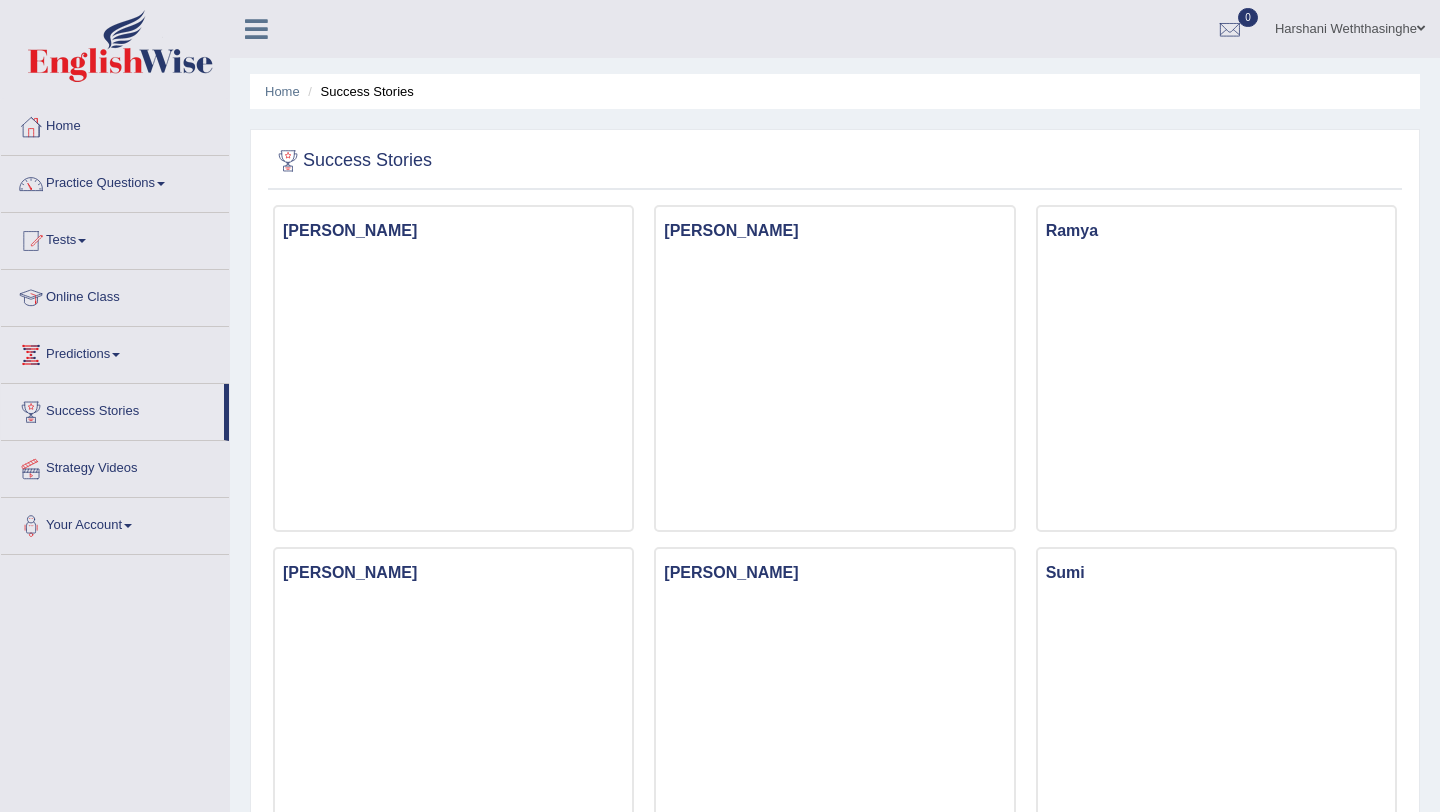 scroll, scrollTop: 0, scrollLeft: 0, axis: both 